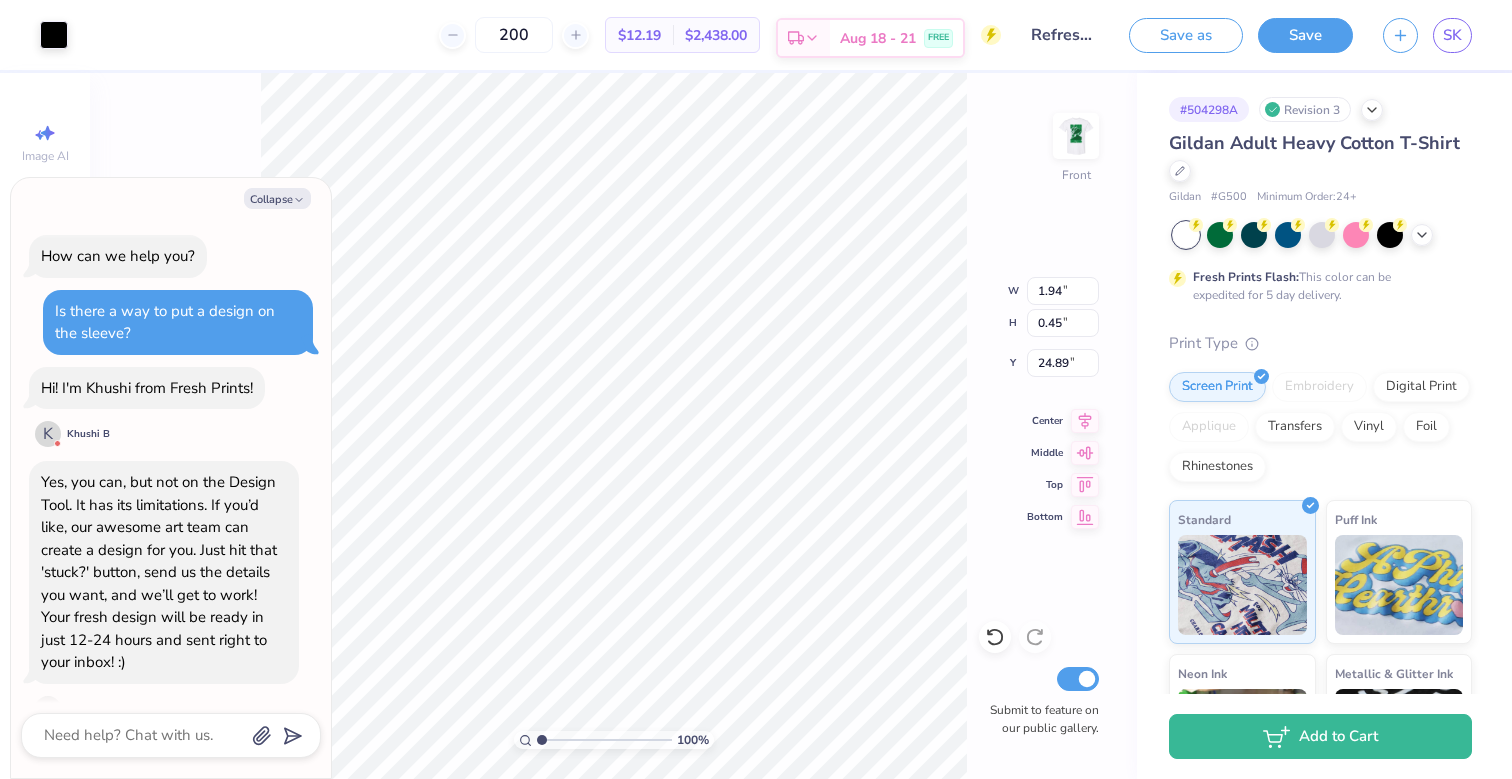 scroll, scrollTop: 0, scrollLeft: 0, axis: both 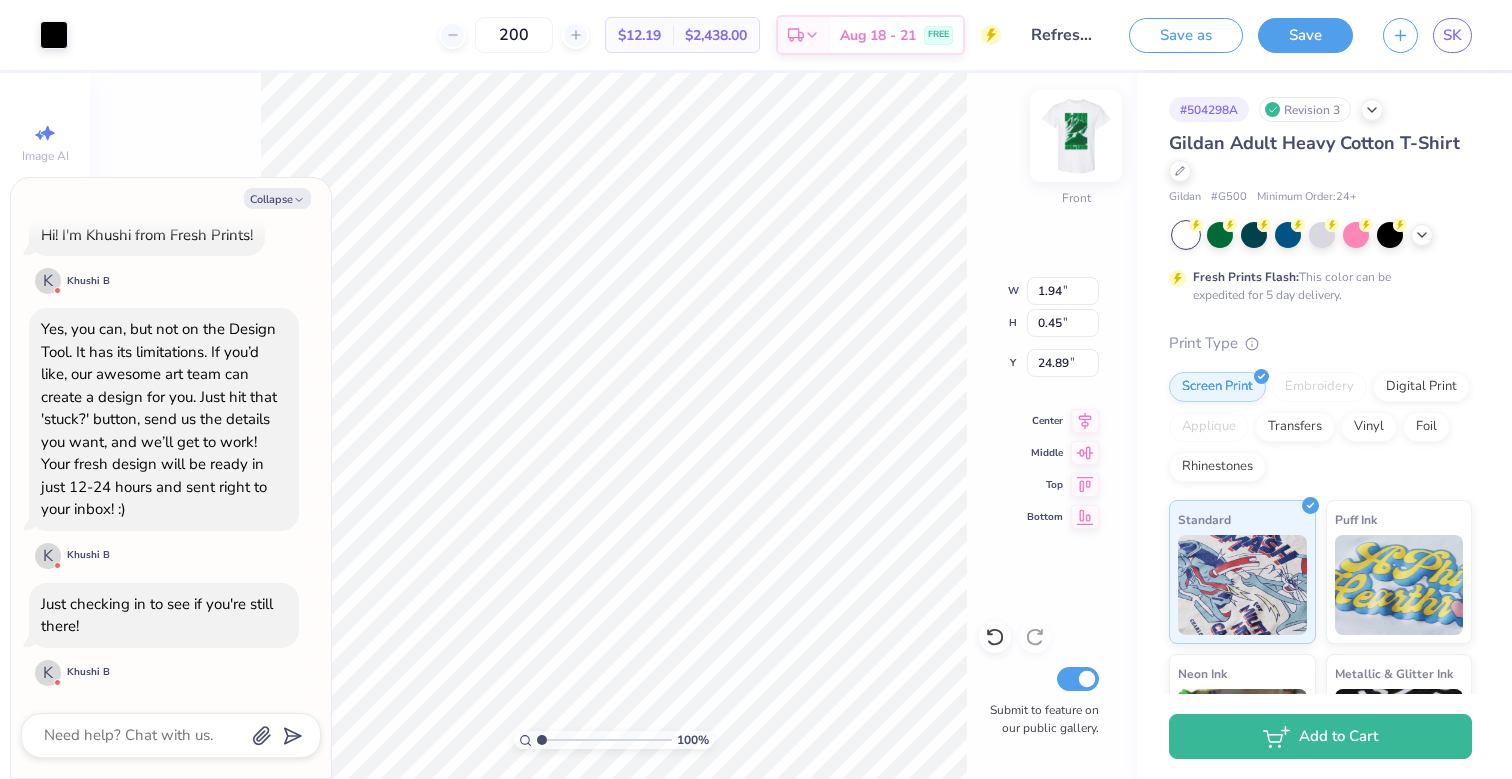 click at bounding box center (1076, 136) 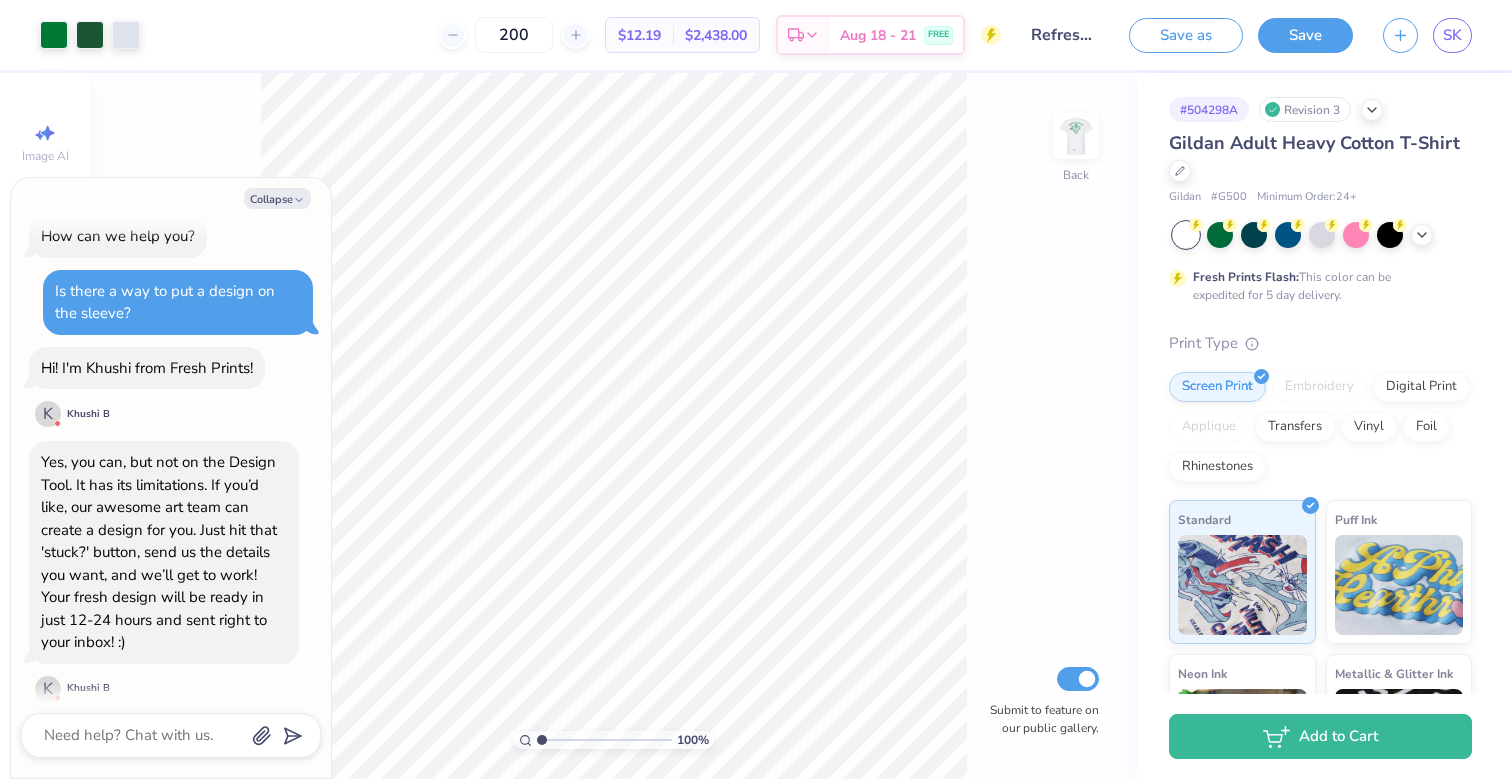 scroll, scrollTop: 0, scrollLeft: 0, axis: both 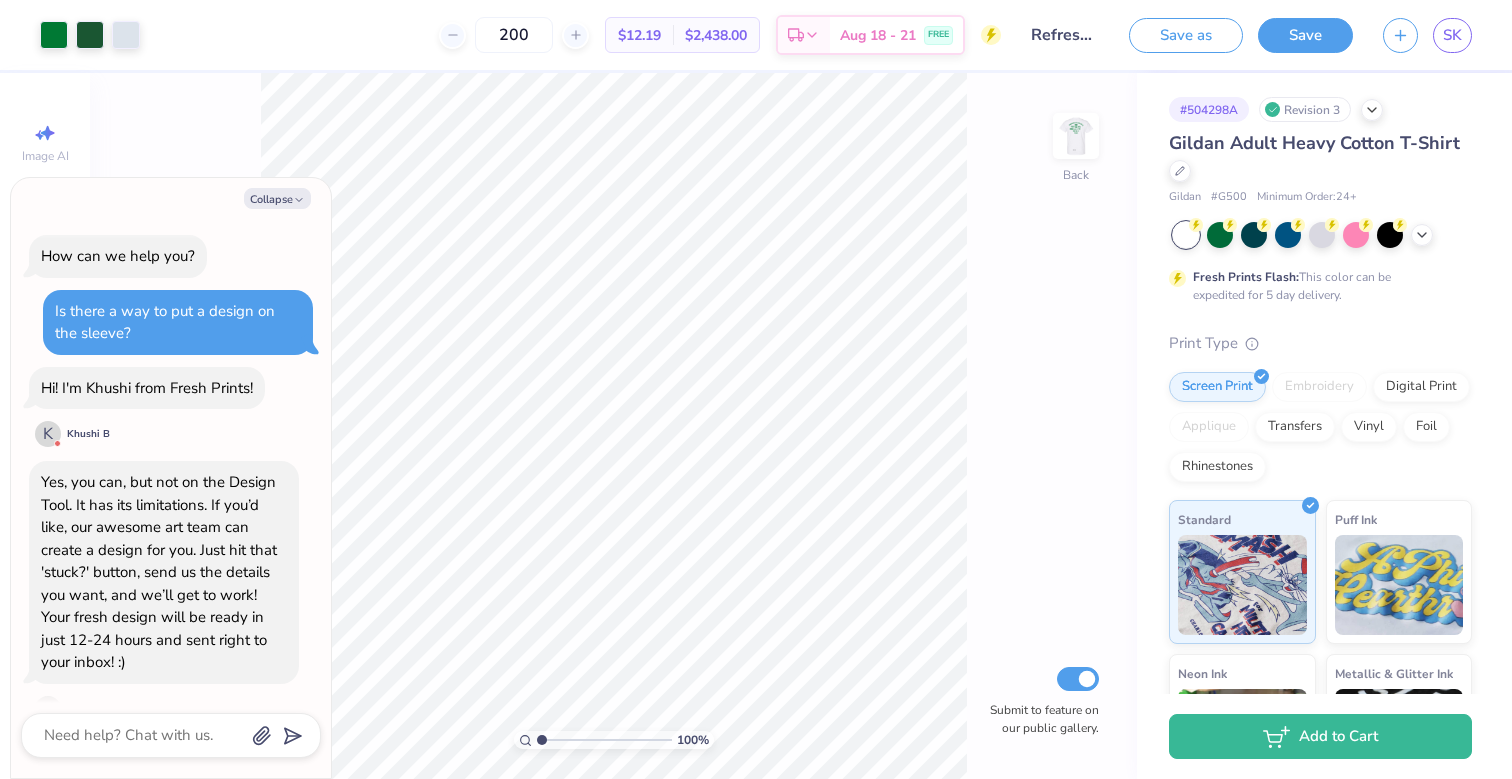 click on "Hi! I'm Khushi from Fresh Prints!" at bounding box center (147, 388) 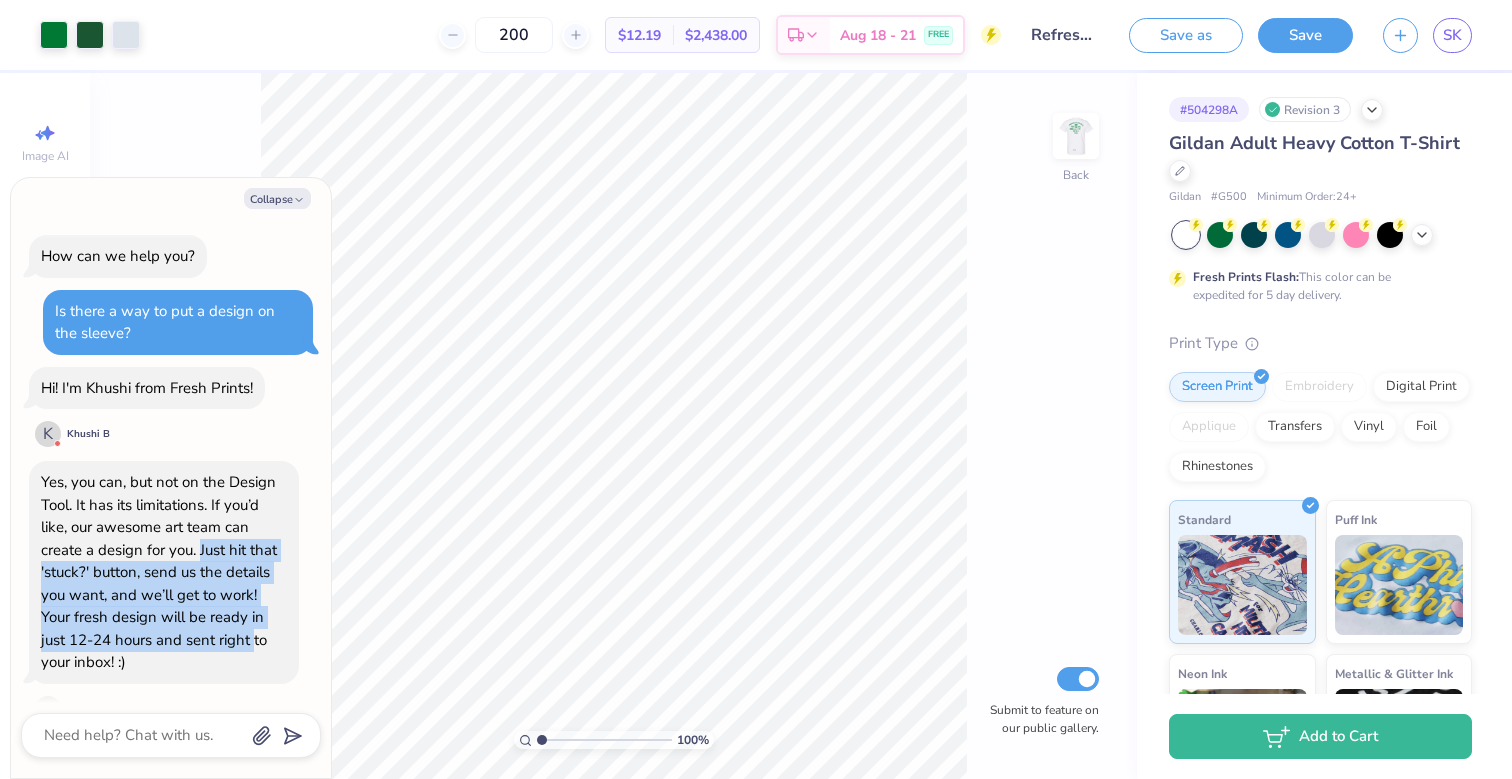 drag, startPoint x: 200, startPoint y: 551, endPoint x: 256, endPoint y: 638, distance: 103.46497 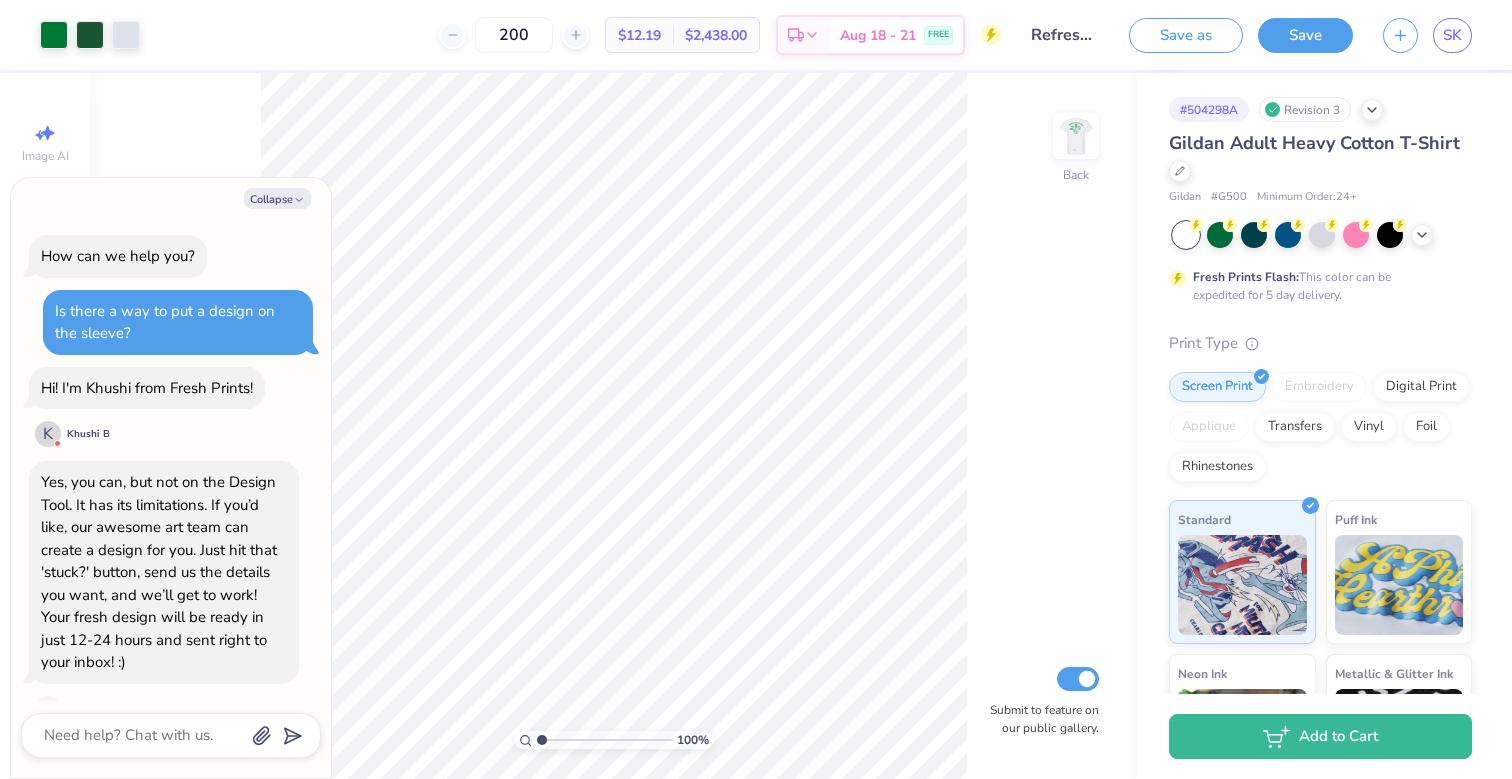 scroll, scrollTop: 153, scrollLeft: 0, axis: vertical 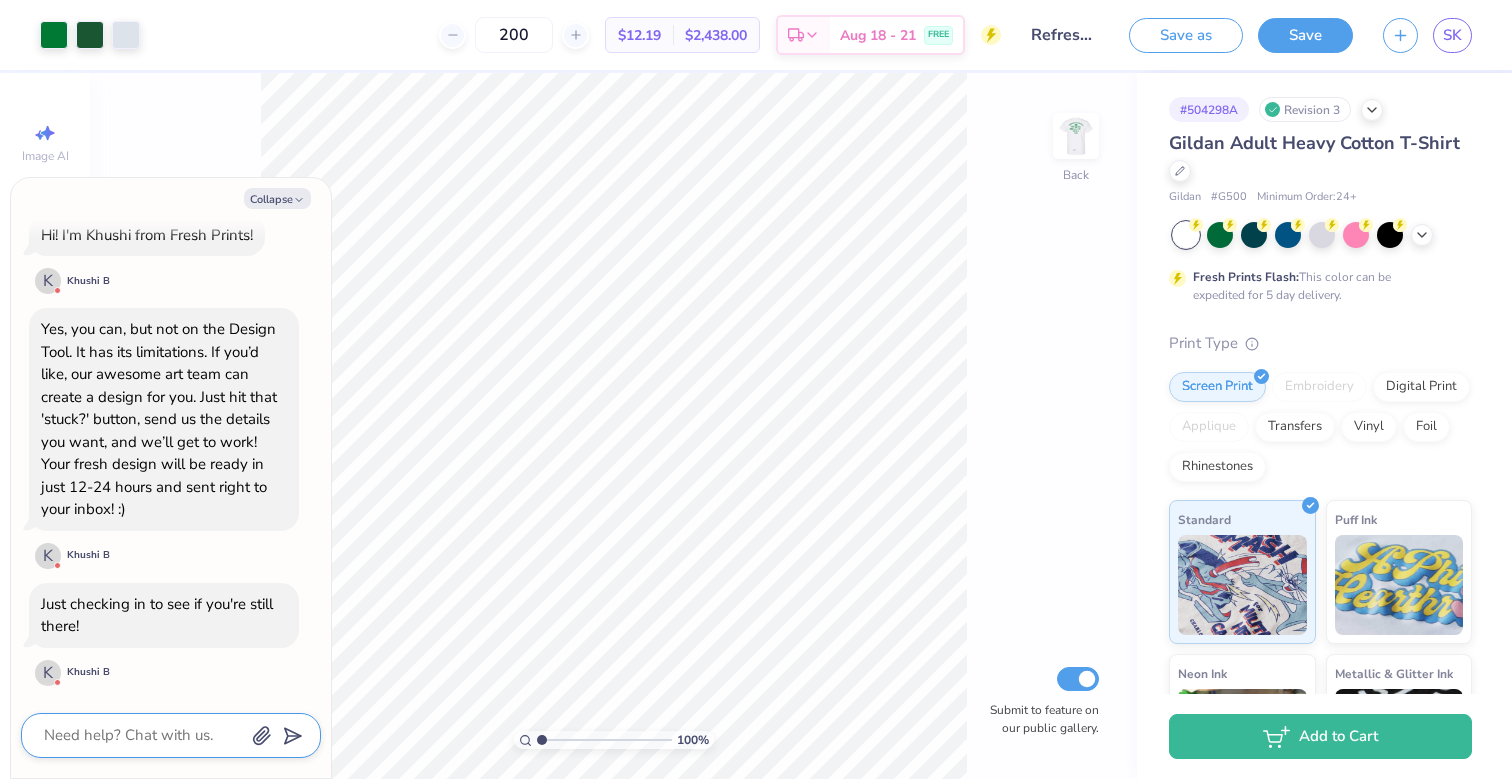 click at bounding box center (143, 735) 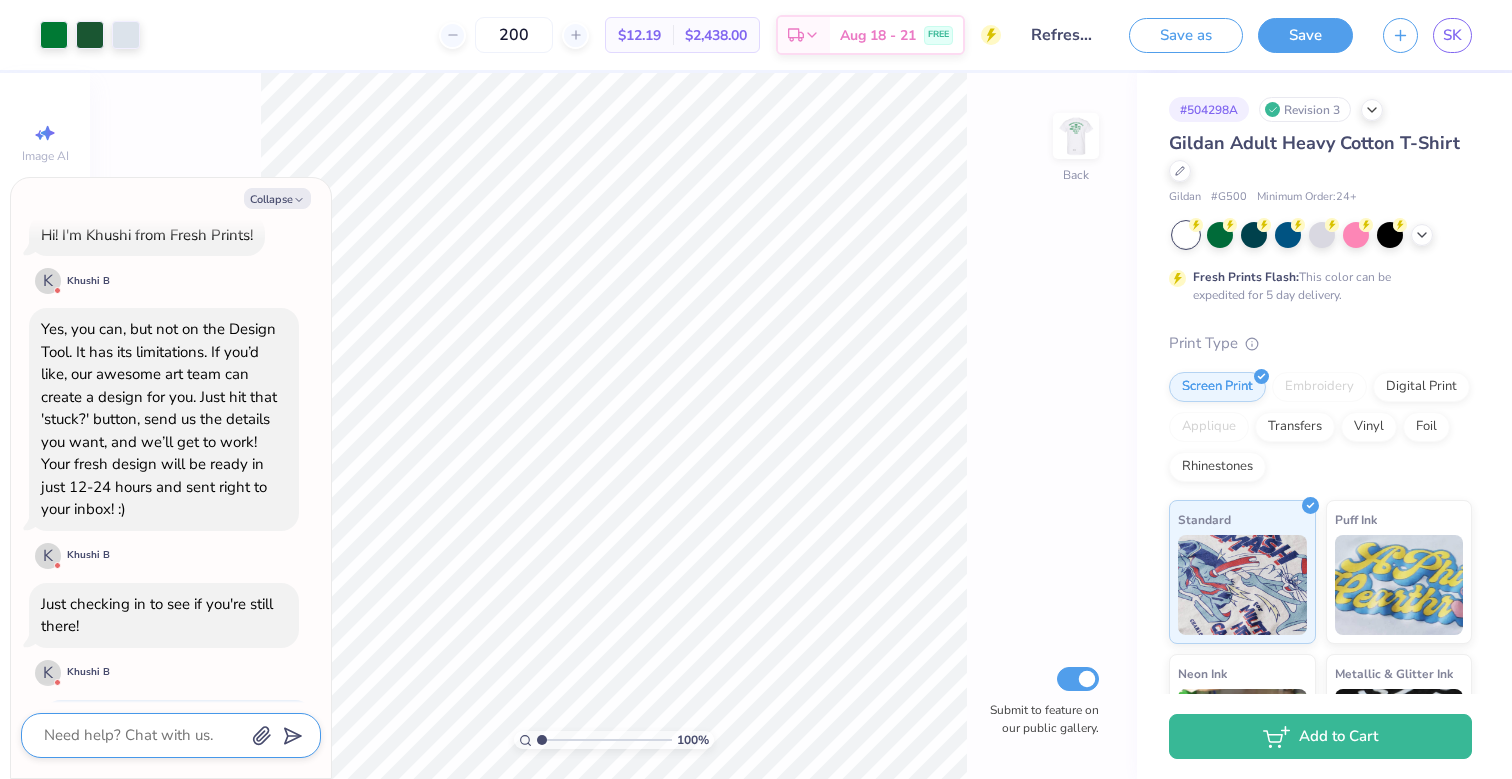 scroll, scrollTop: 632, scrollLeft: 0, axis: vertical 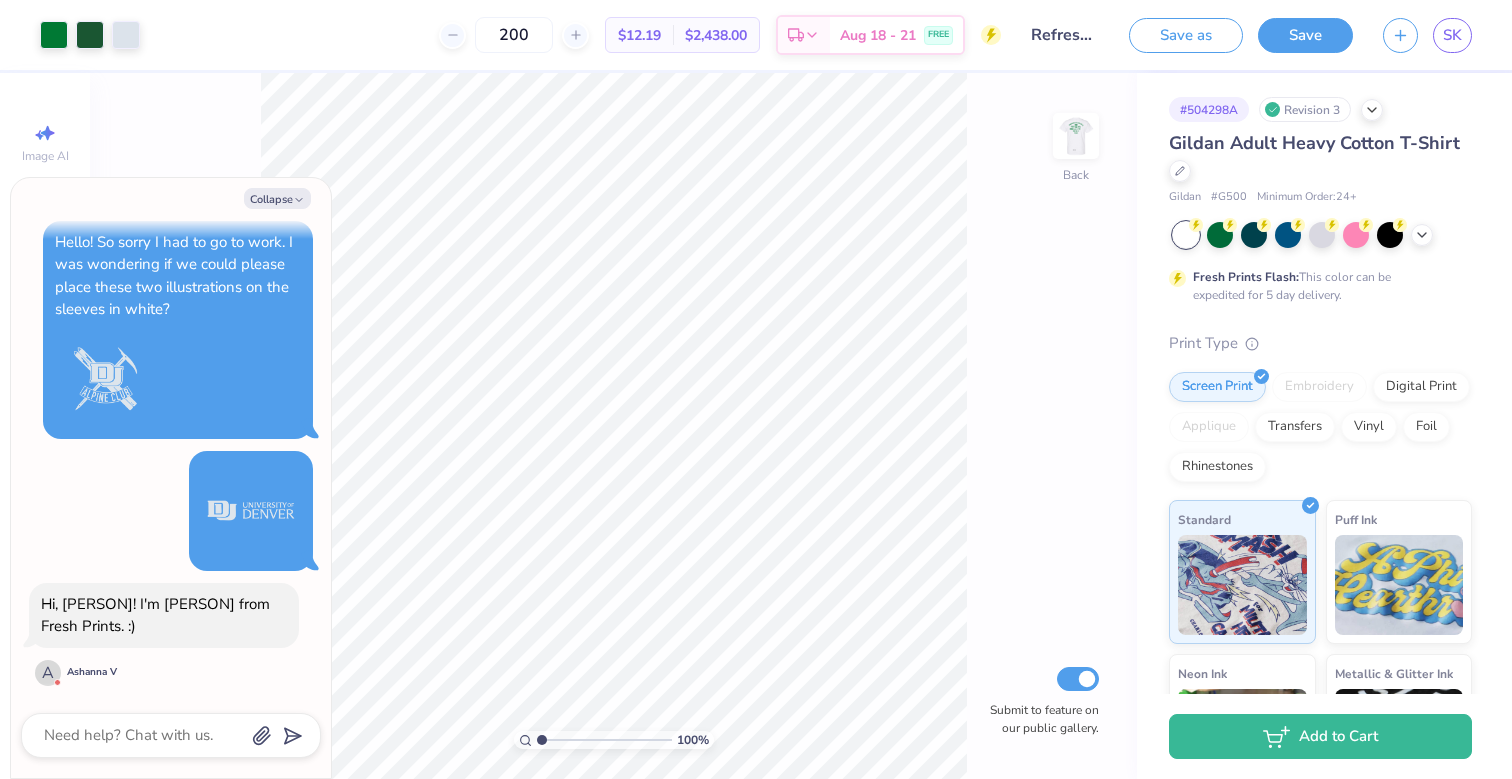 click on "Hi, [PERSON]! I'm [PERSON] from Fresh Prints. :)" at bounding box center (164, 615) 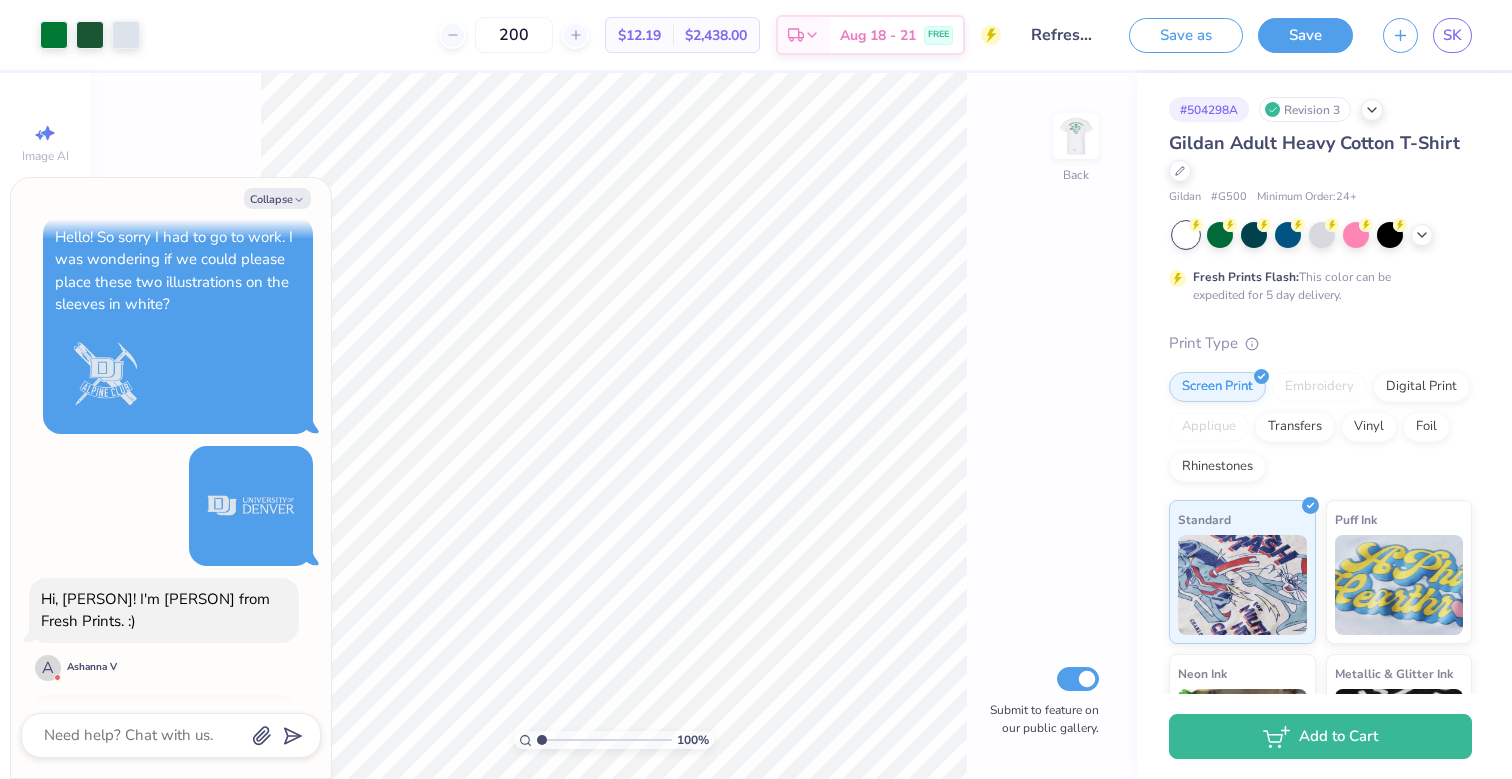 scroll, scrollTop: 749, scrollLeft: 0, axis: vertical 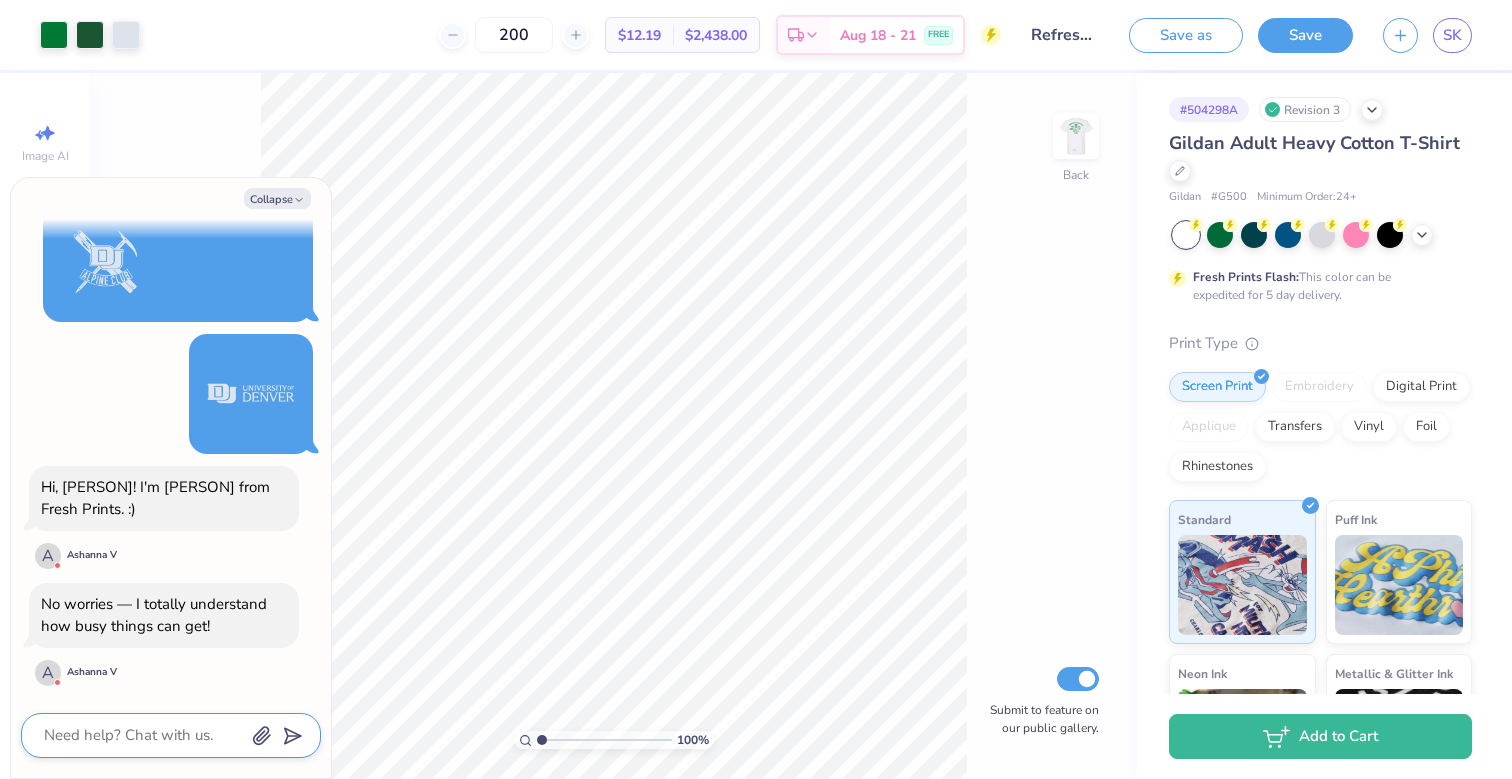 click at bounding box center [143, 735] 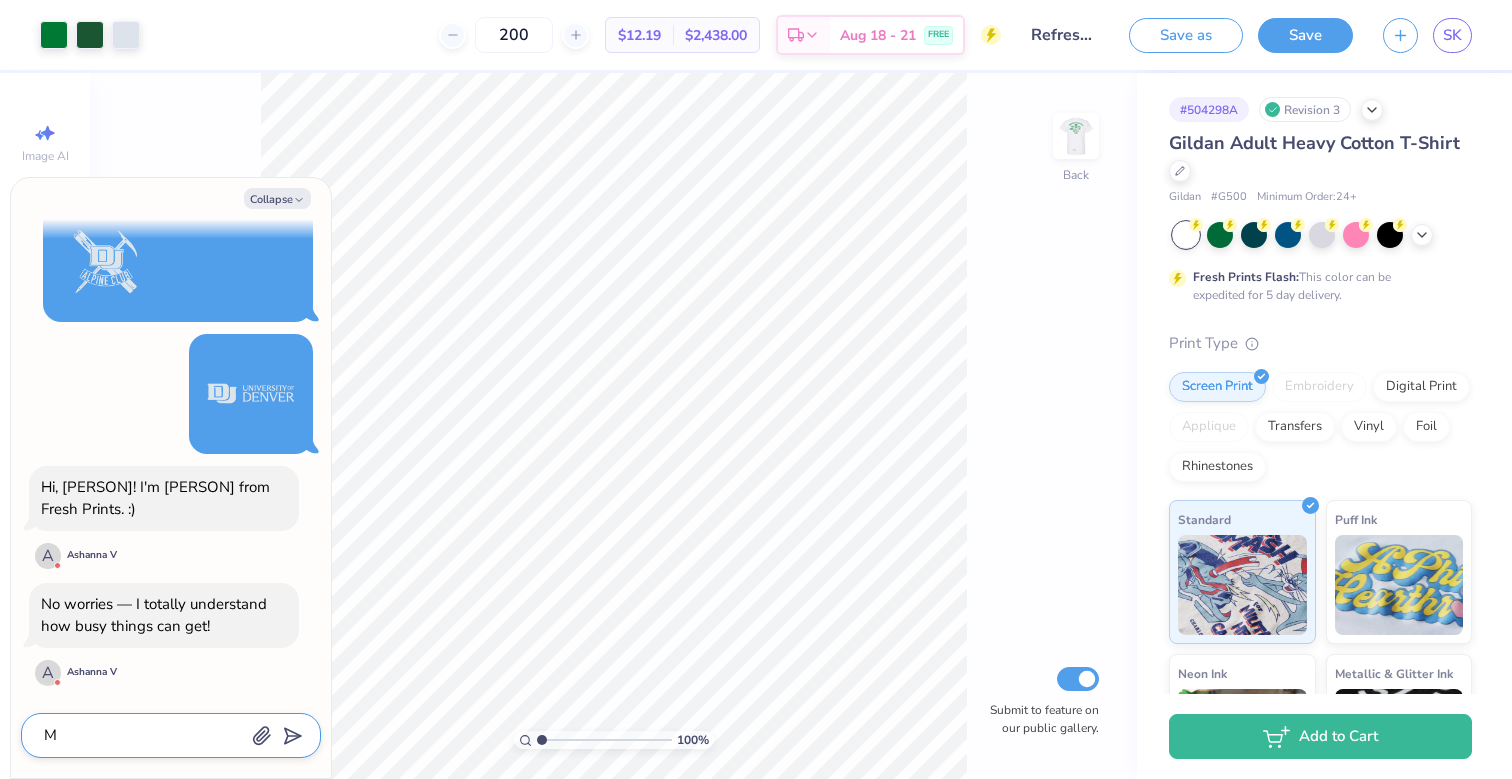 type on "My" 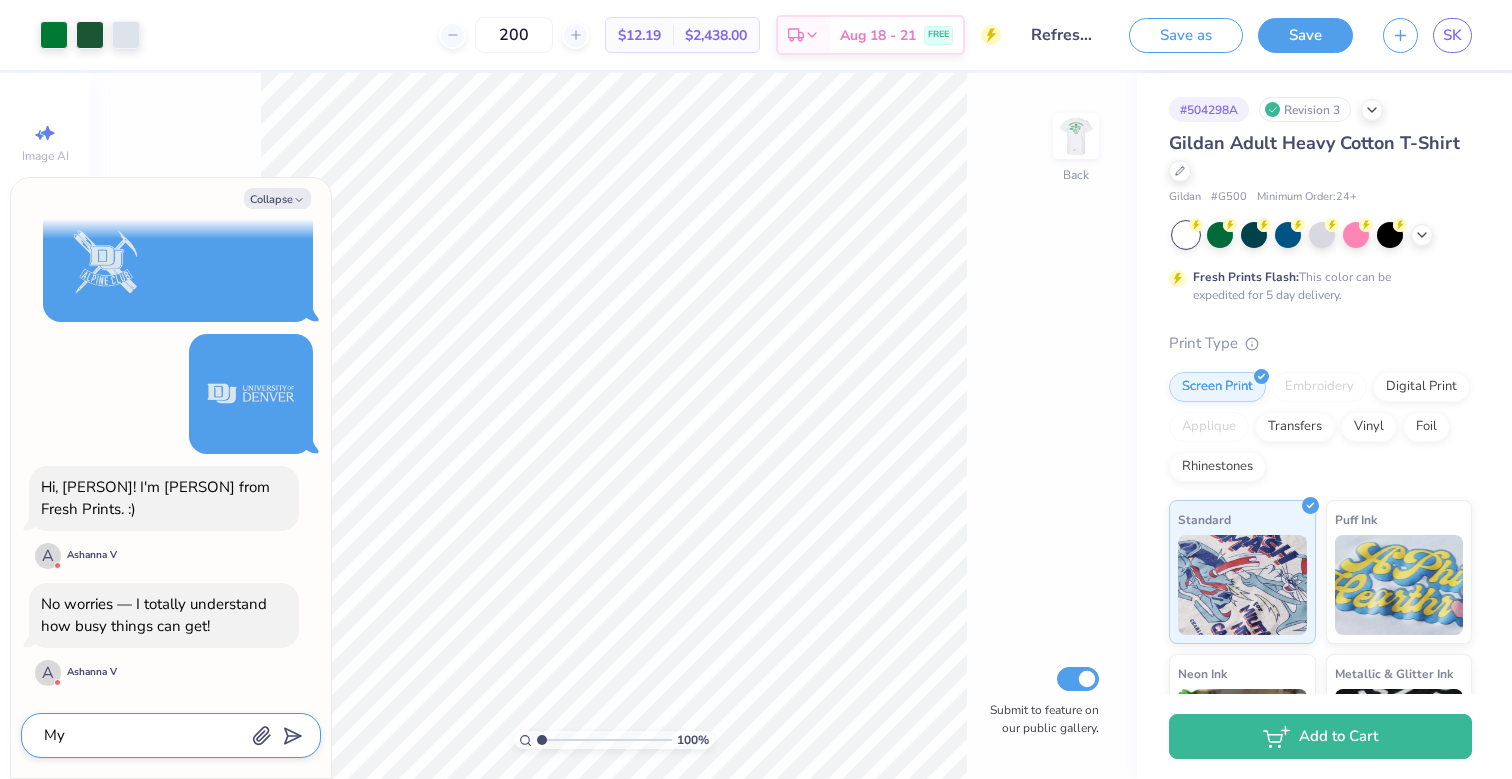 type on "My" 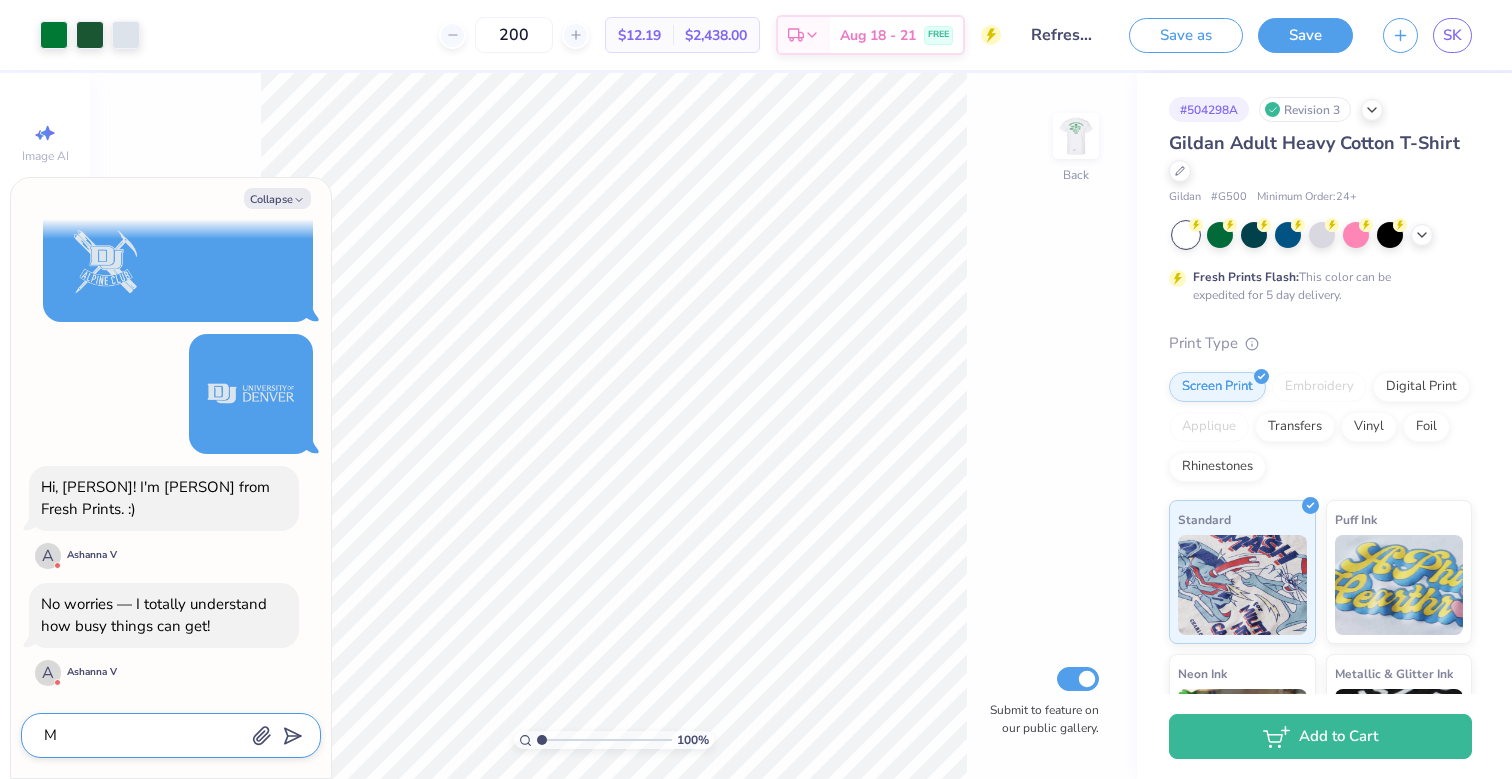 type 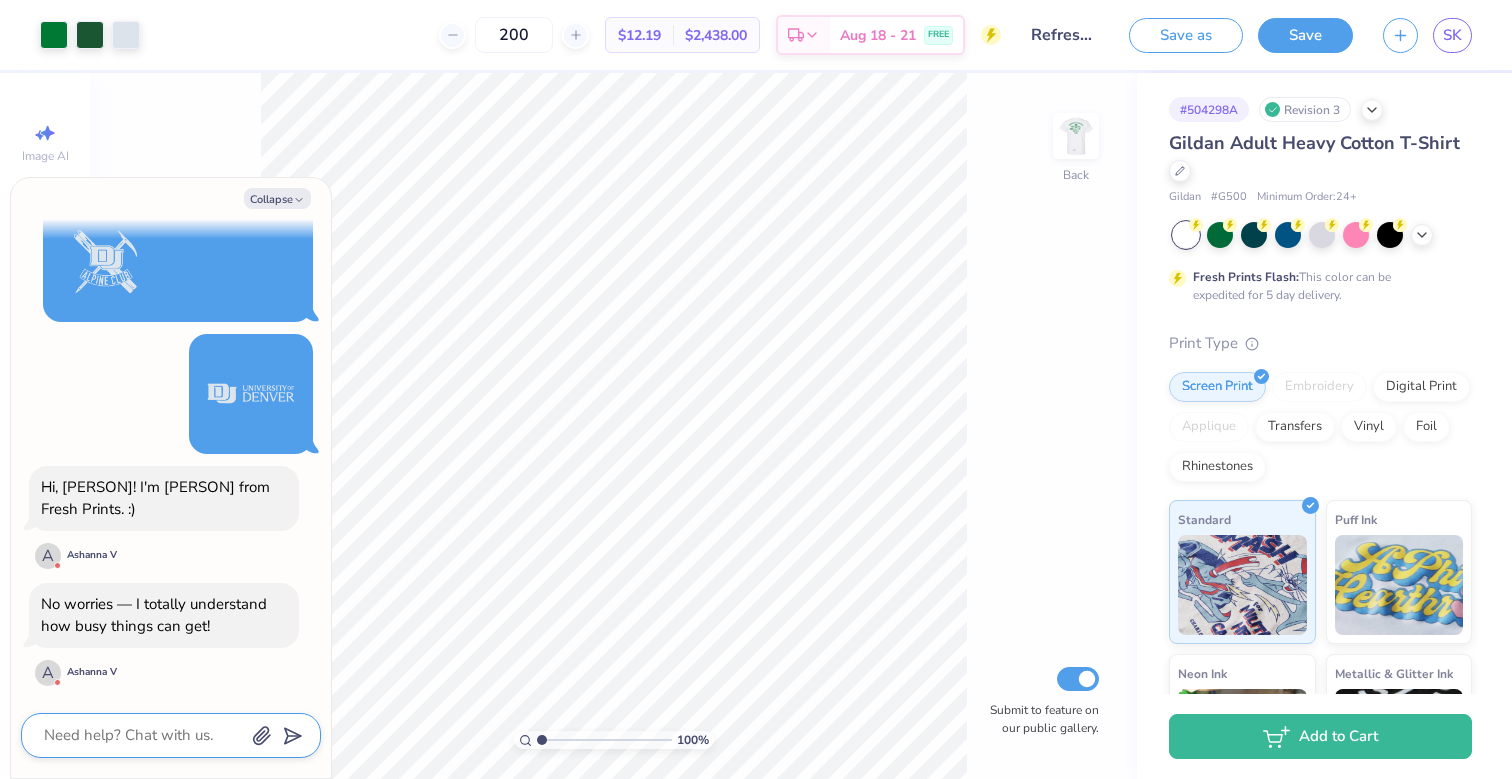 type on "T" 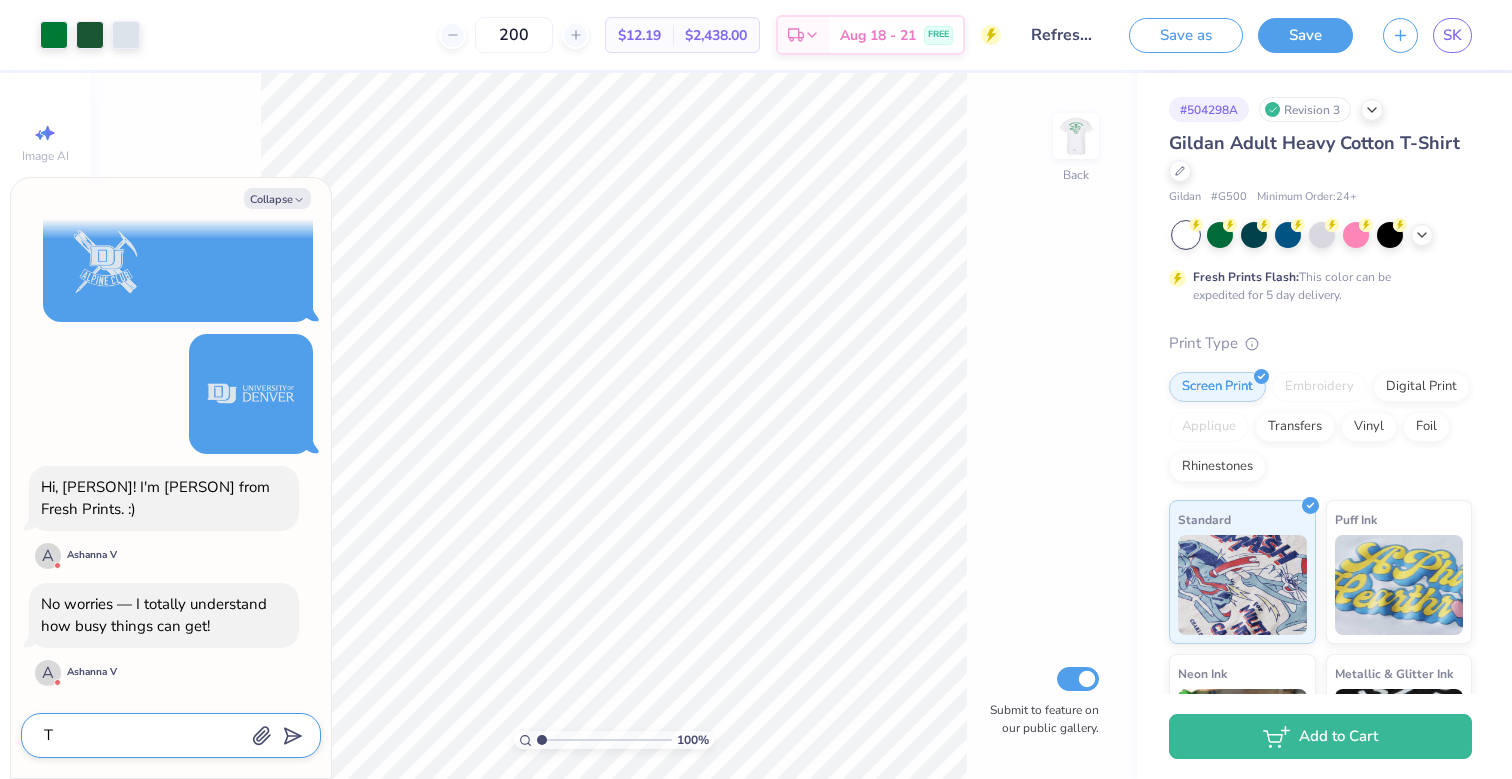 type on "Th" 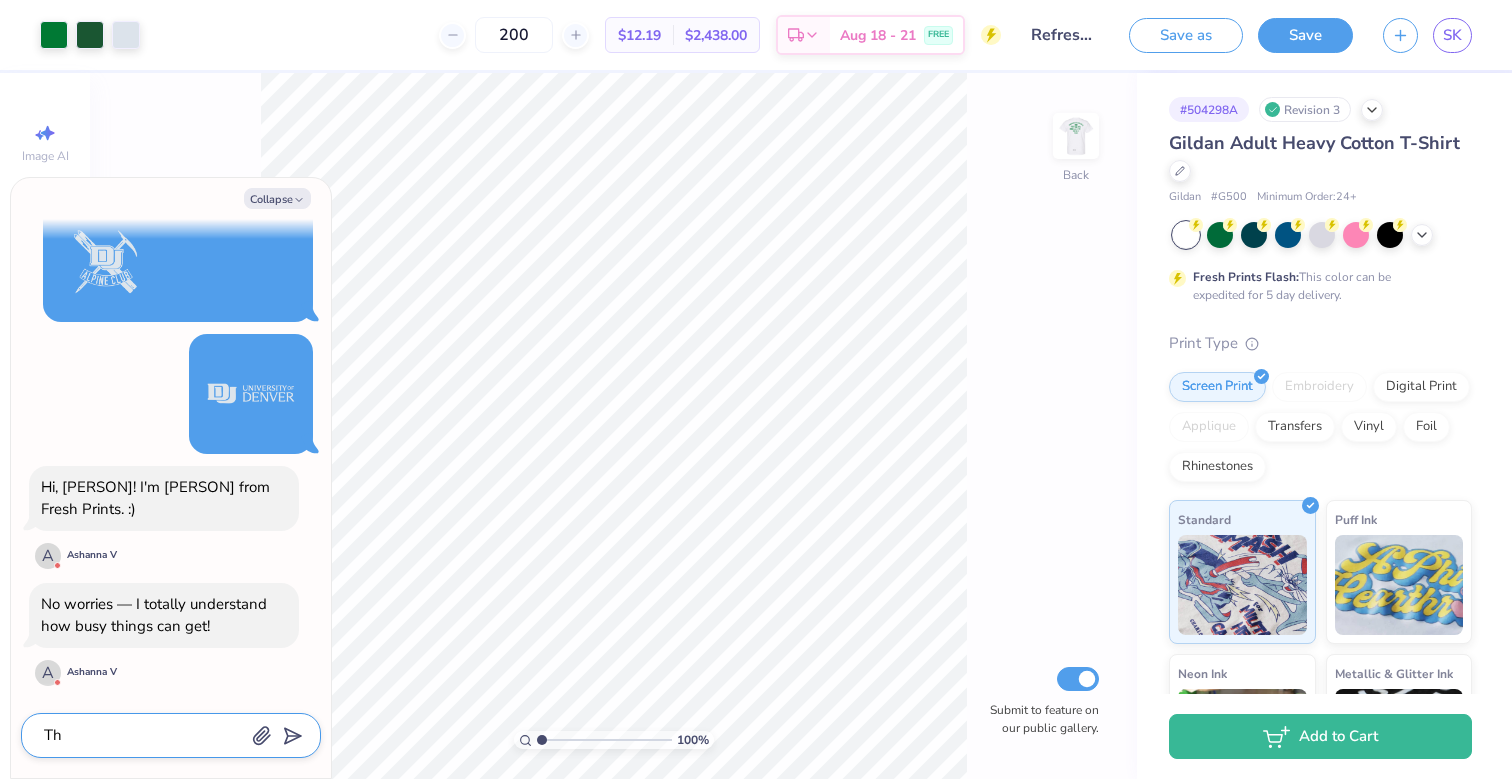 type on "Tha" 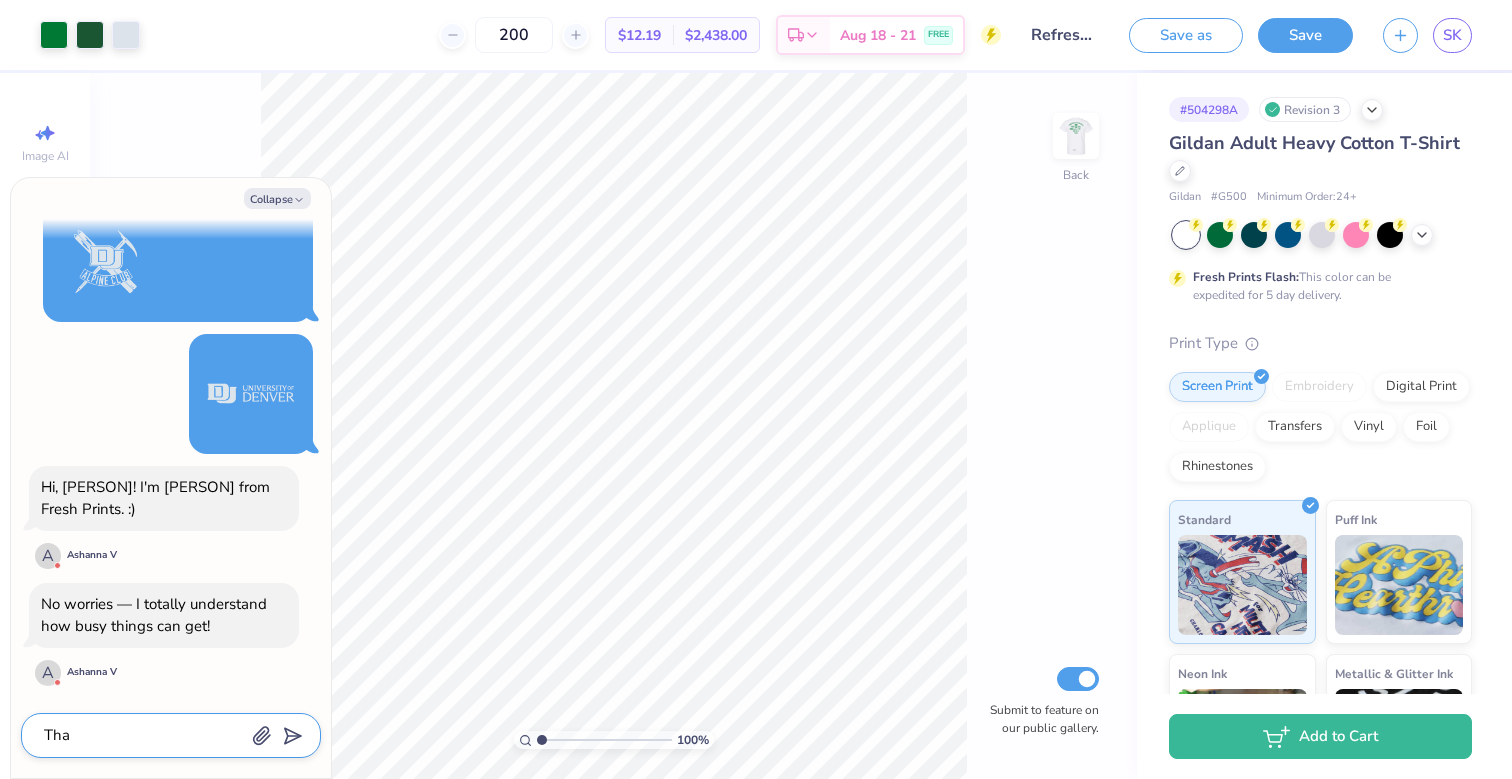 type on "Than" 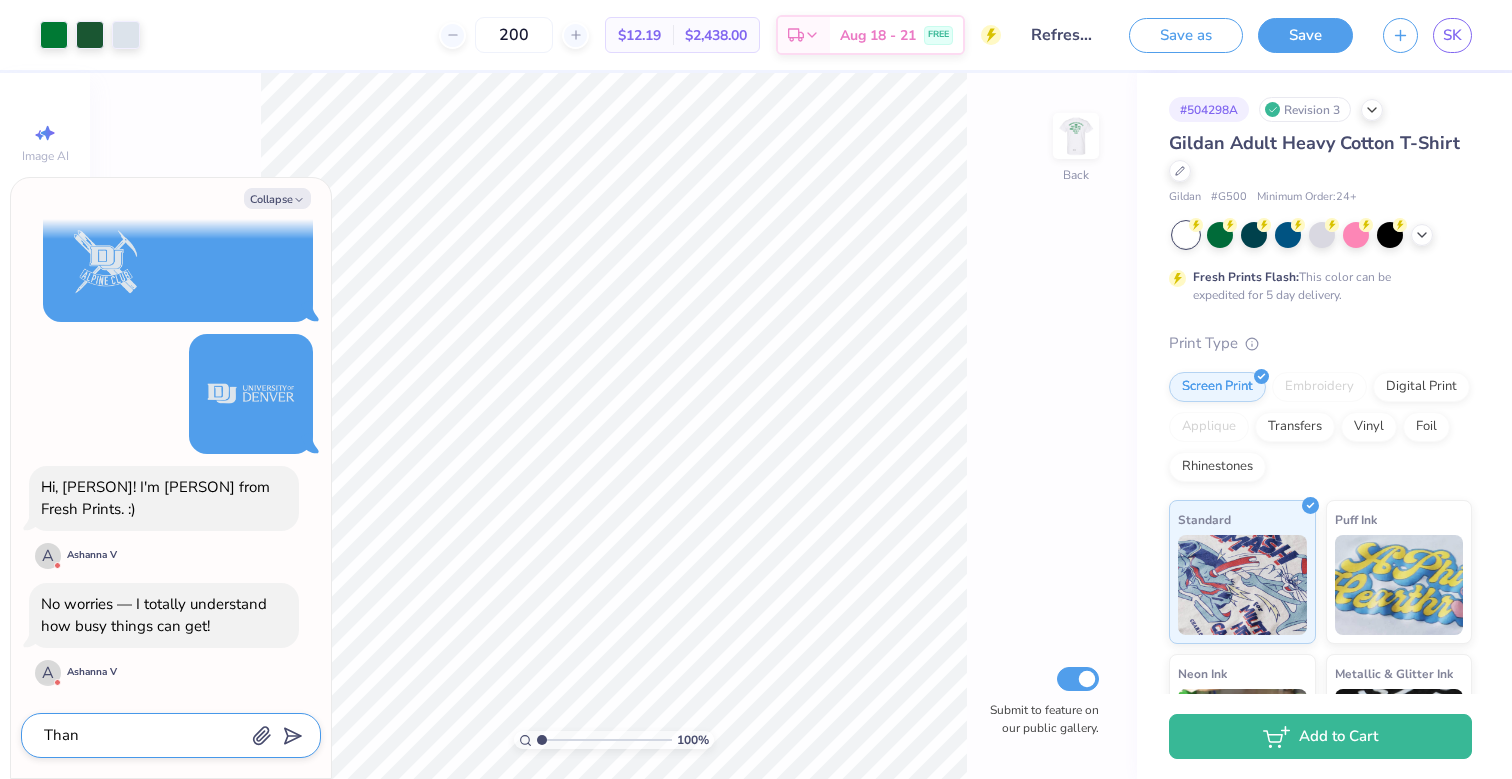 type on "Thank" 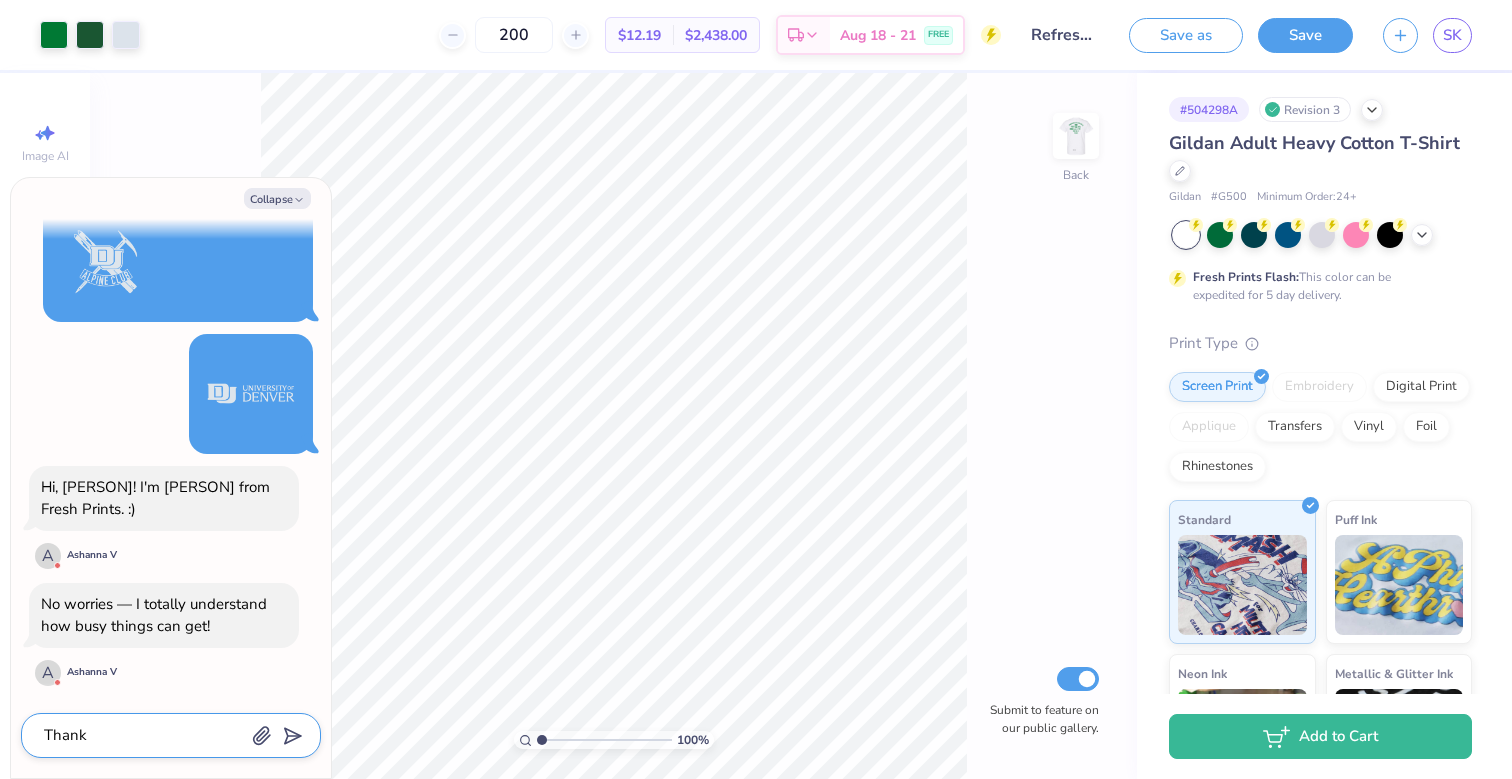 type on "Thanks" 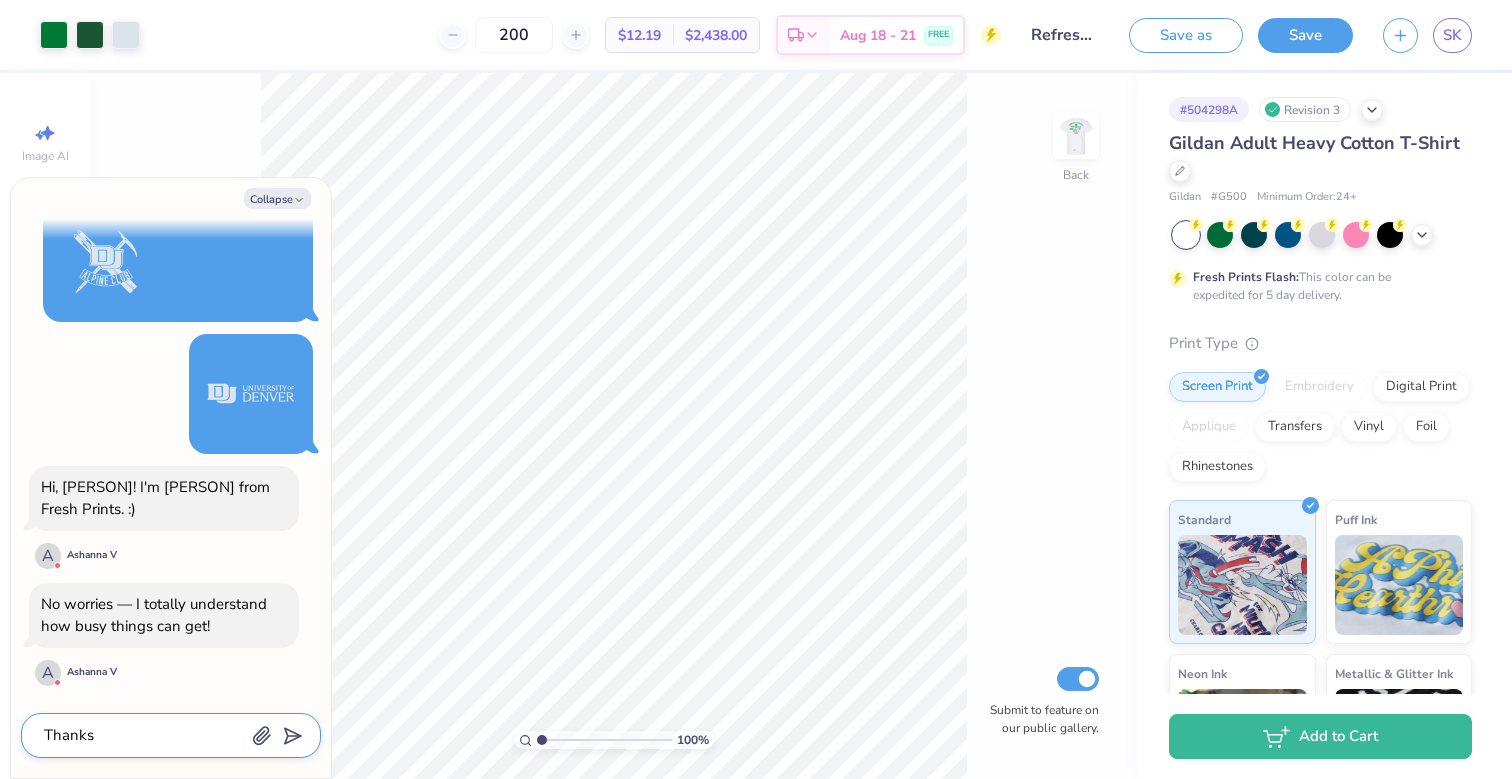 type on "Thanks!" 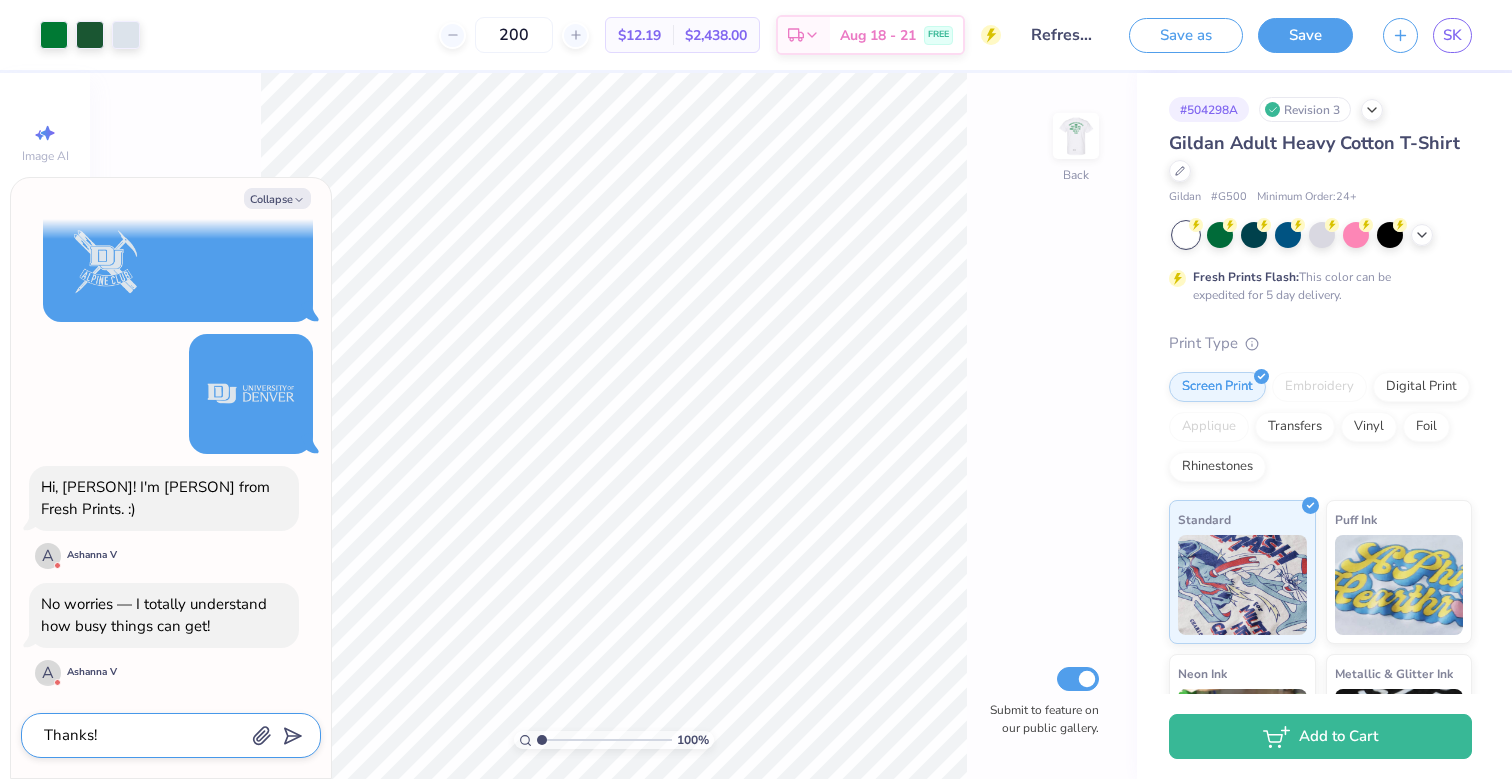 type on "Thanks!" 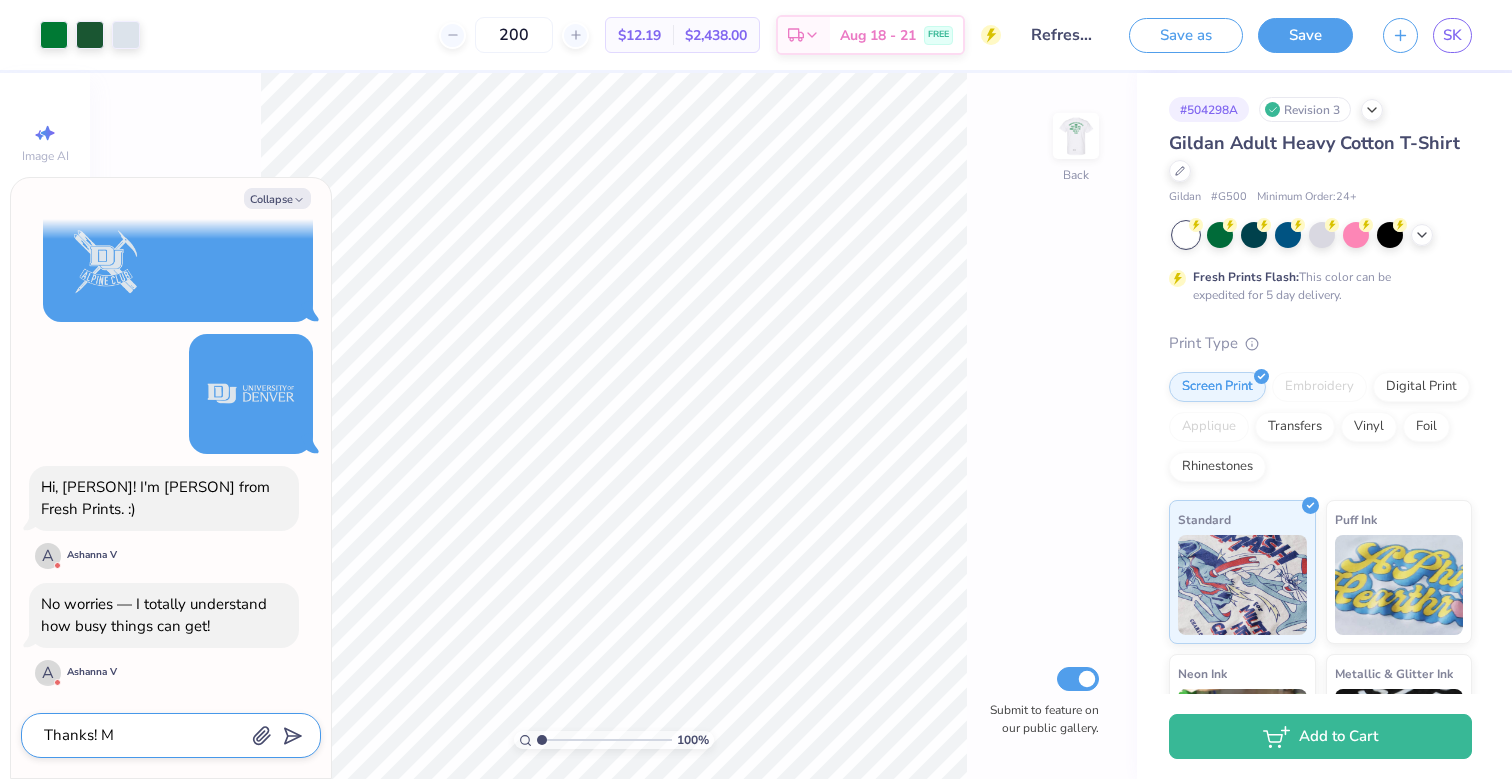 type on "Thanks! My" 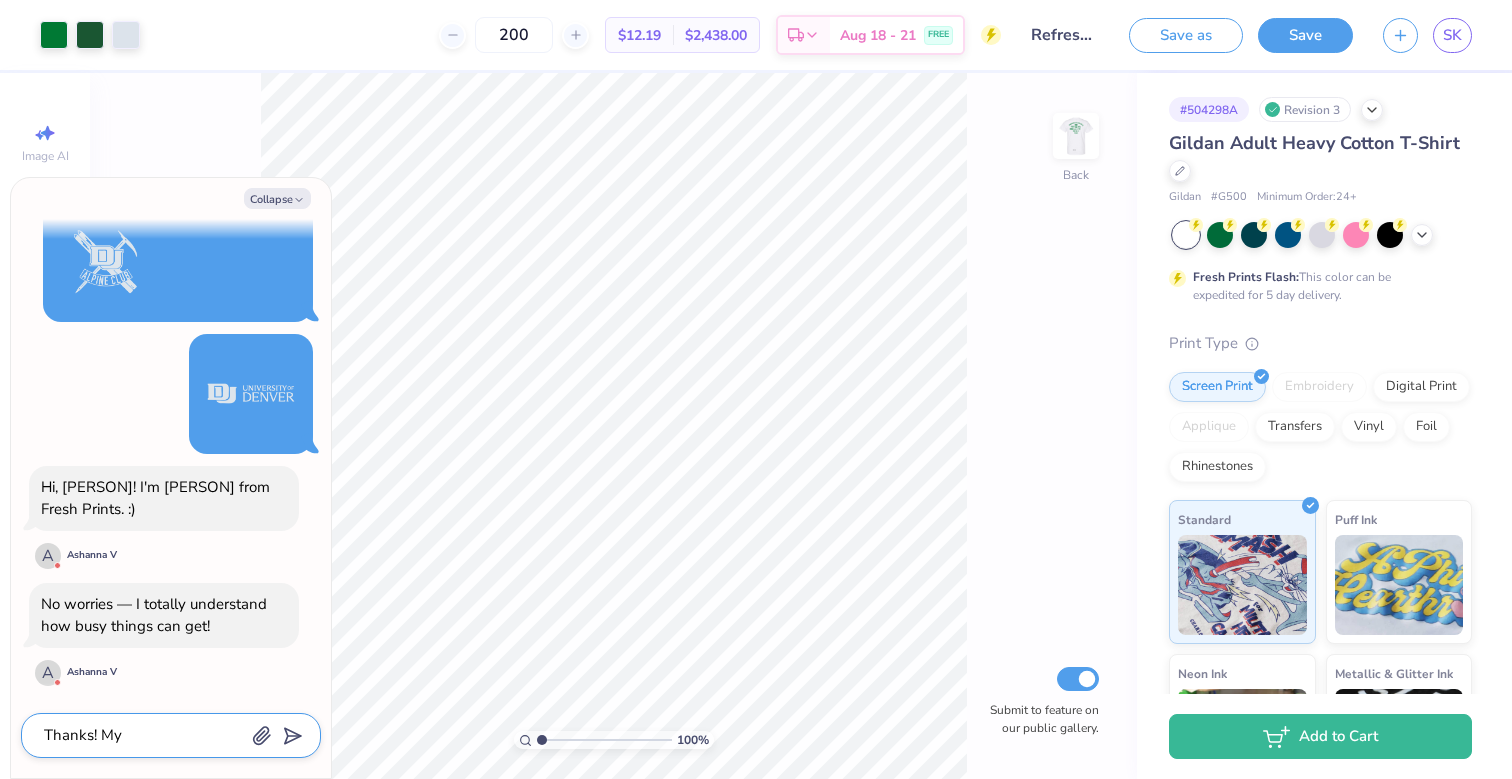 type on "Thanks! My" 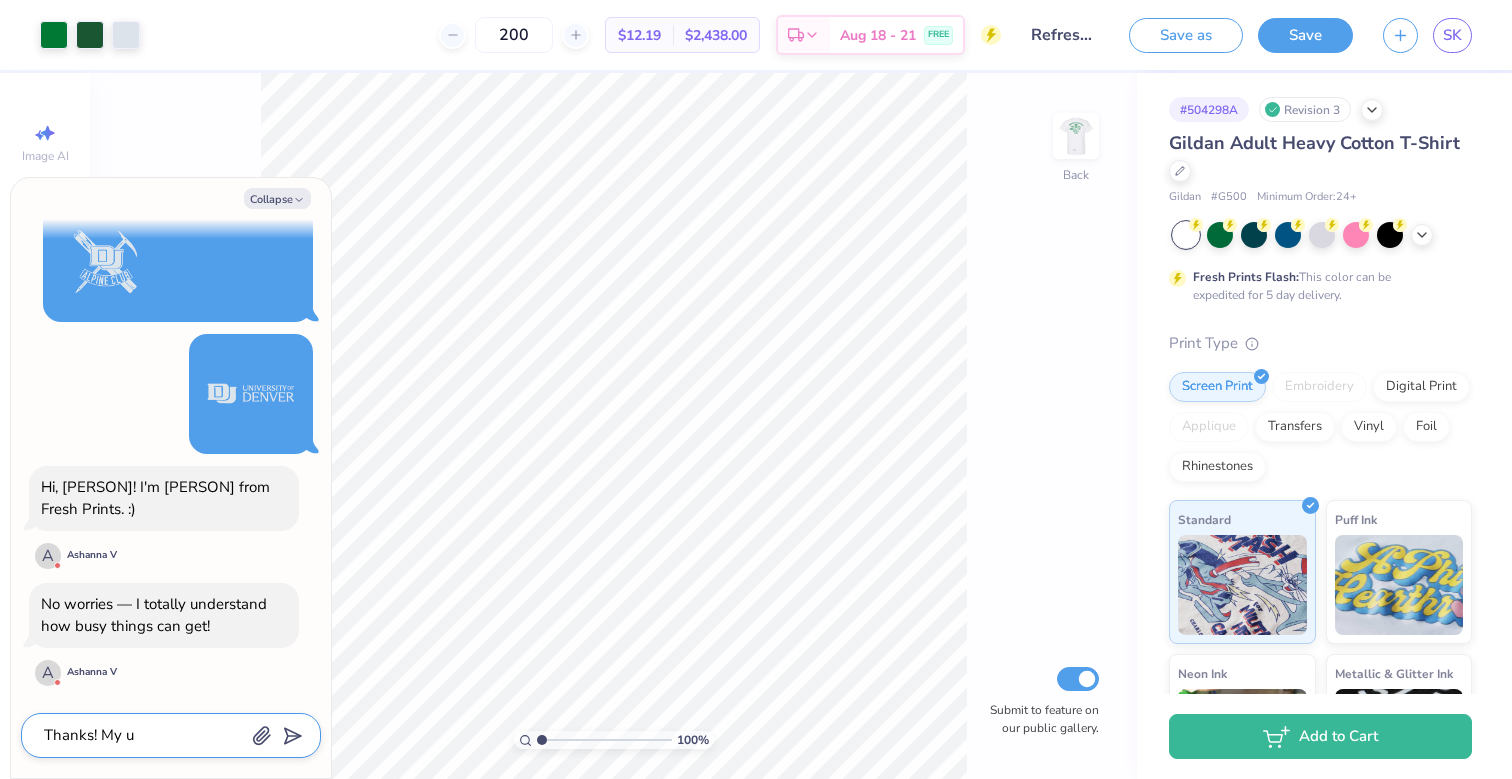 type on "Thanks! My un" 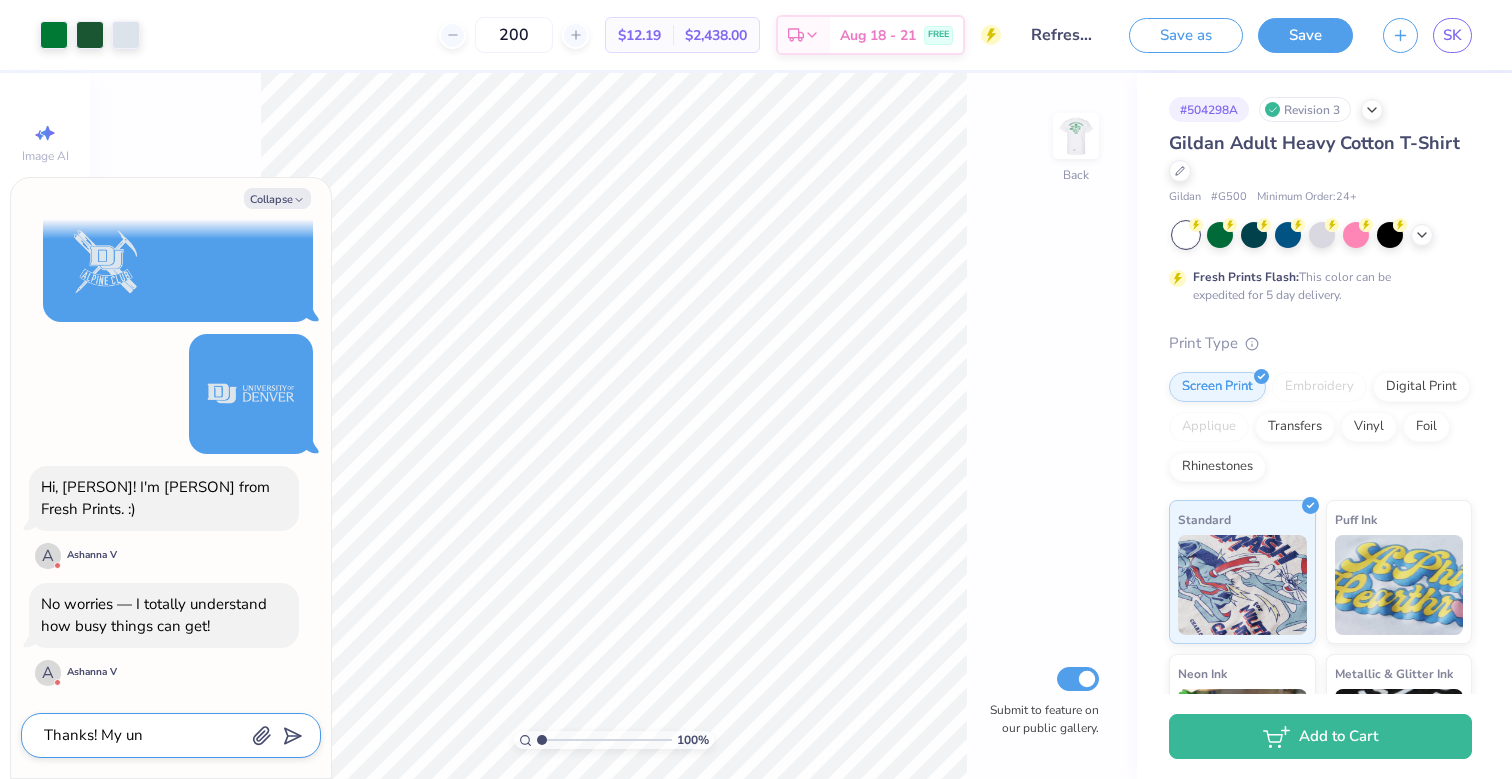 type on "Thanks! My uni" 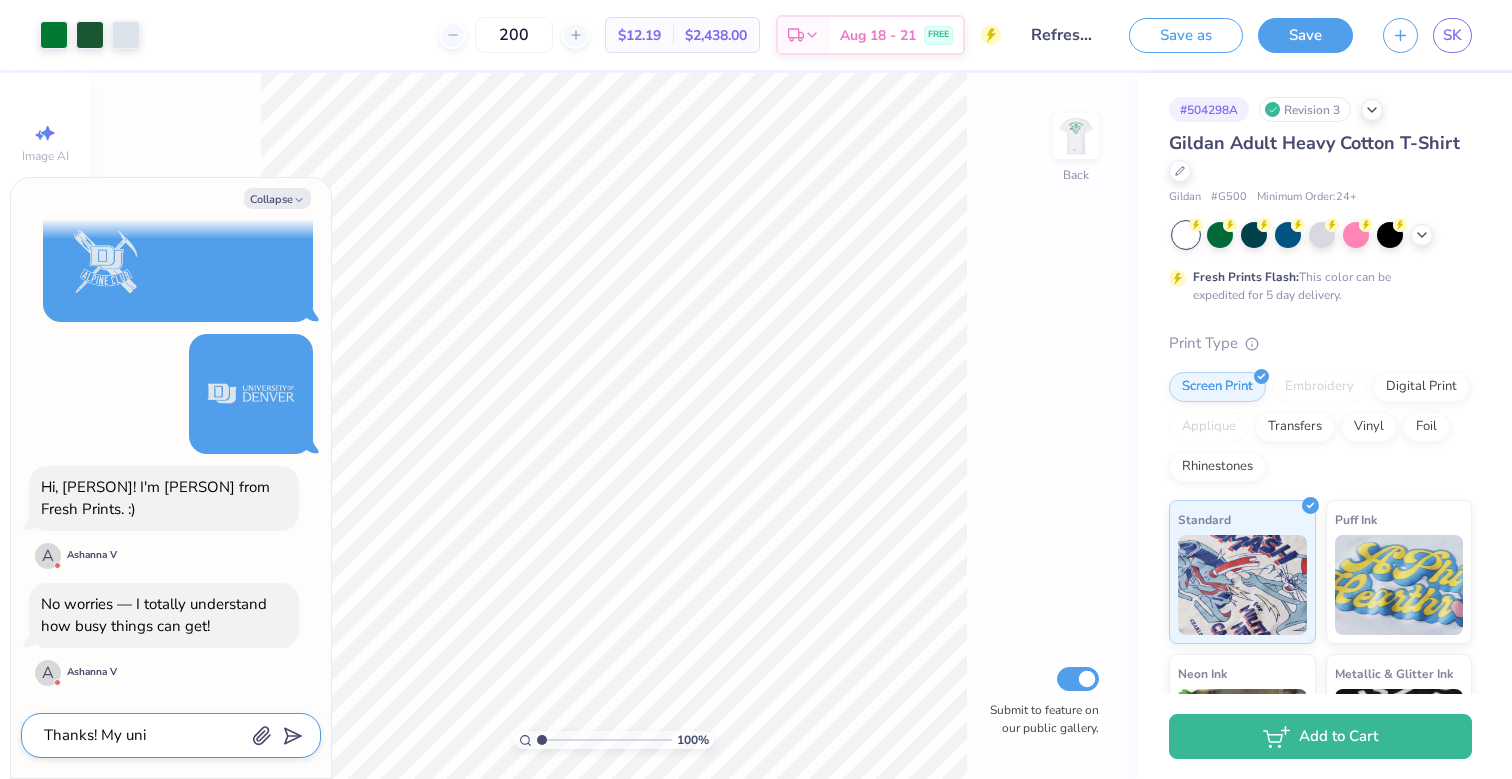 type on "Thanks! My univ" 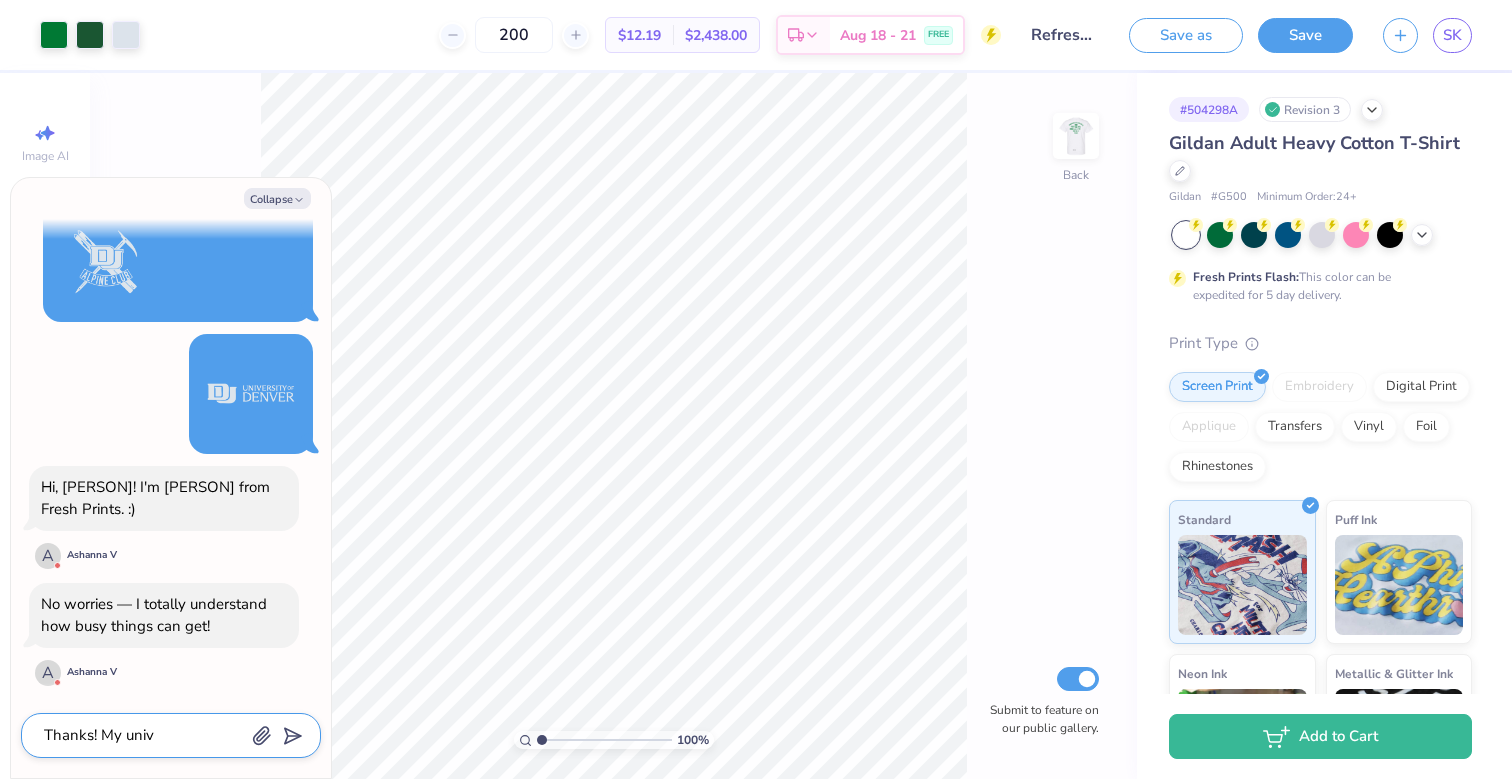 type on "Thanks! My unive" 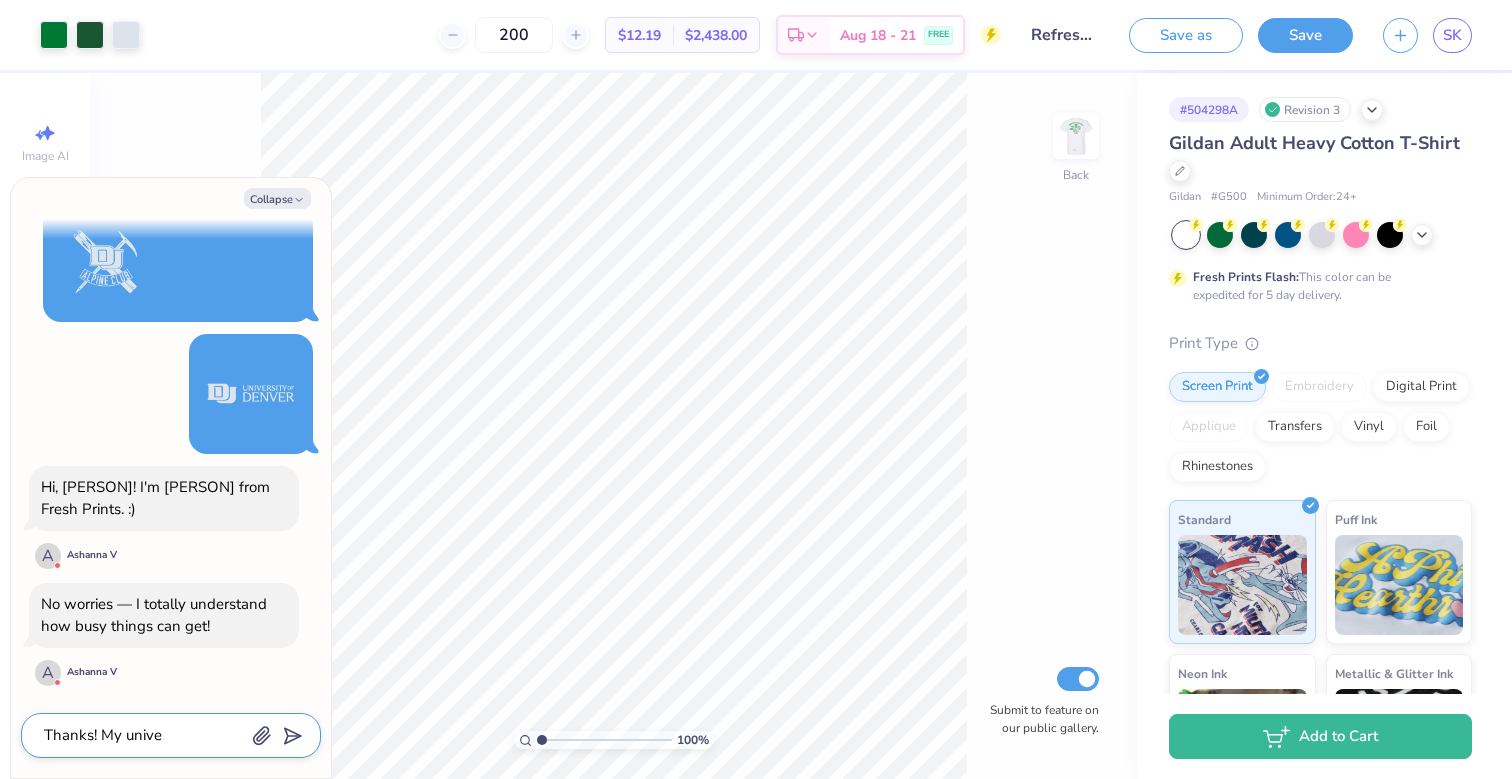 type on "Thanks! My univer" 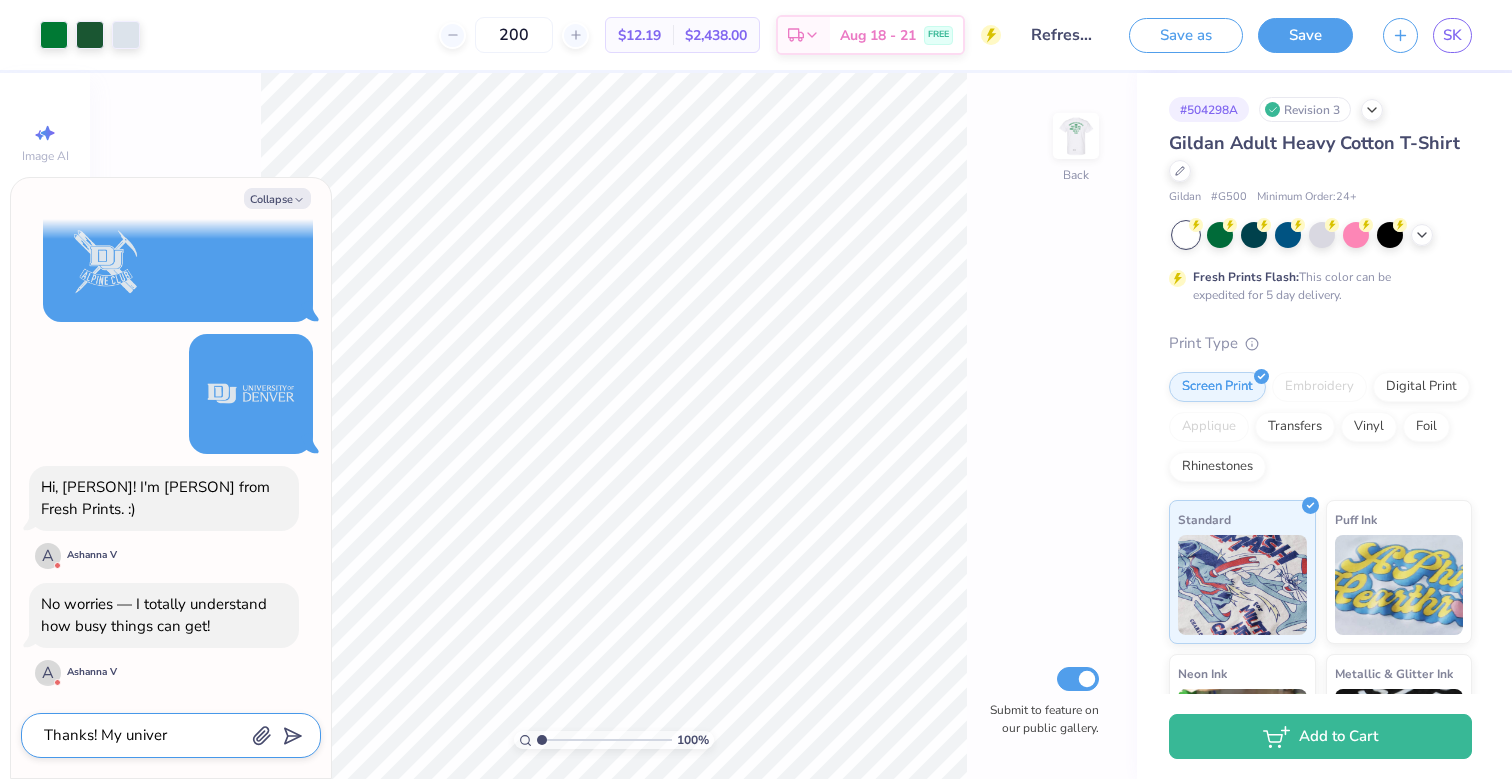 type on "Thanks! My univers" 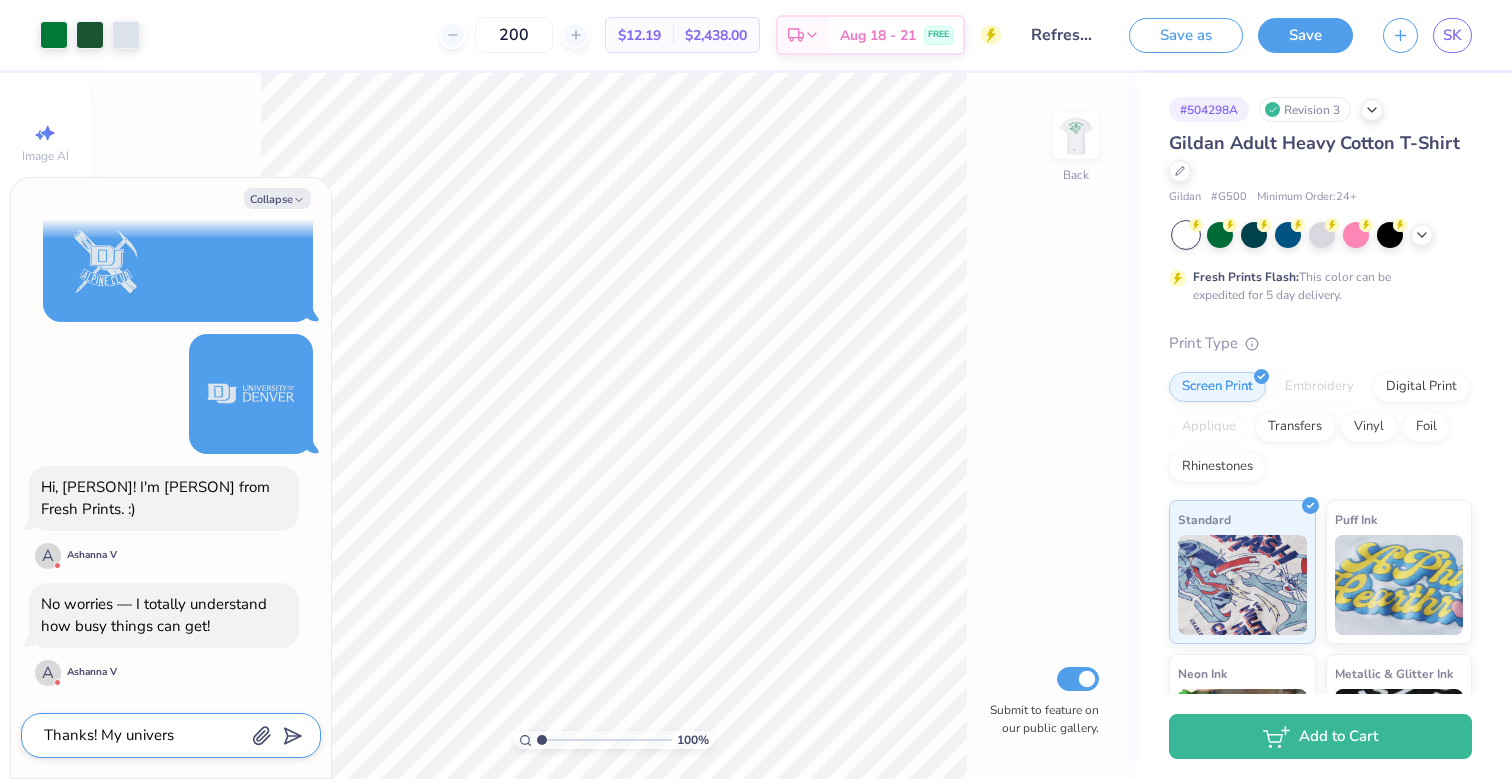 type on "Thanks! My universi" 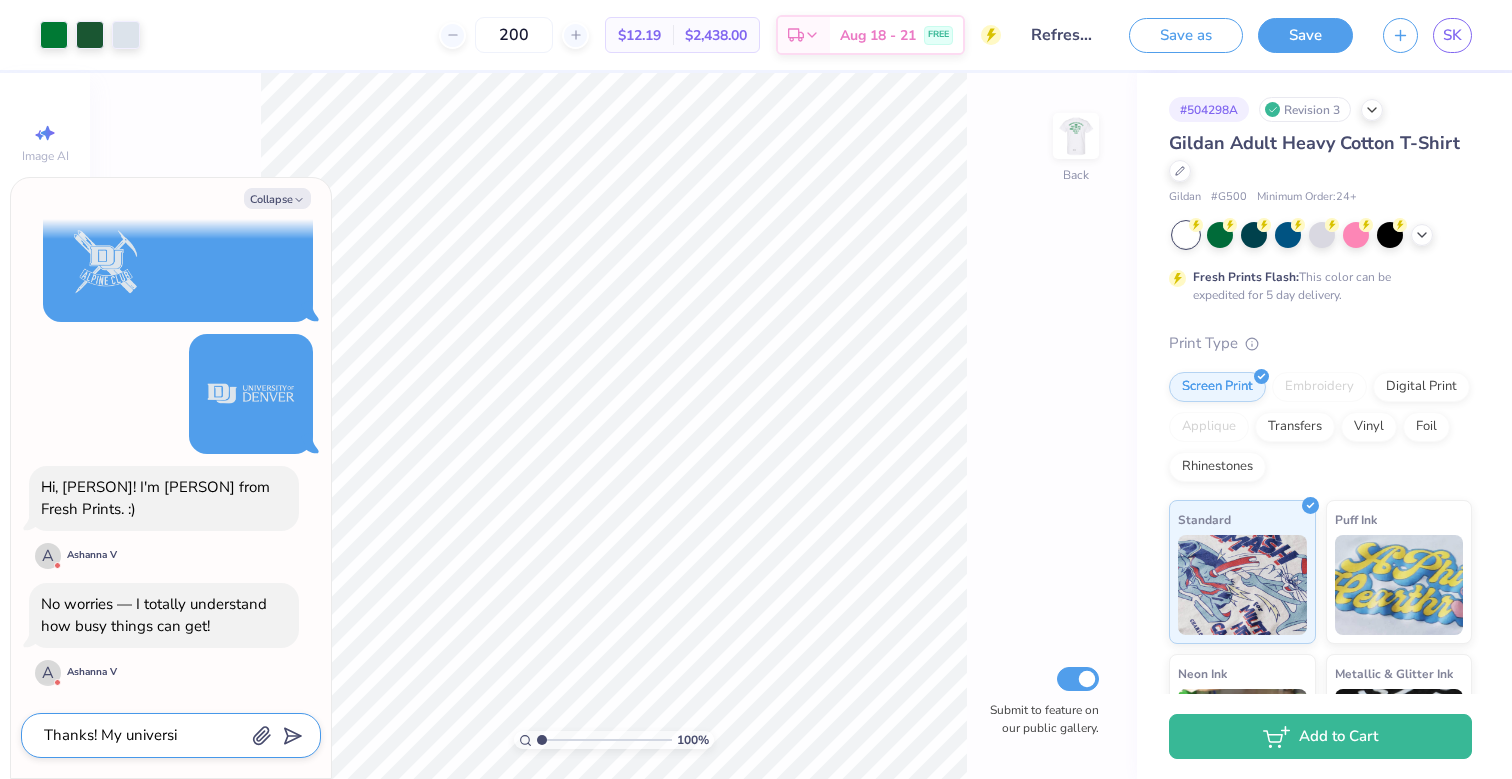 type on "Thanks! My universit" 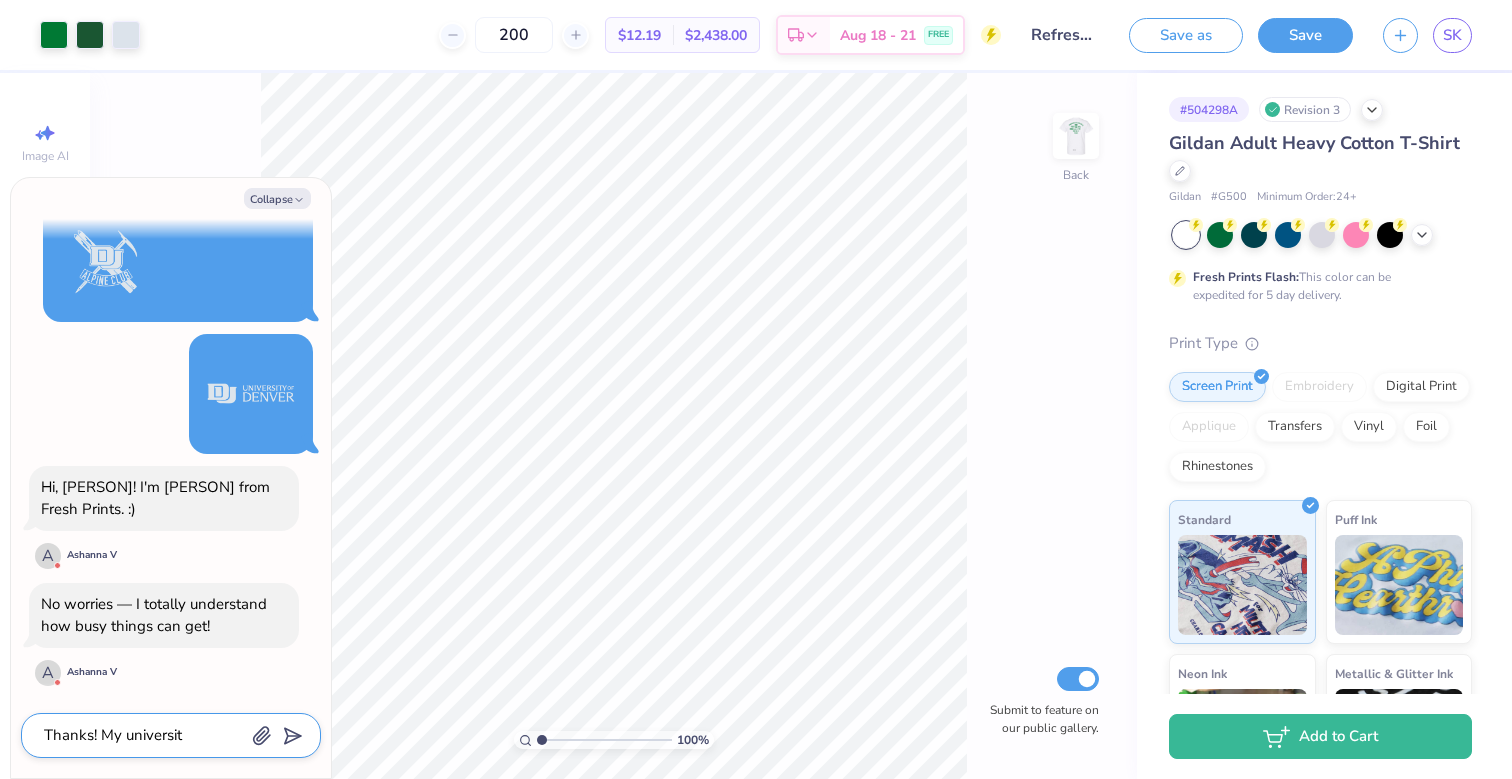 type on "Thanks! My university" 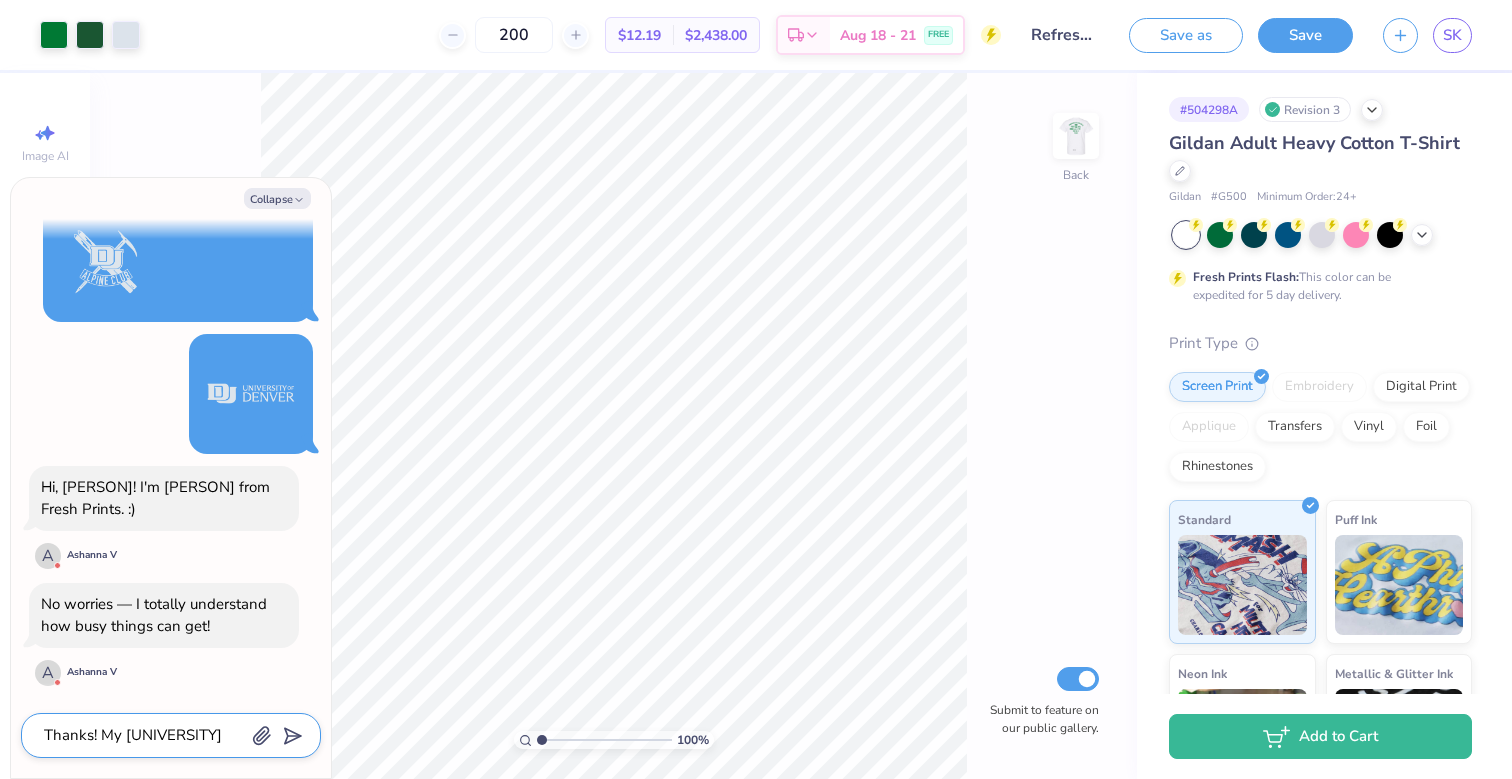 type on "x" 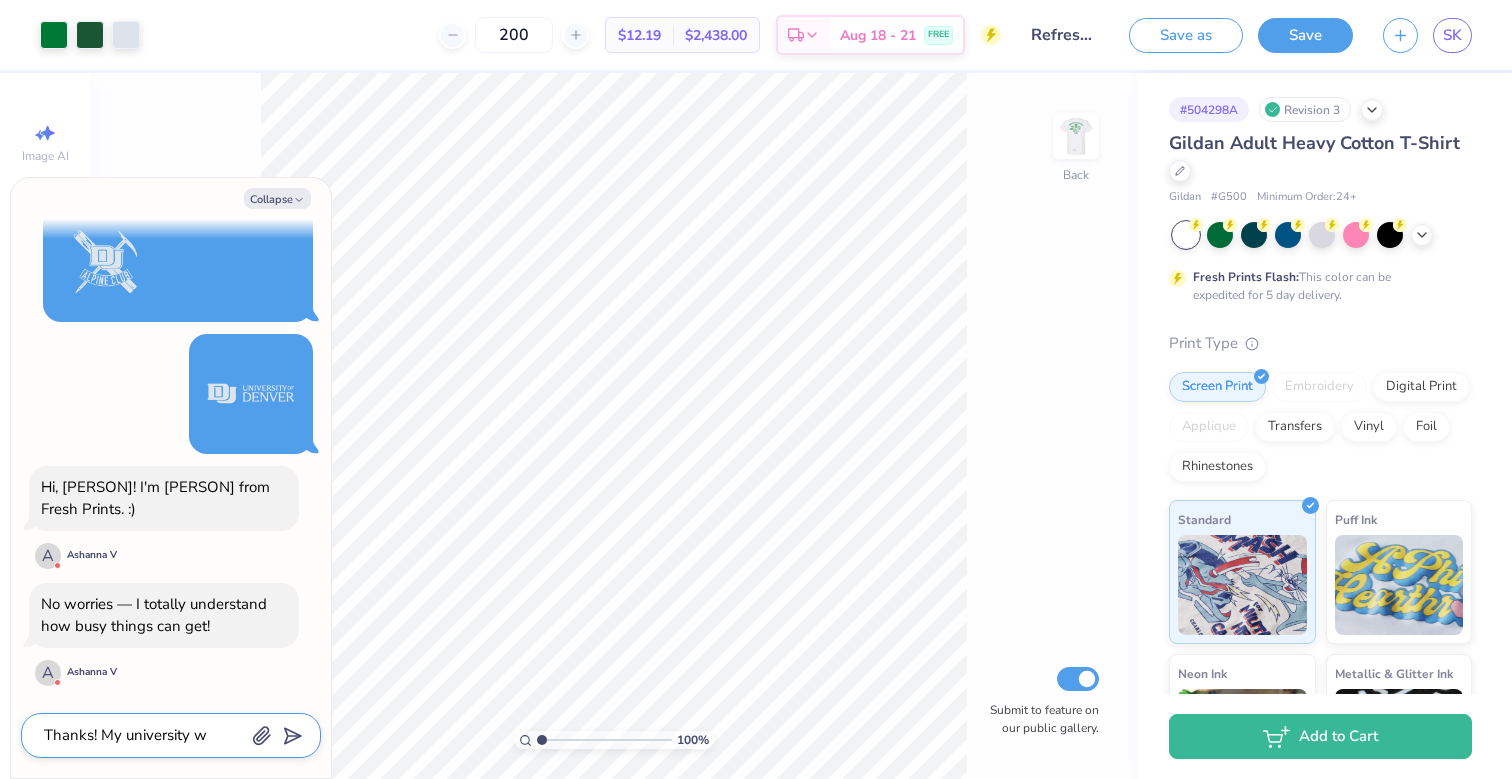 type on "x" 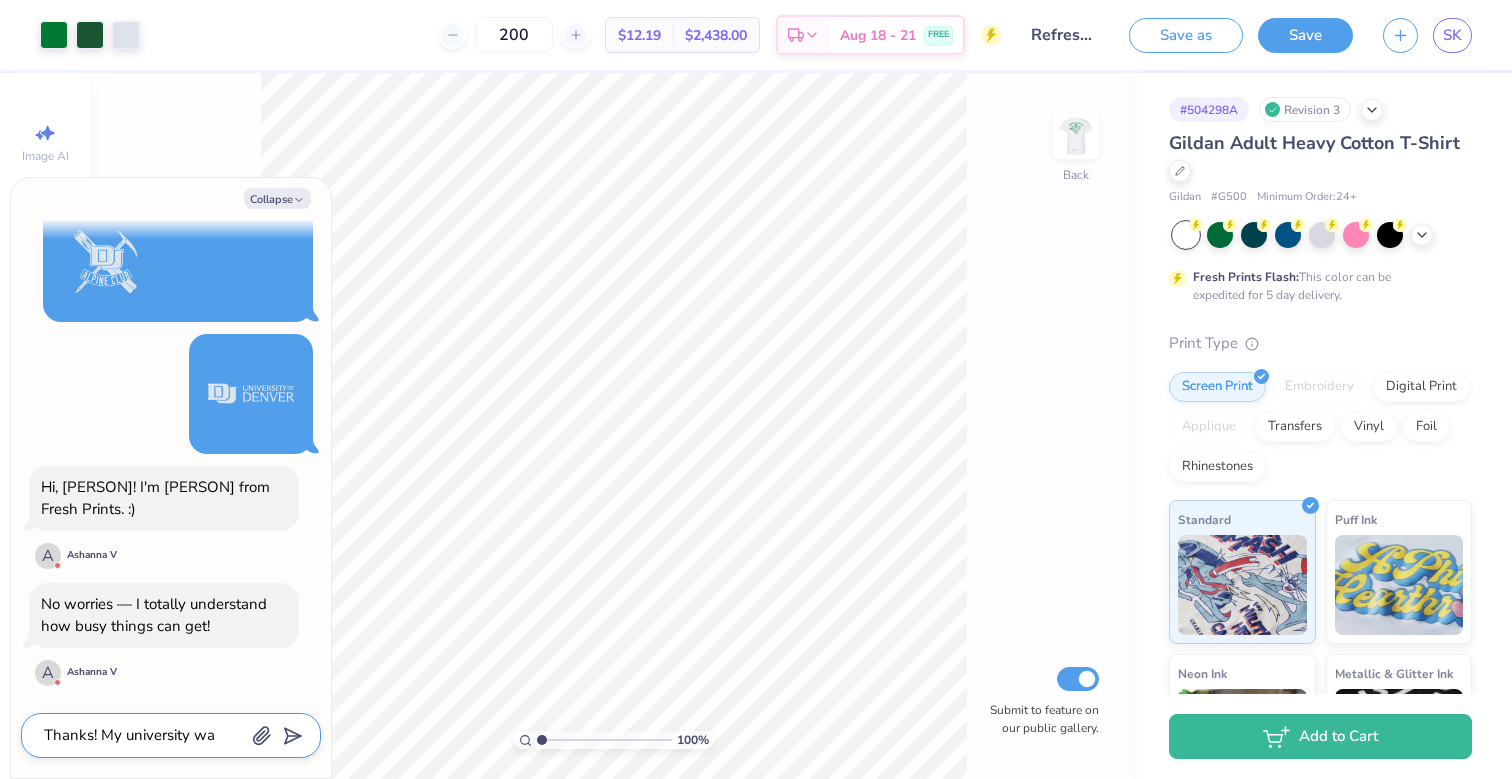 type on "Thanks! My university wan" 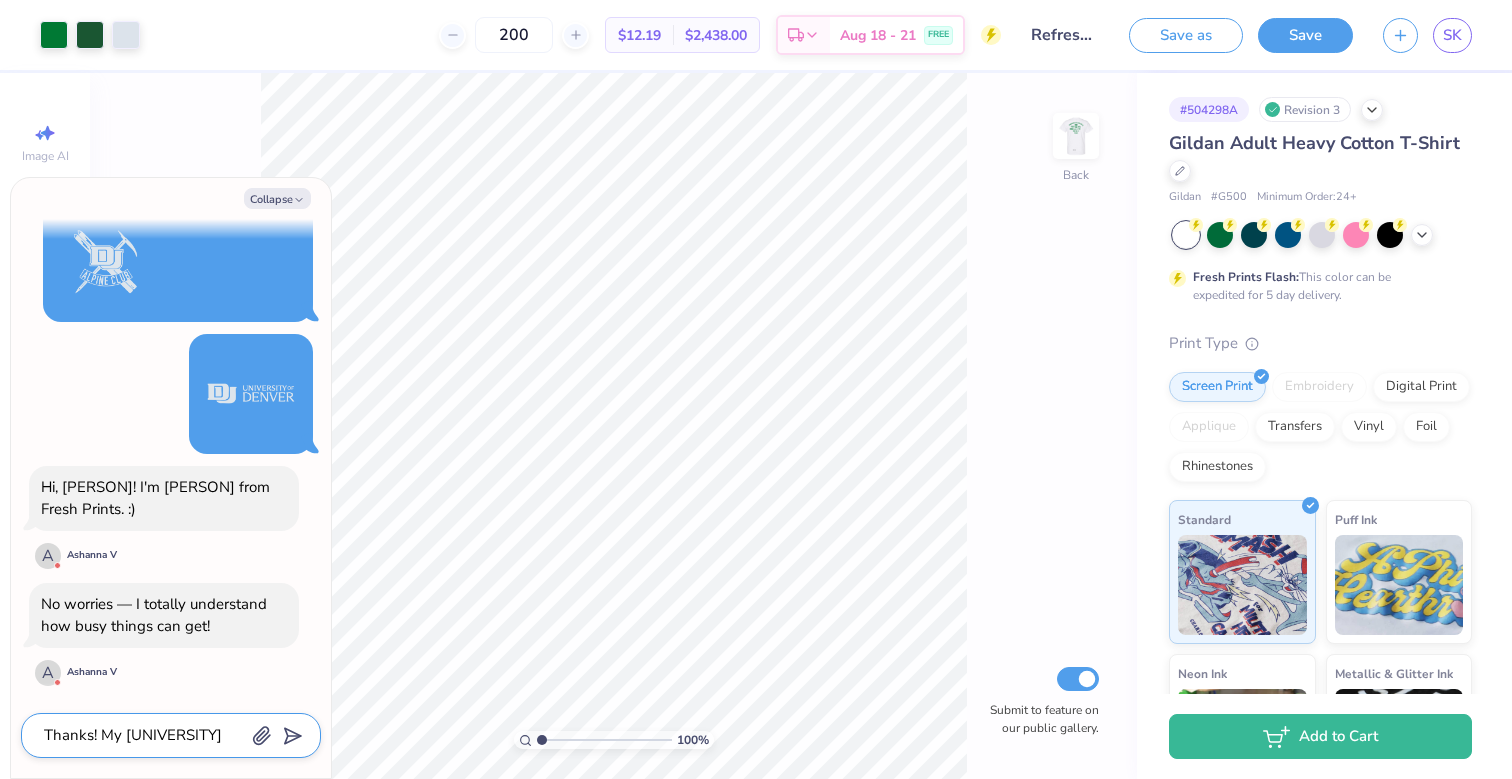 type on "Thanks! My university want" 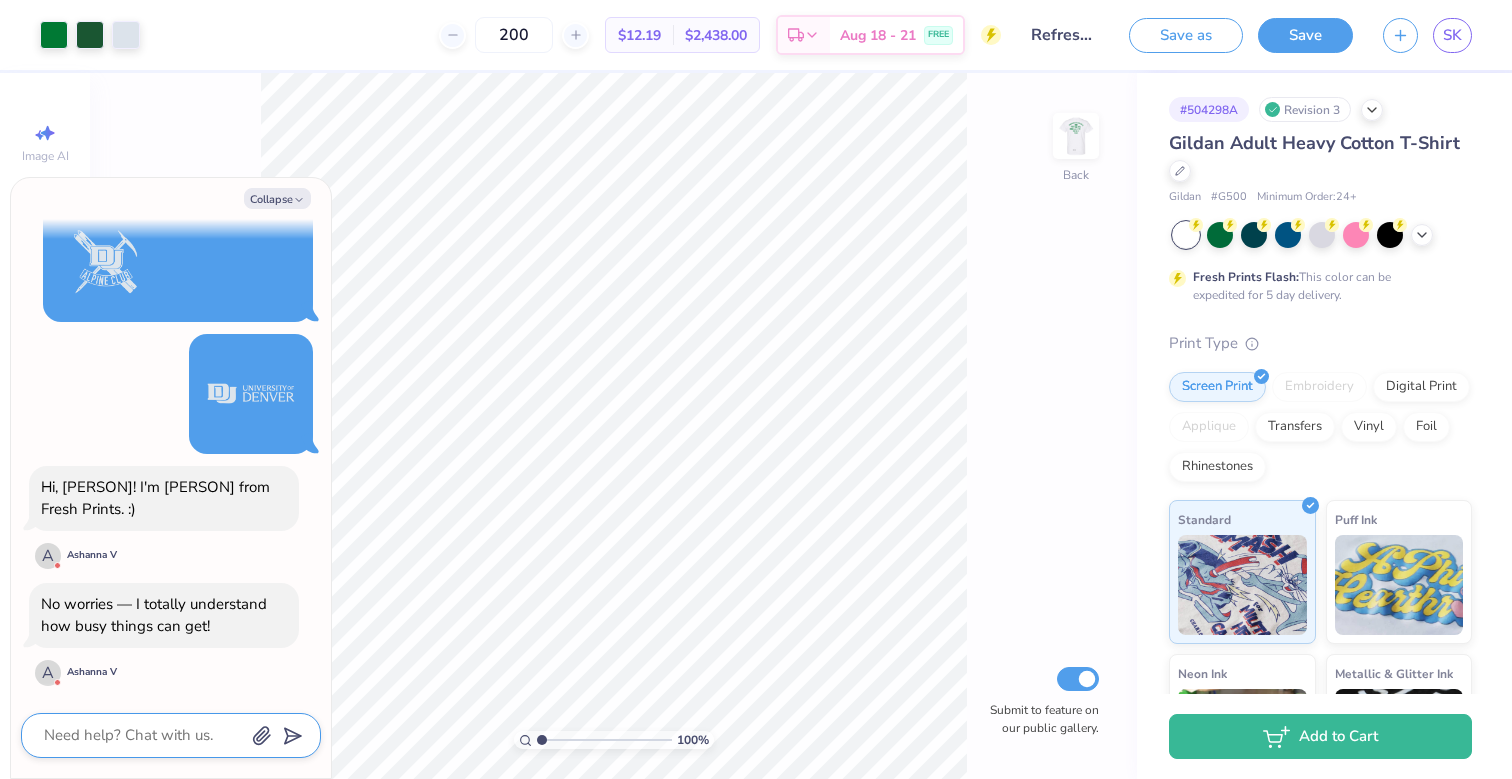 type on "W" 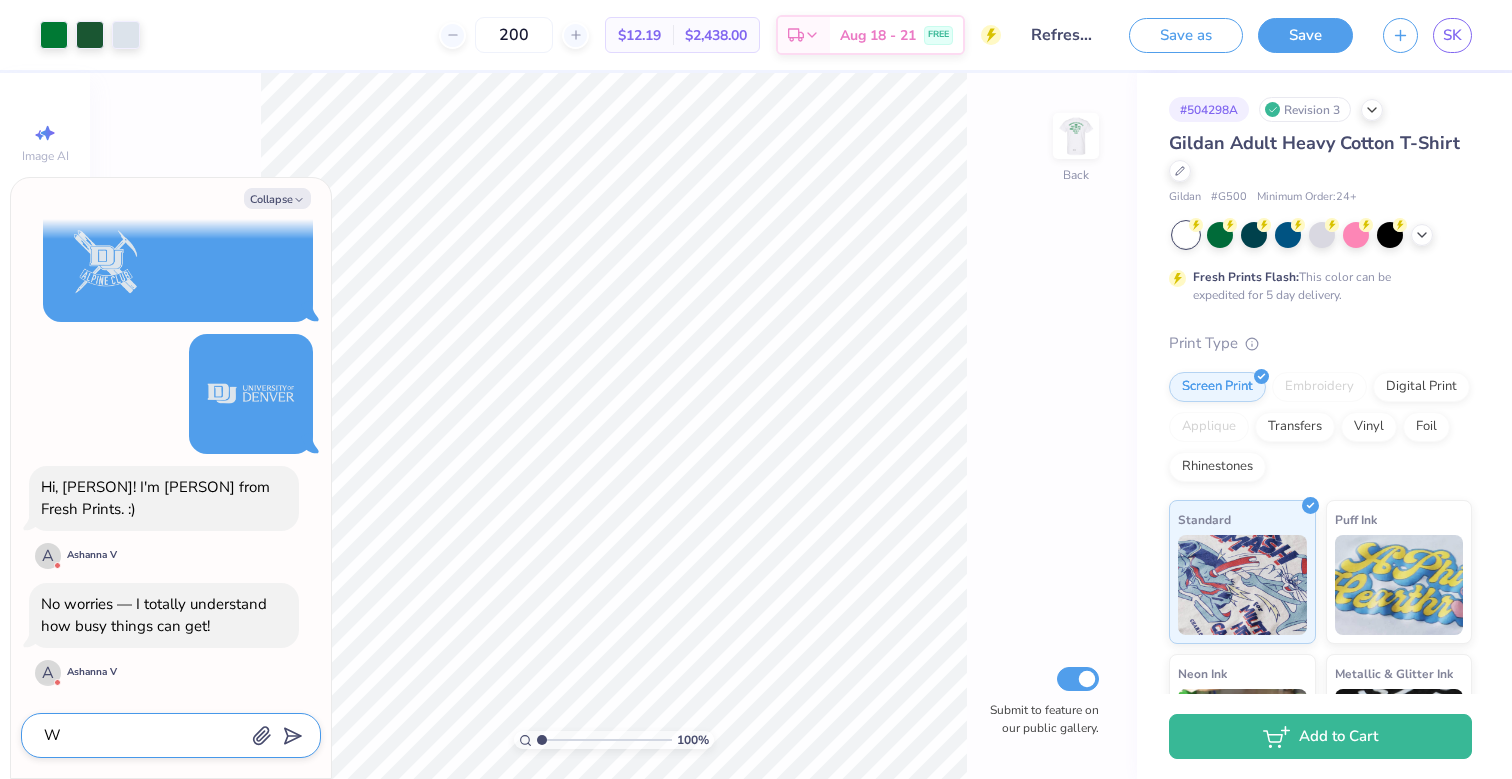 type on "Wa" 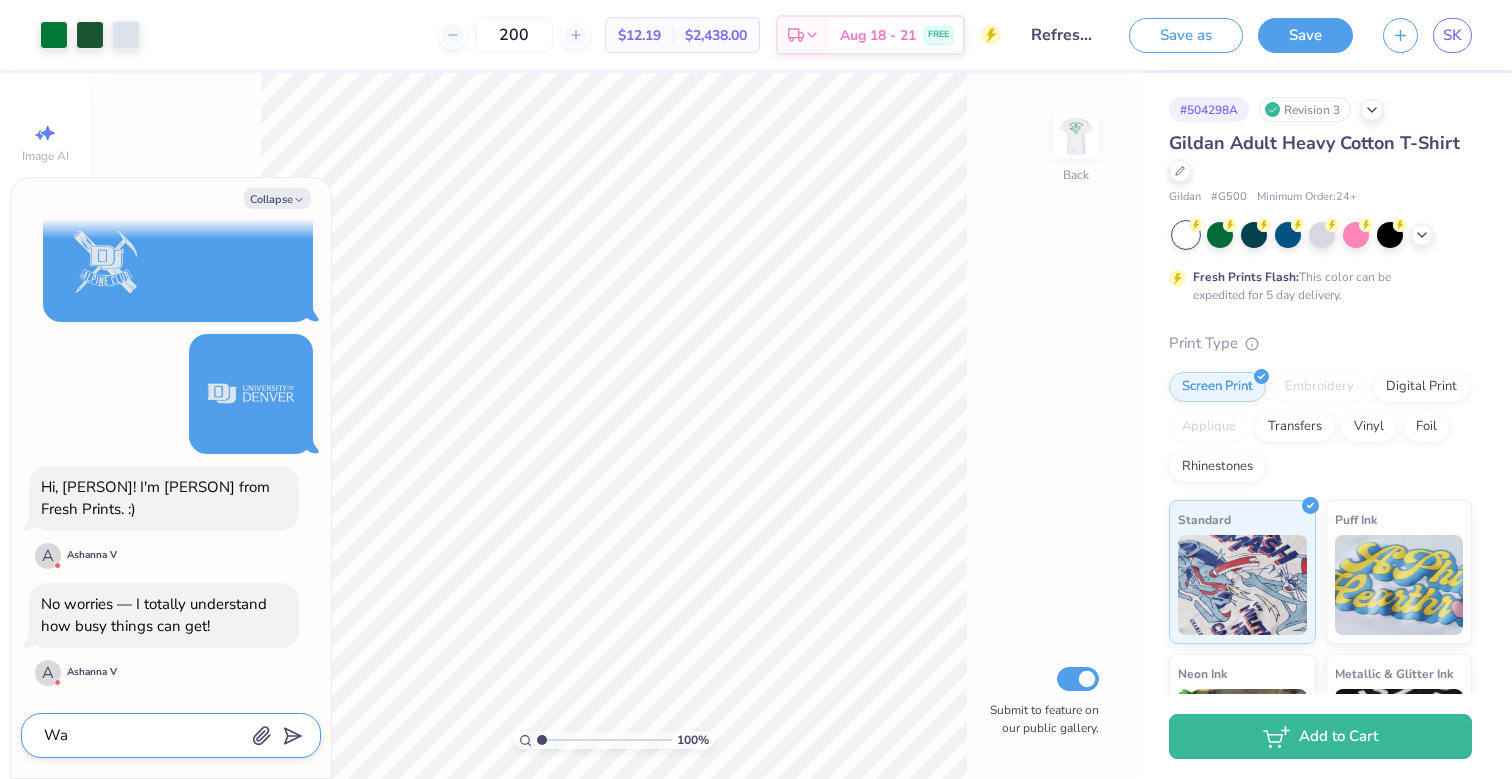 type on "Wai" 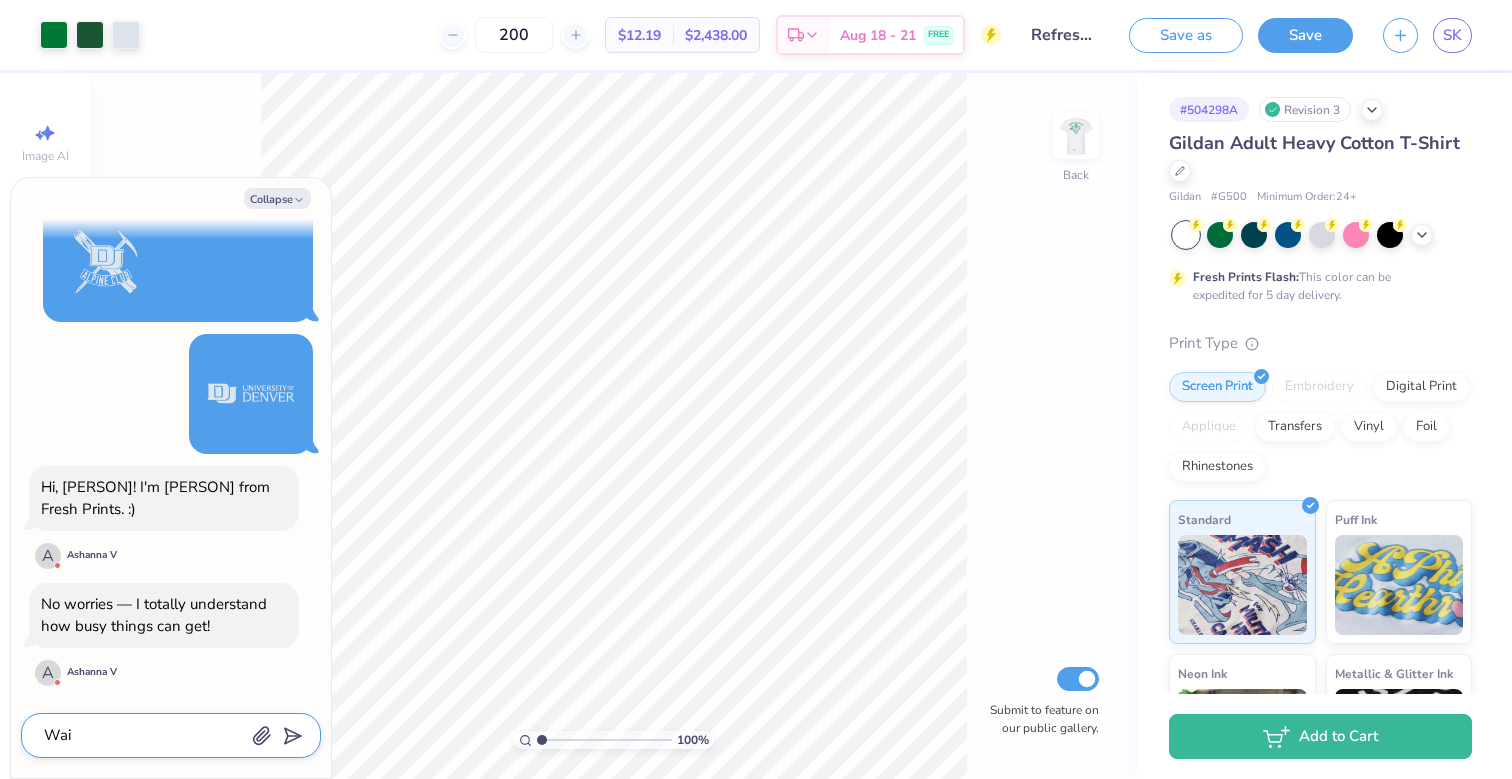 type on "Wait" 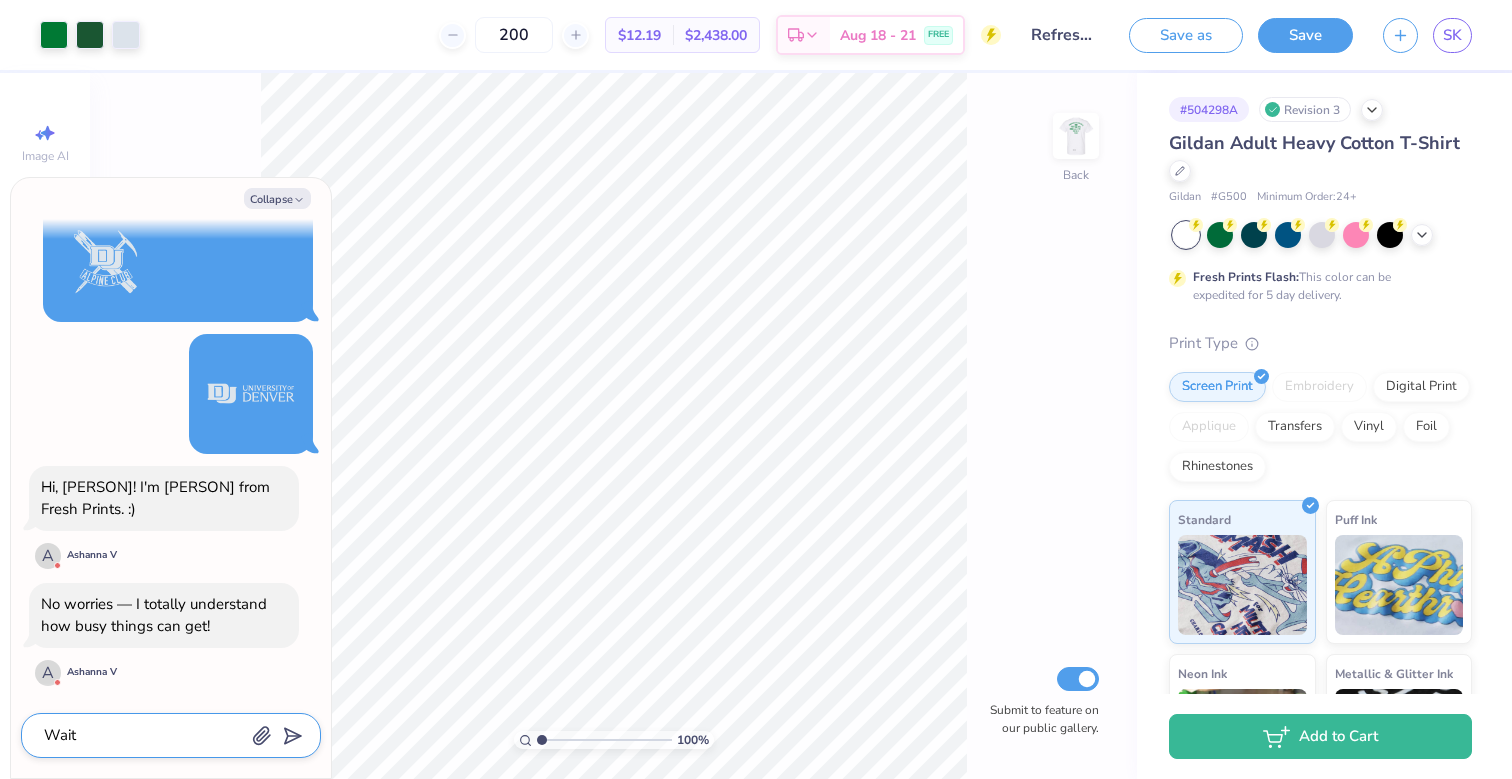 type on "Wait," 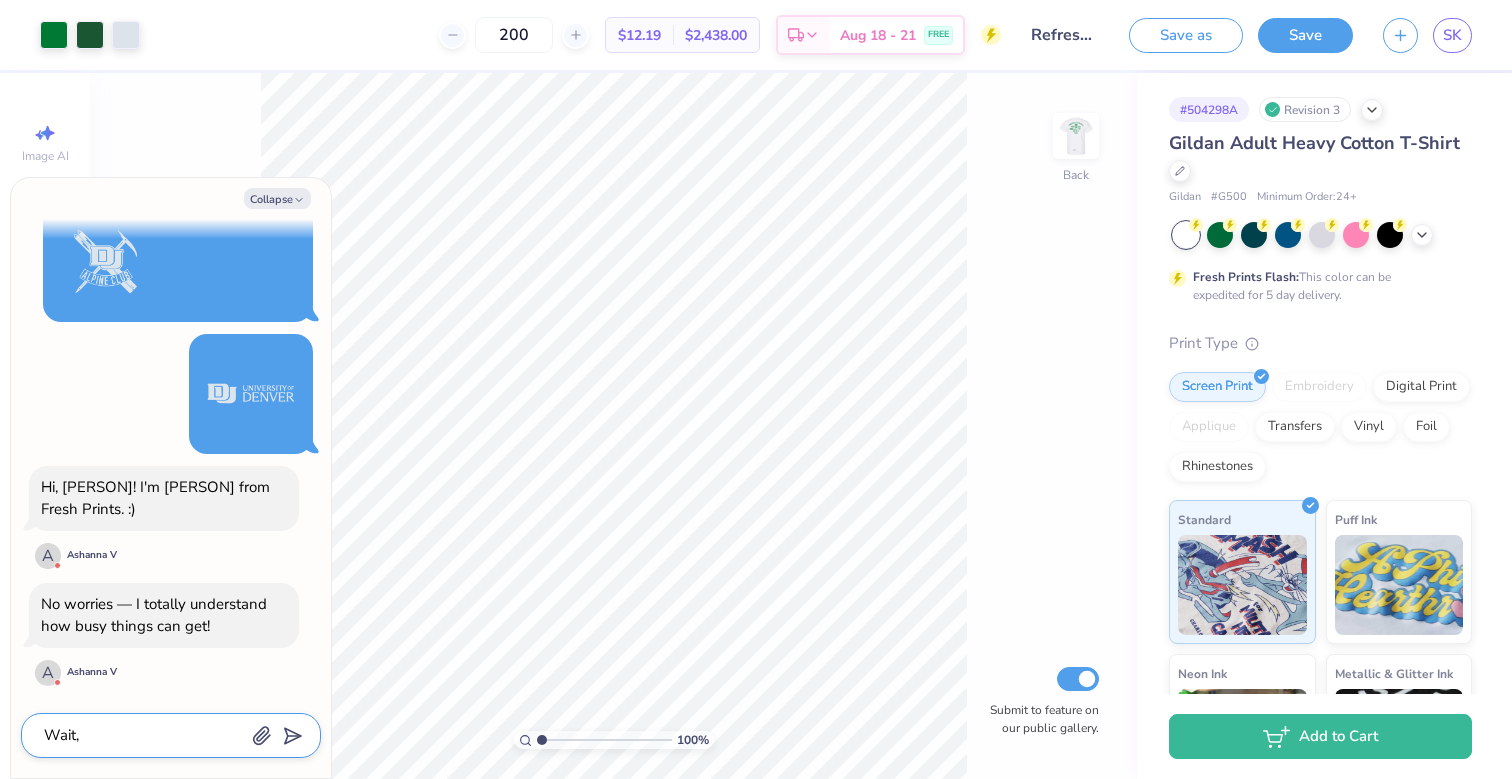 type on "Wait," 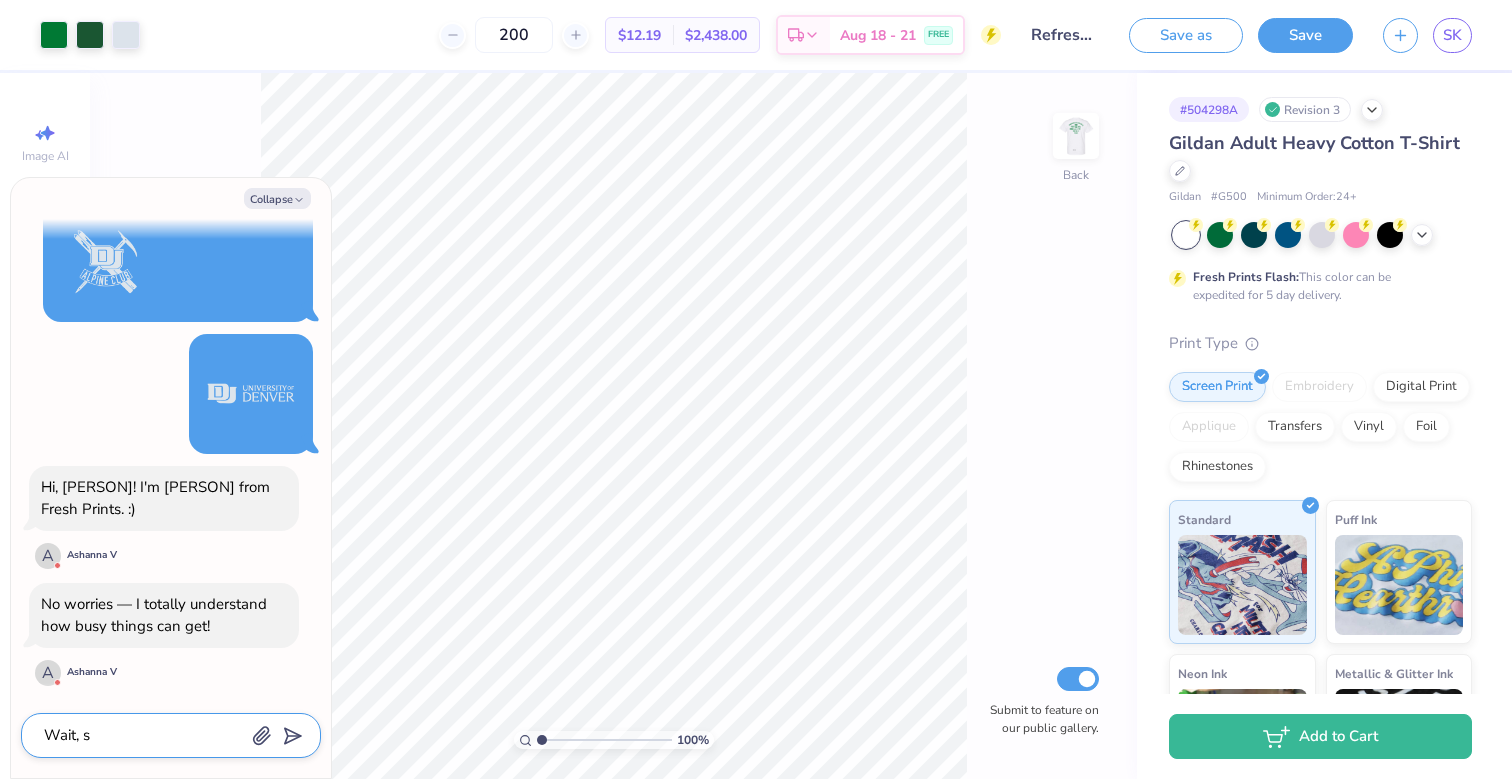 type on "x" 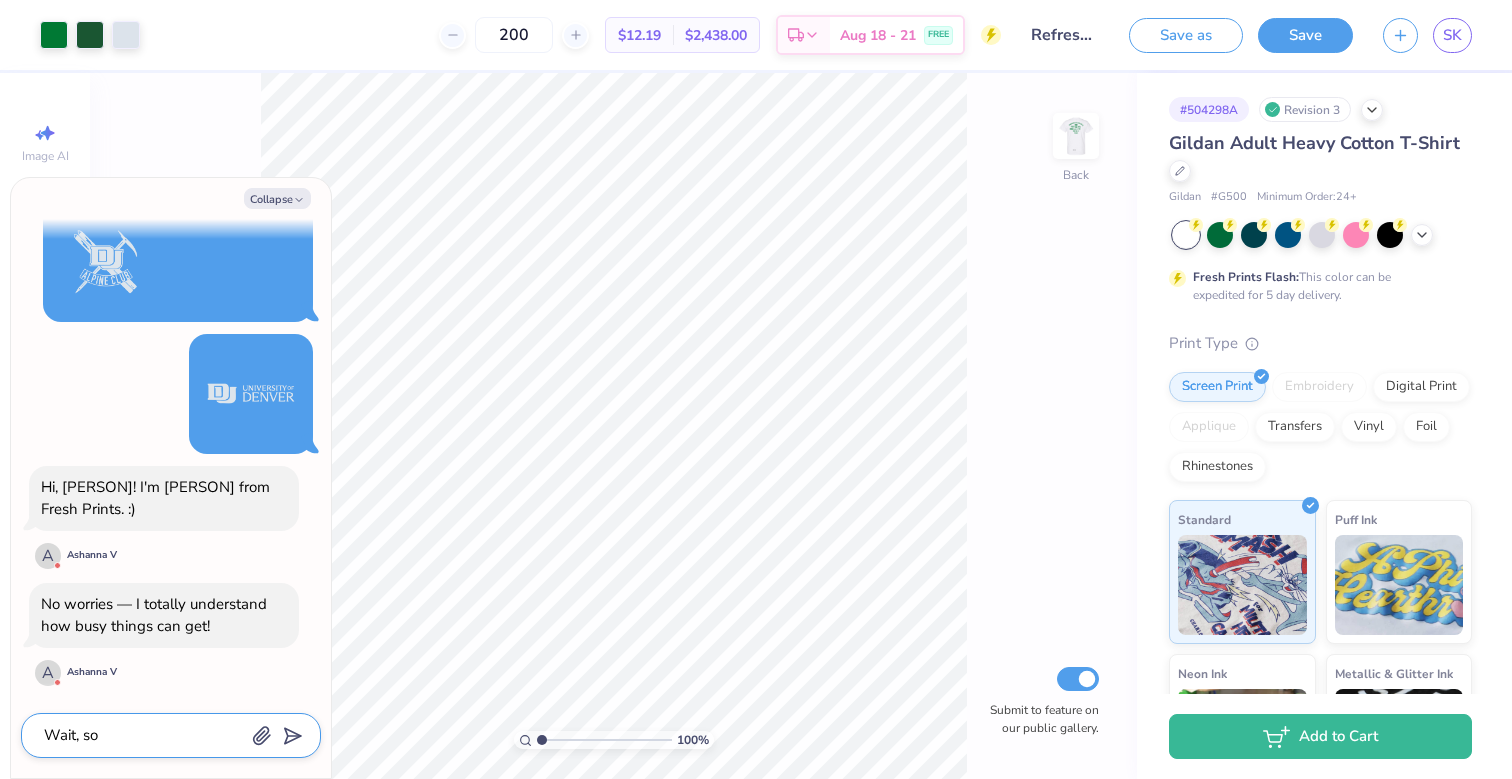 type on "Wait, sor" 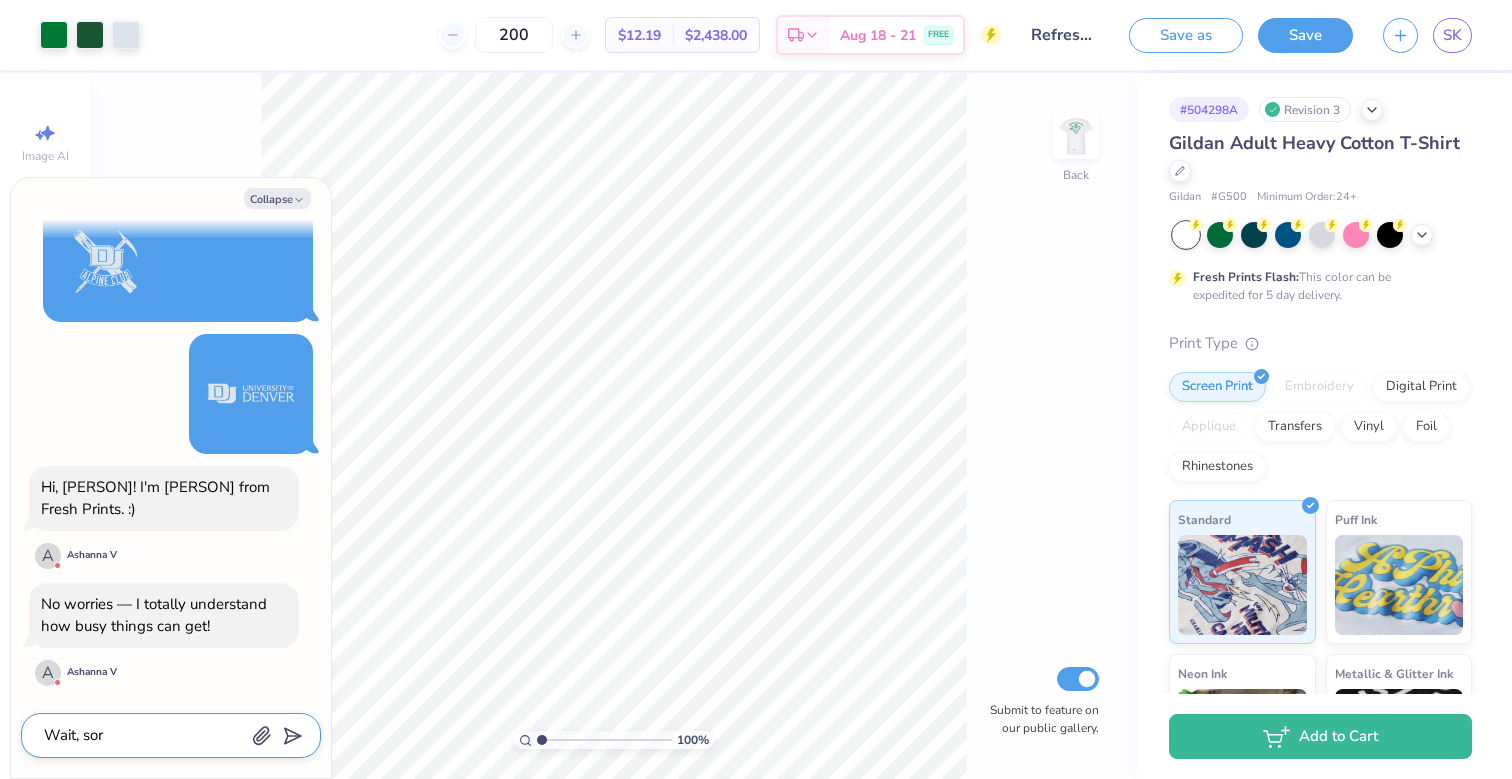 type on "Wait, sorr" 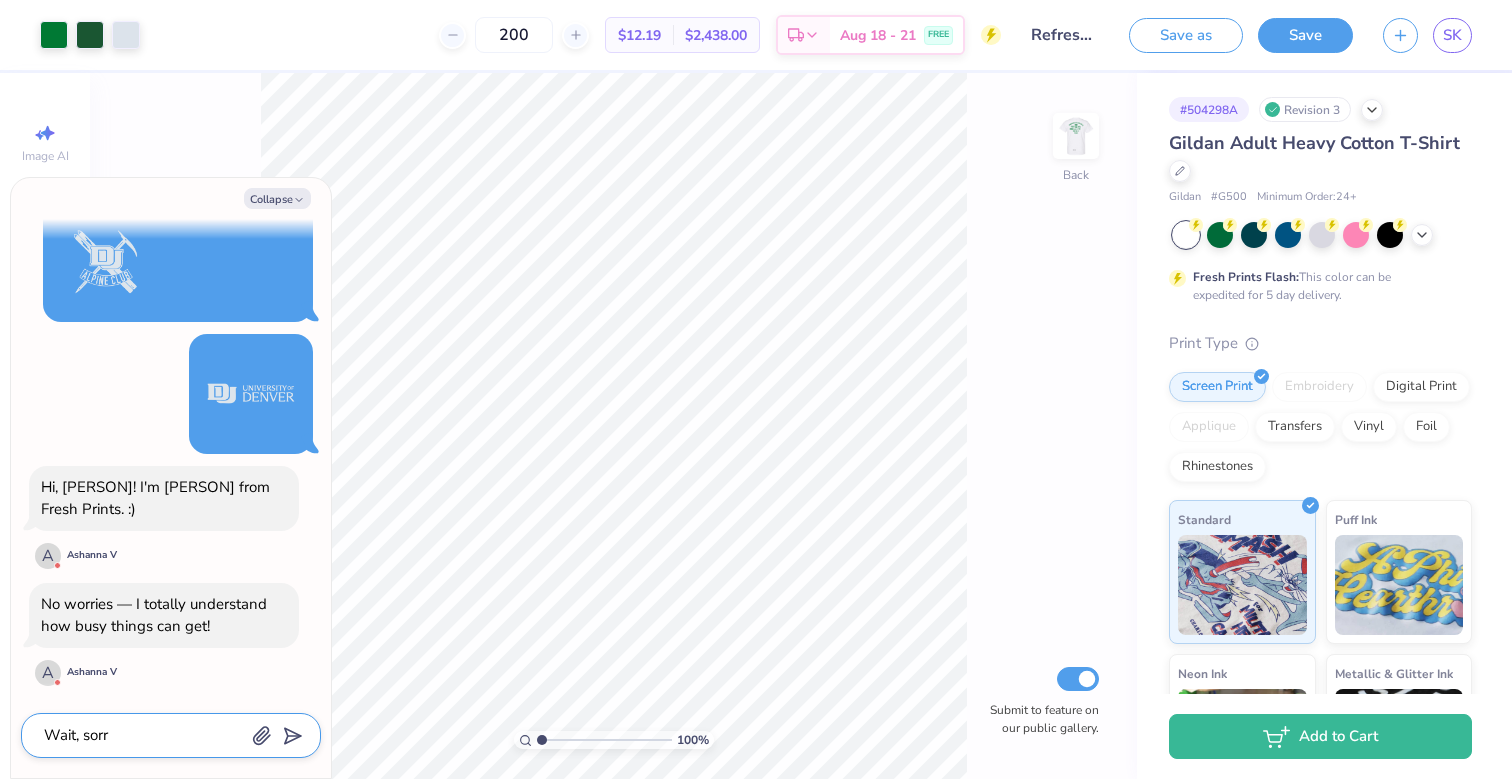 type on "Wait, sorry" 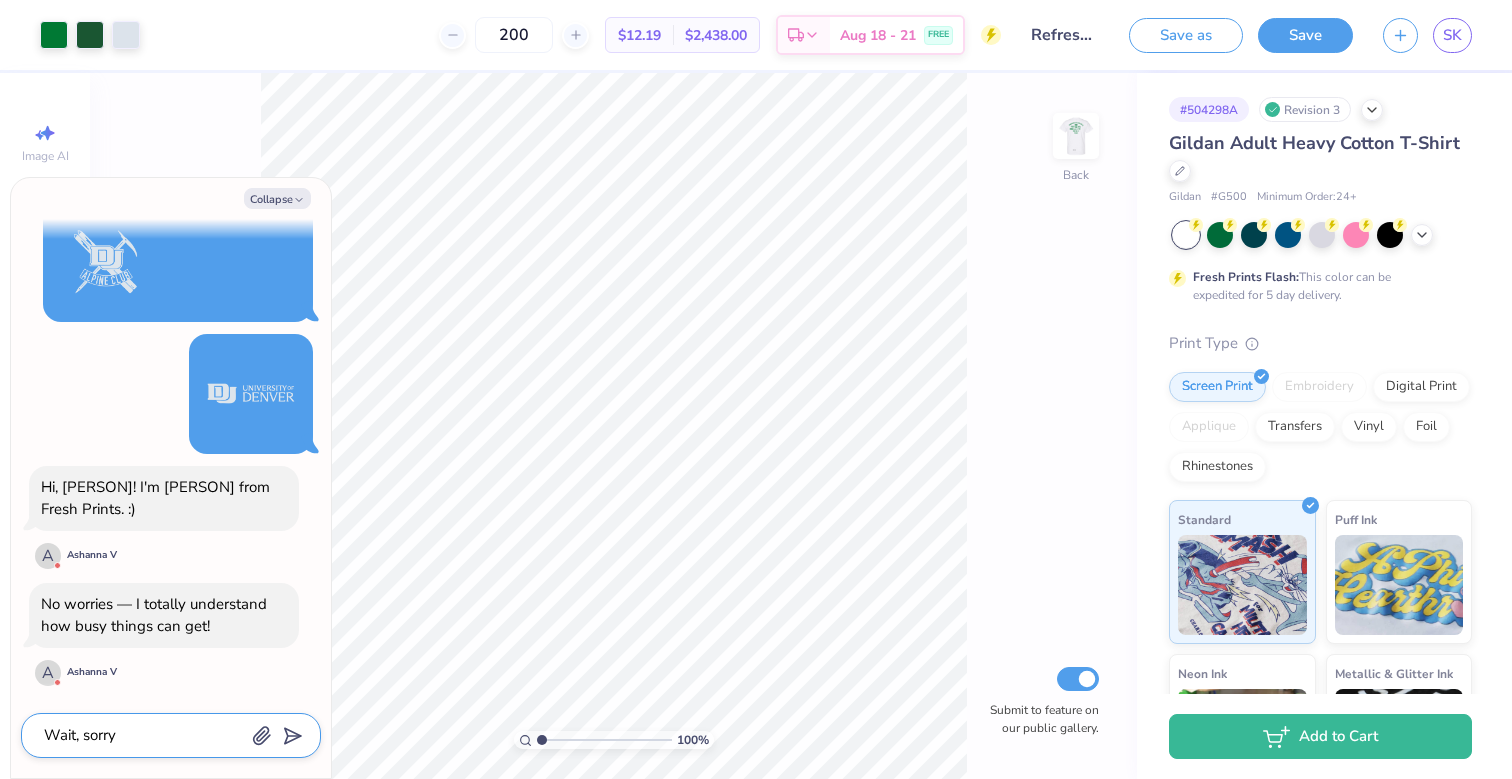 type on "Wait, sorry," 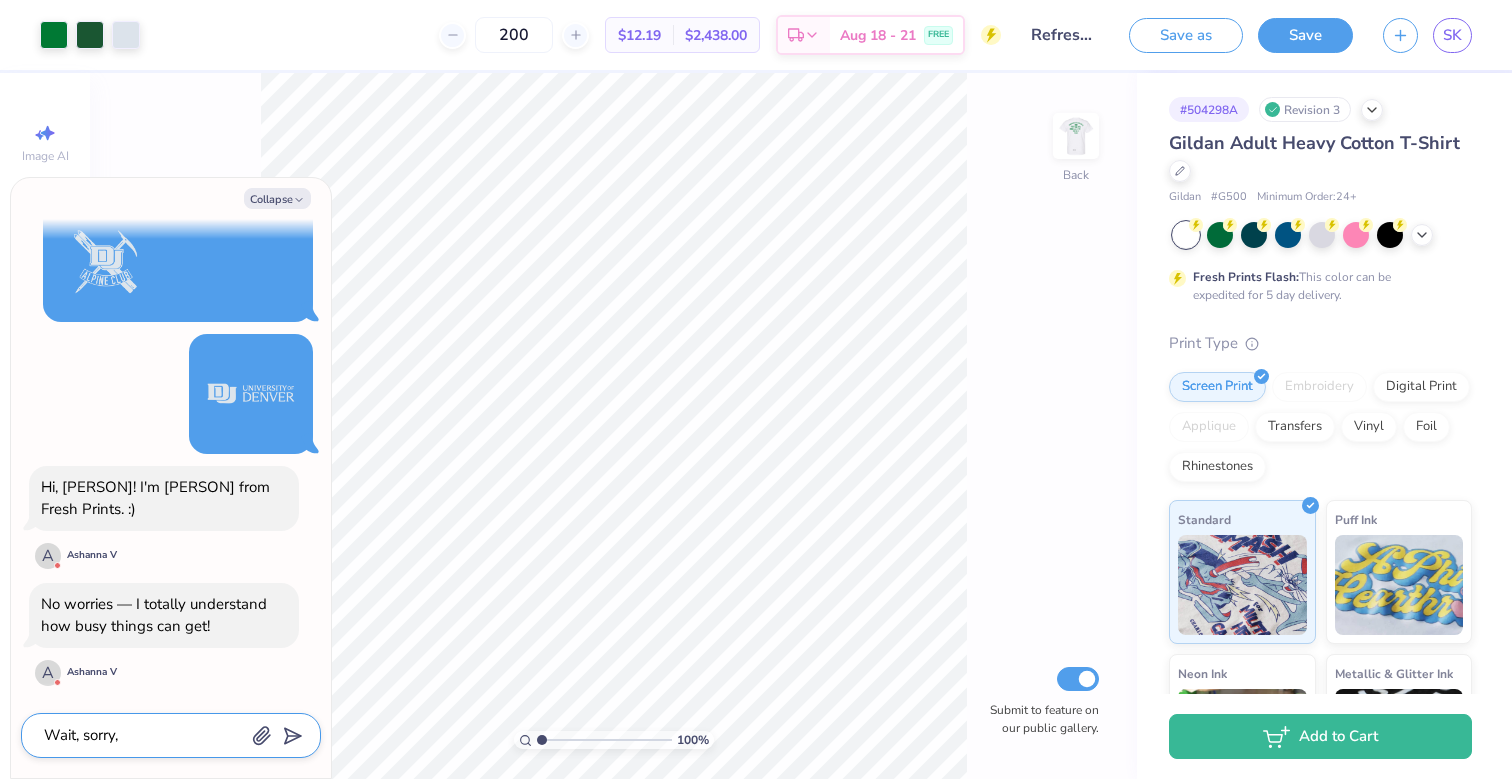 type on "Wait, sorry," 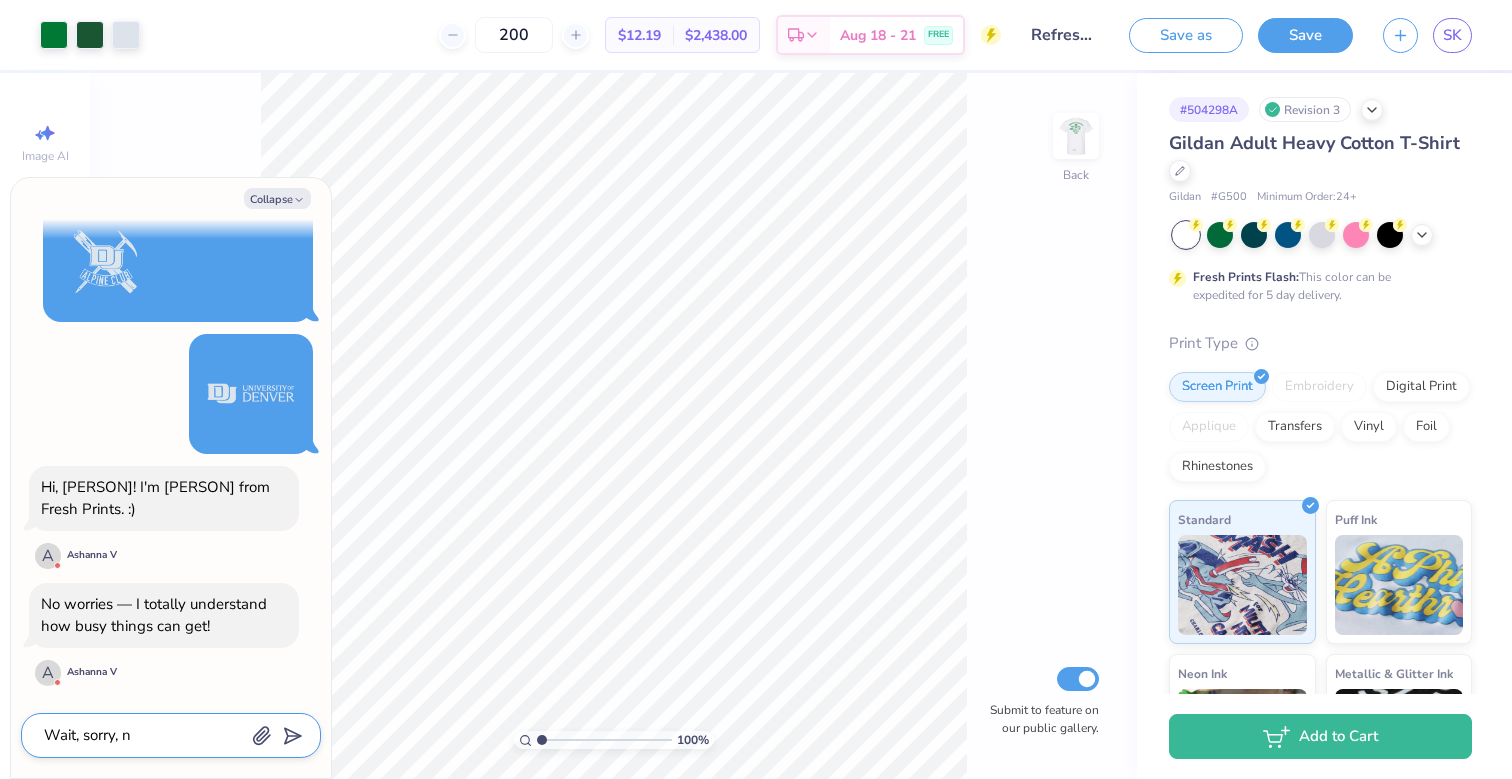 type on "Wait, sorry, no" 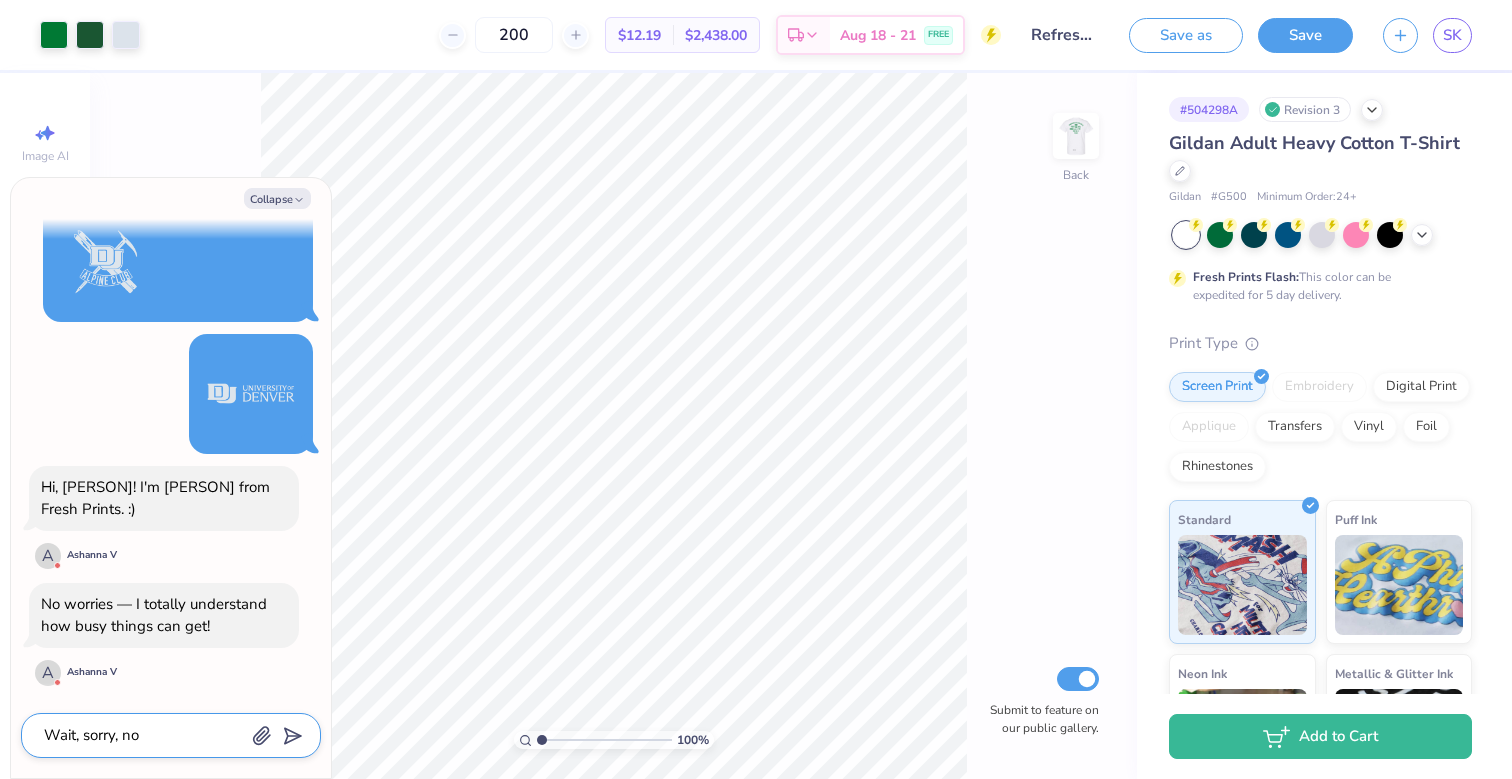 type on "Wait, sorry, not" 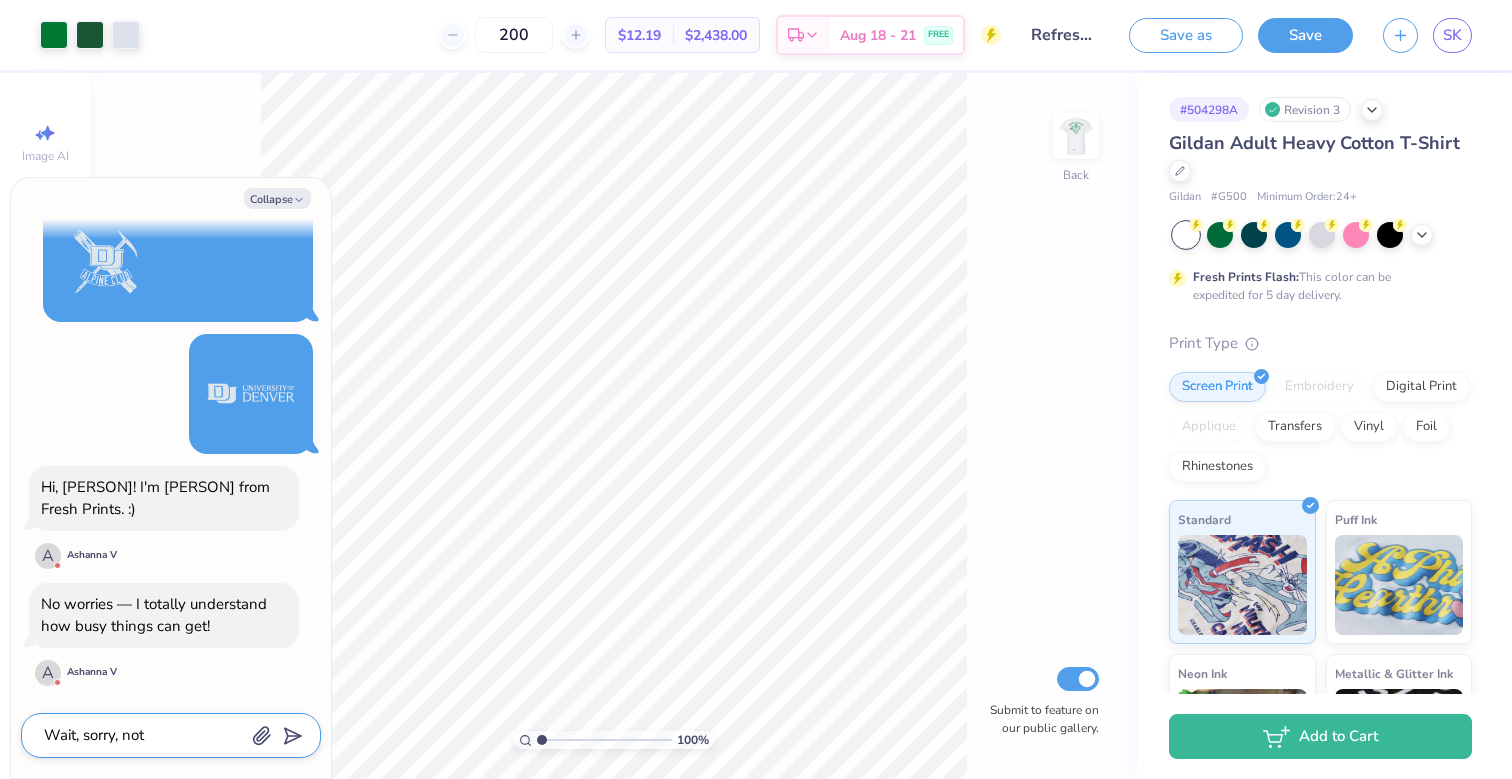 type on "Wait, sorry, not" 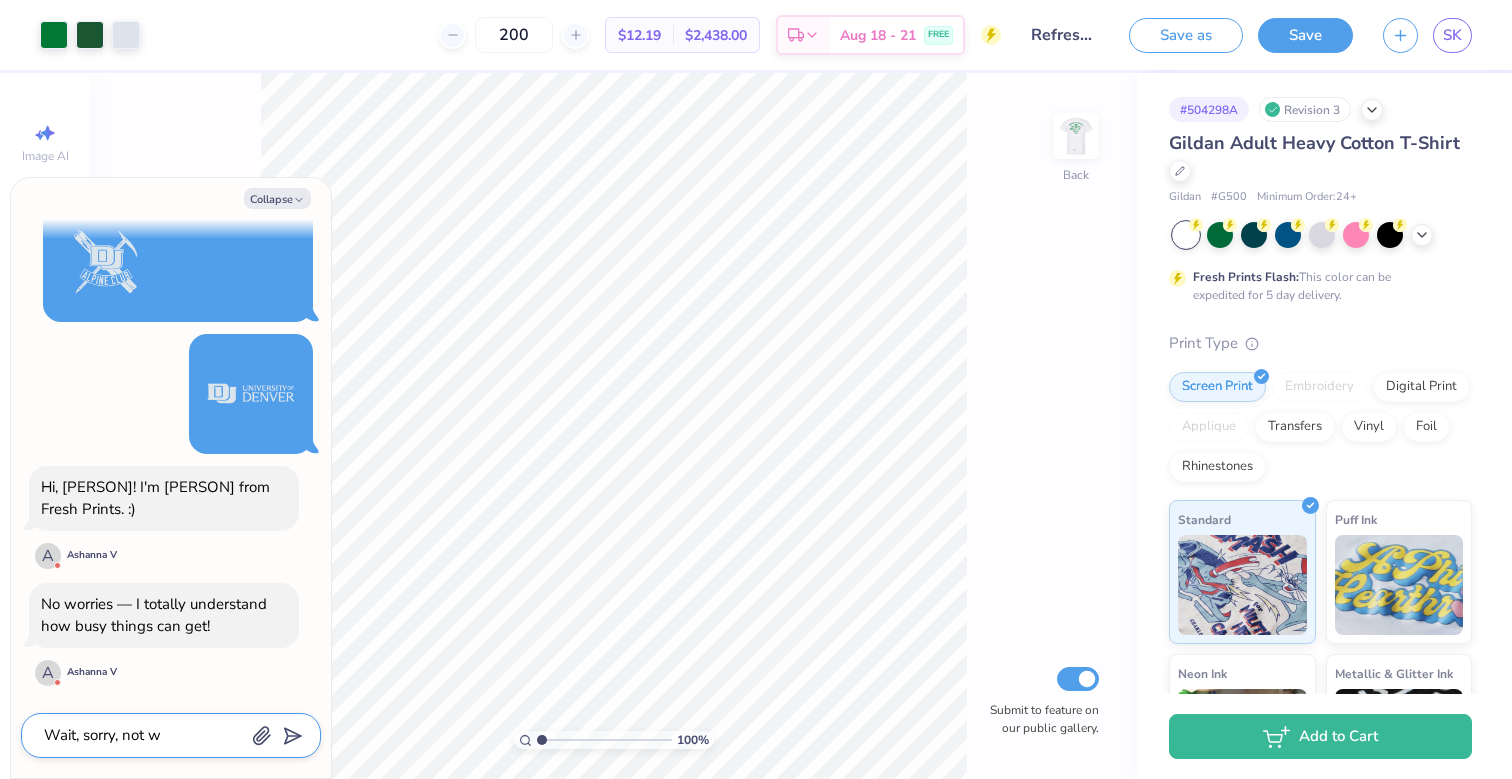 type on "Wait, sorry, not wh" 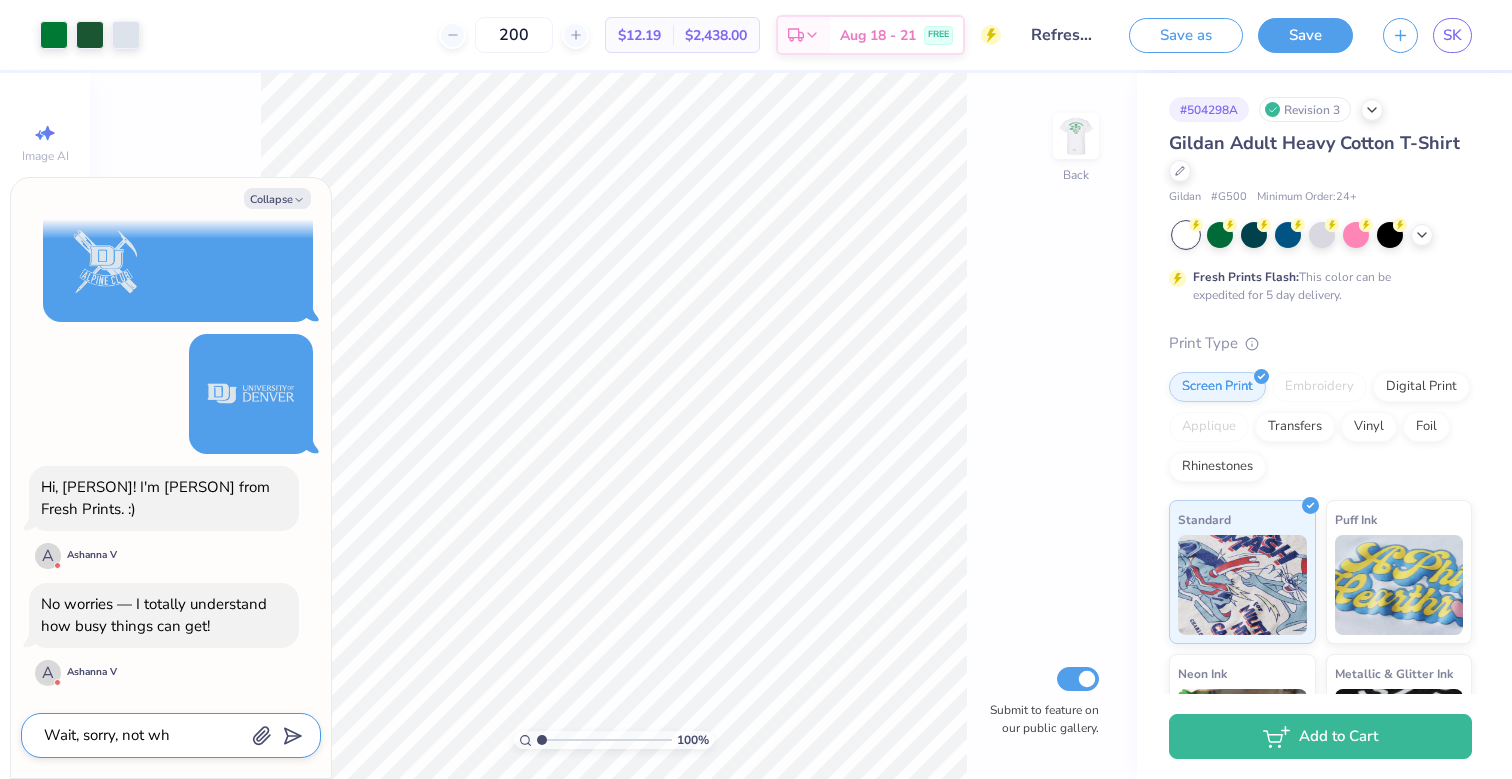 type on "Wait, sorry, not whi" 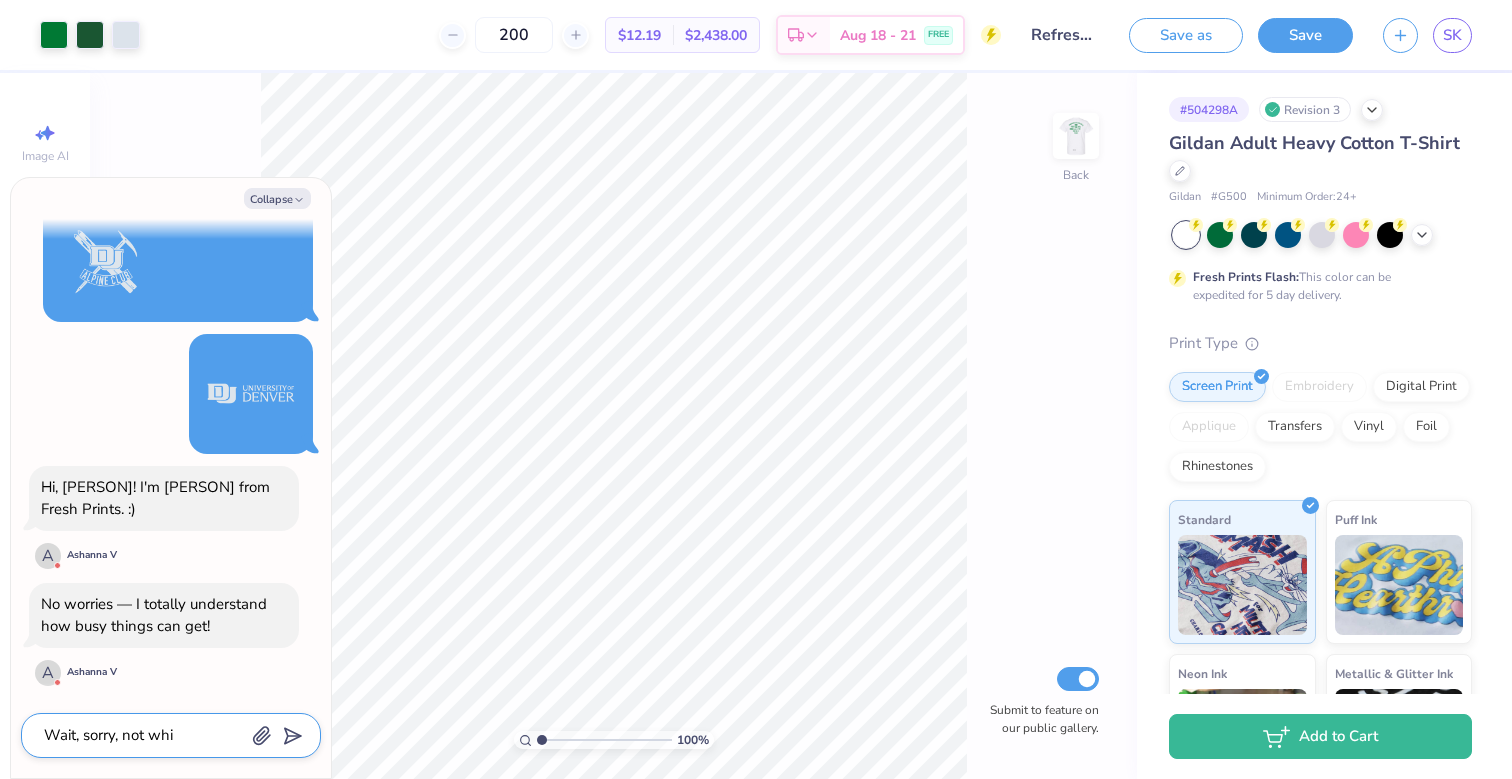 type on "Wait, sorry, not whit" 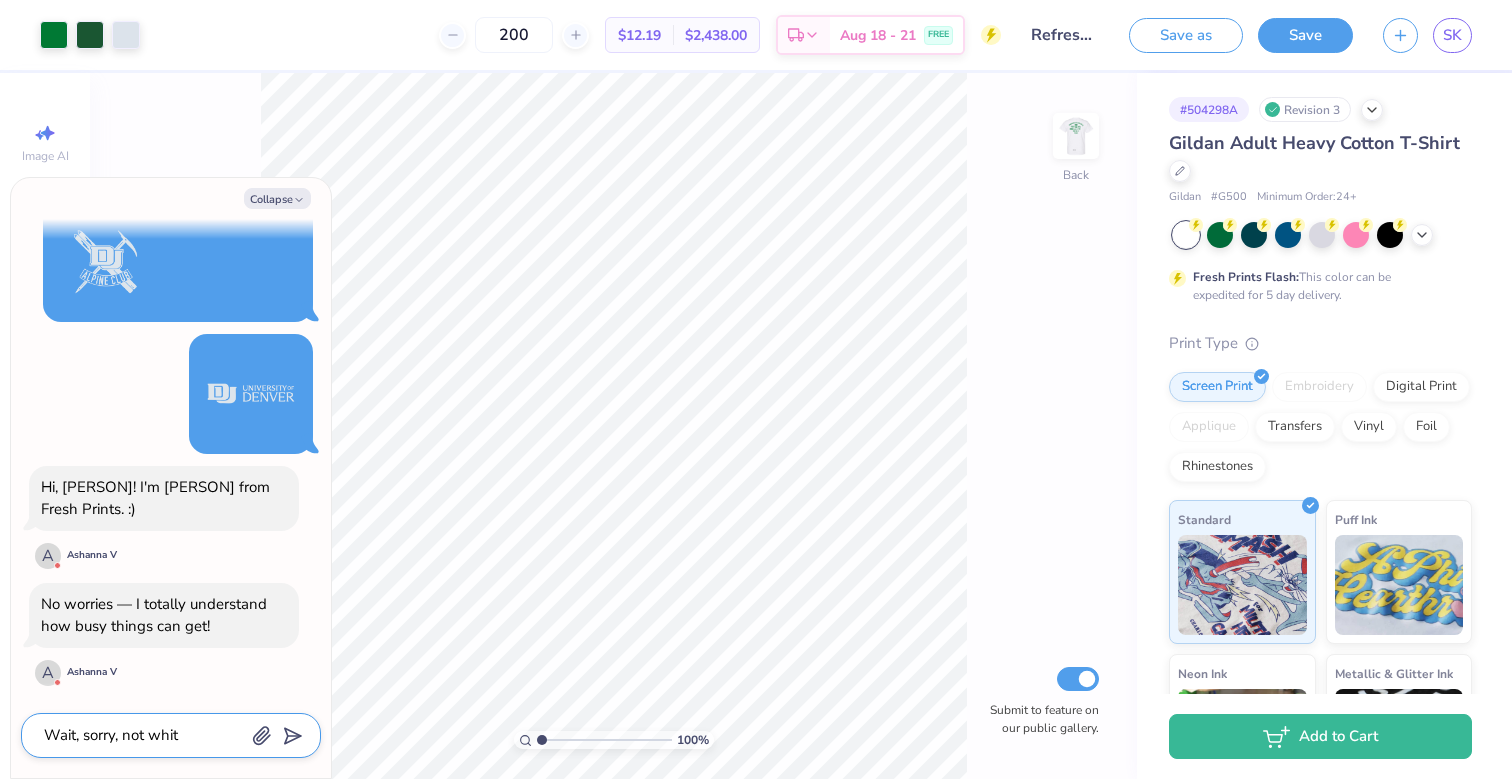 type on "Wait, sorry, not white" 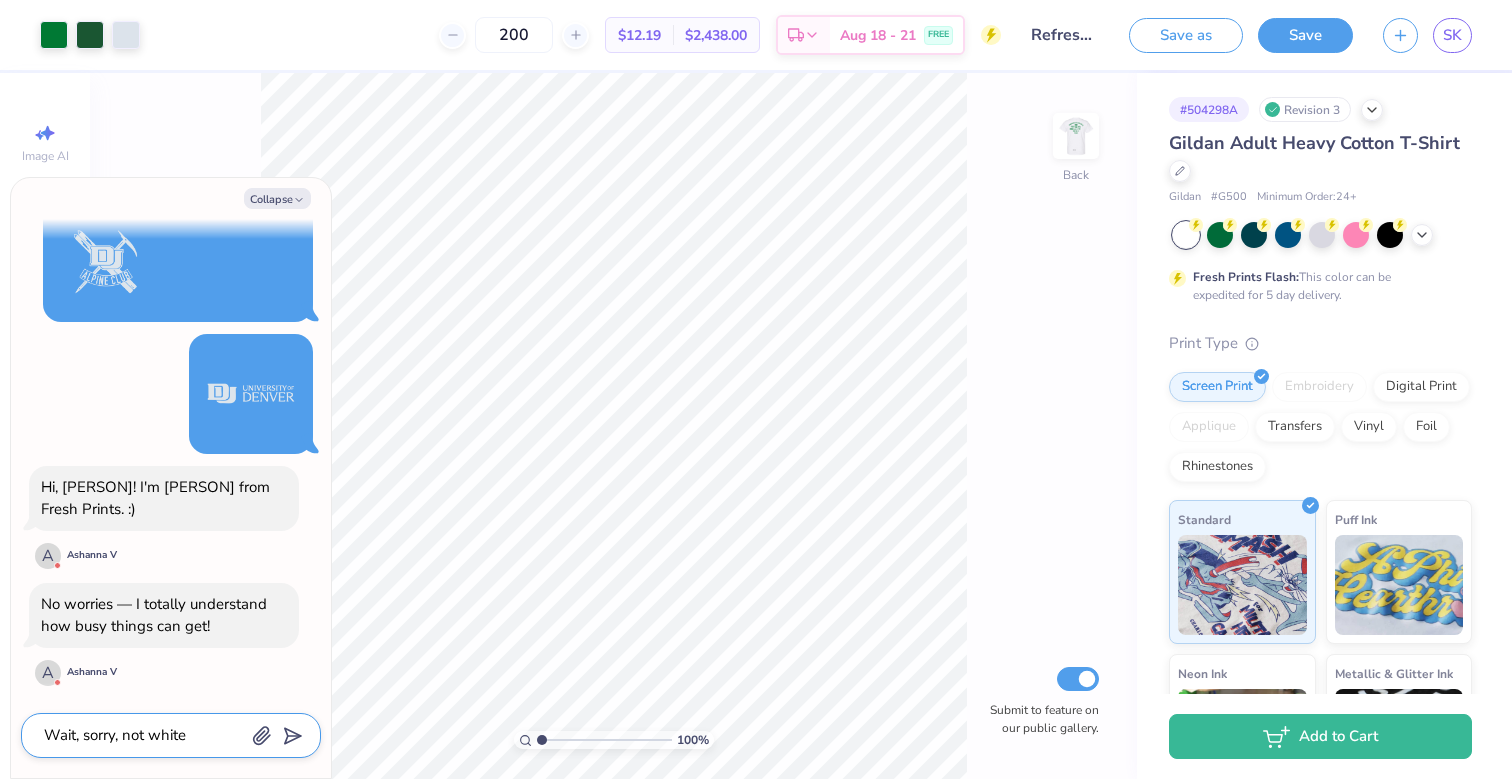 type on "Wait, sorry, not white!" 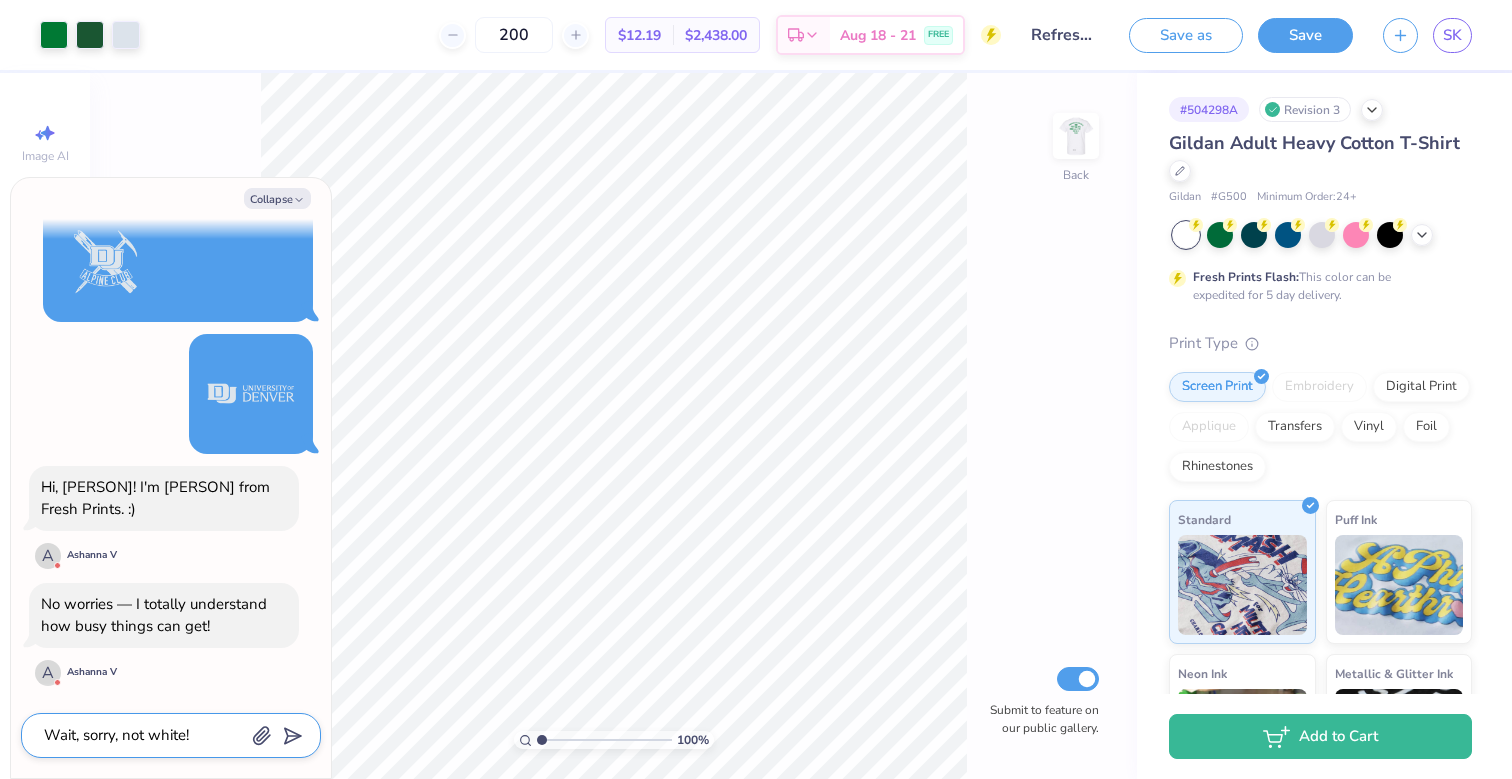 type on "Wait, sorry, not white!" 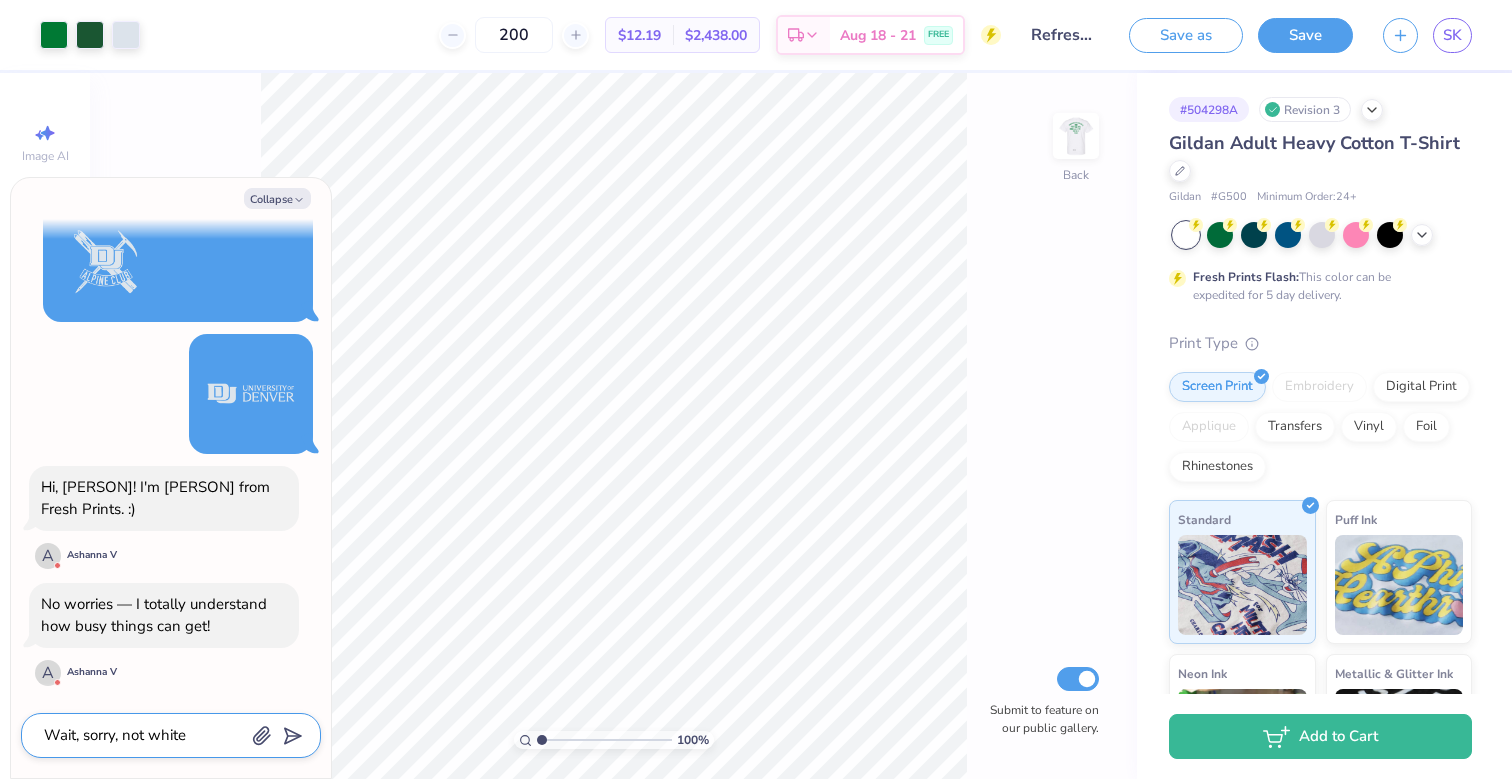 type on "Wait, sorry, not white," 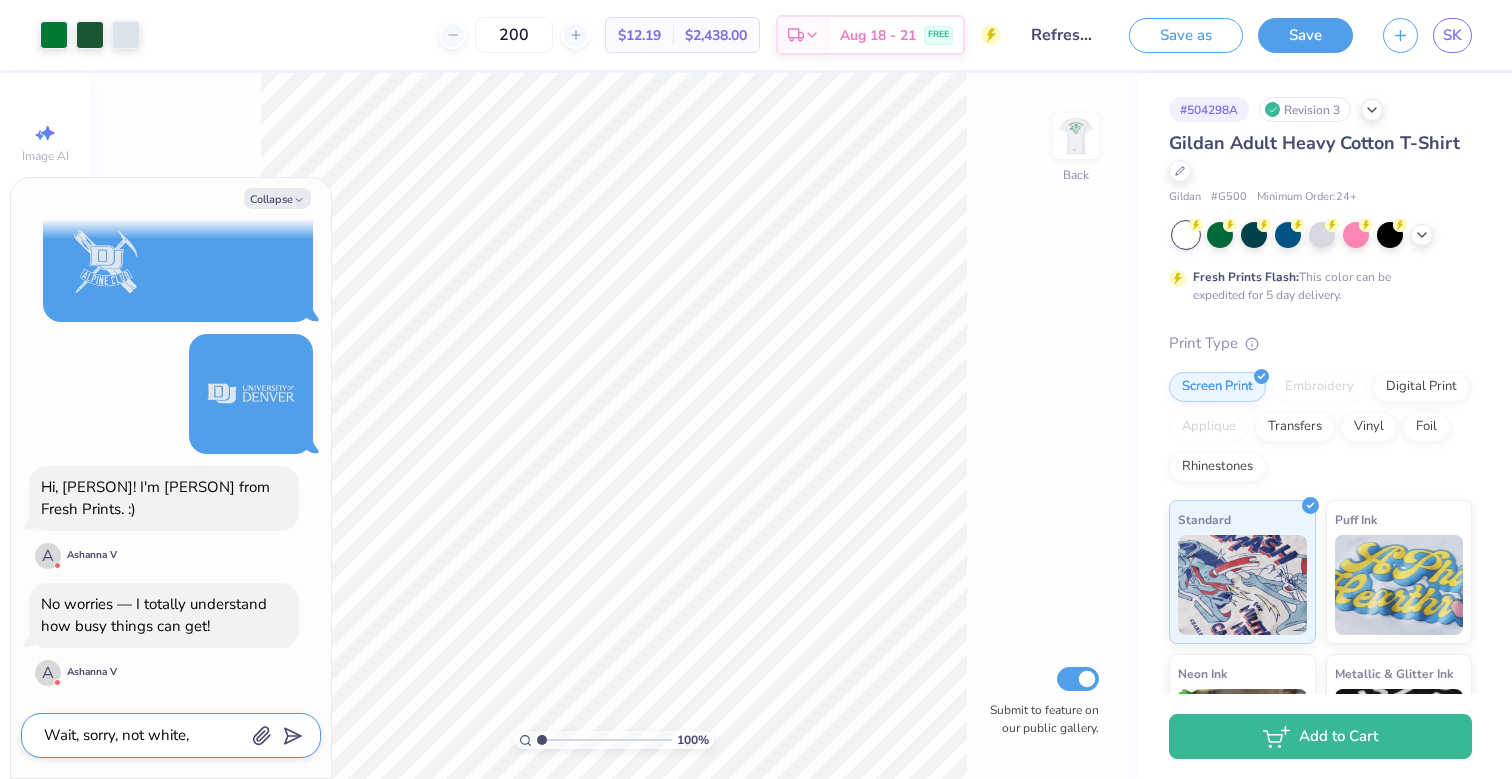 type on "Wait, sorry, not white," 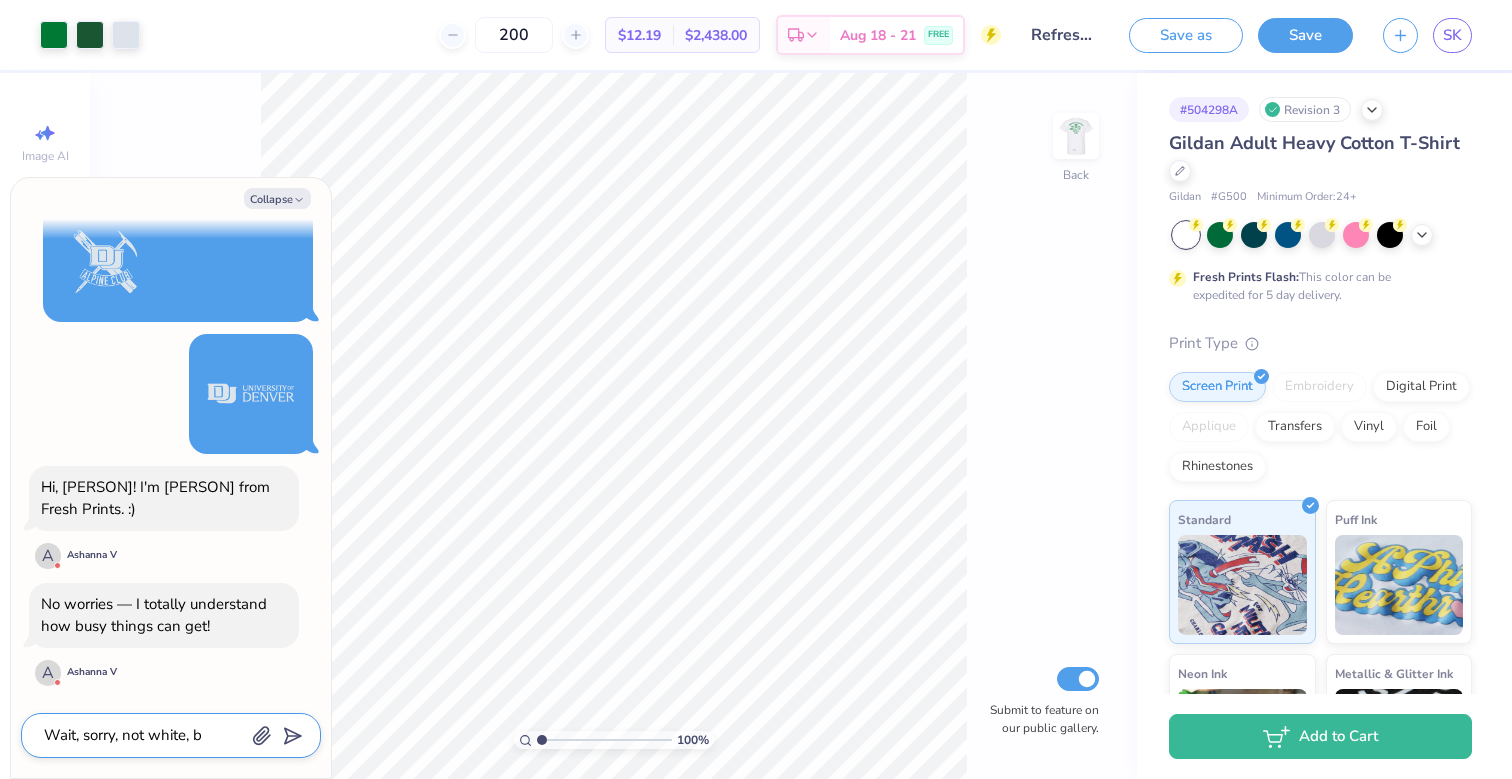 type on "Wait, sorry, not white, bl" 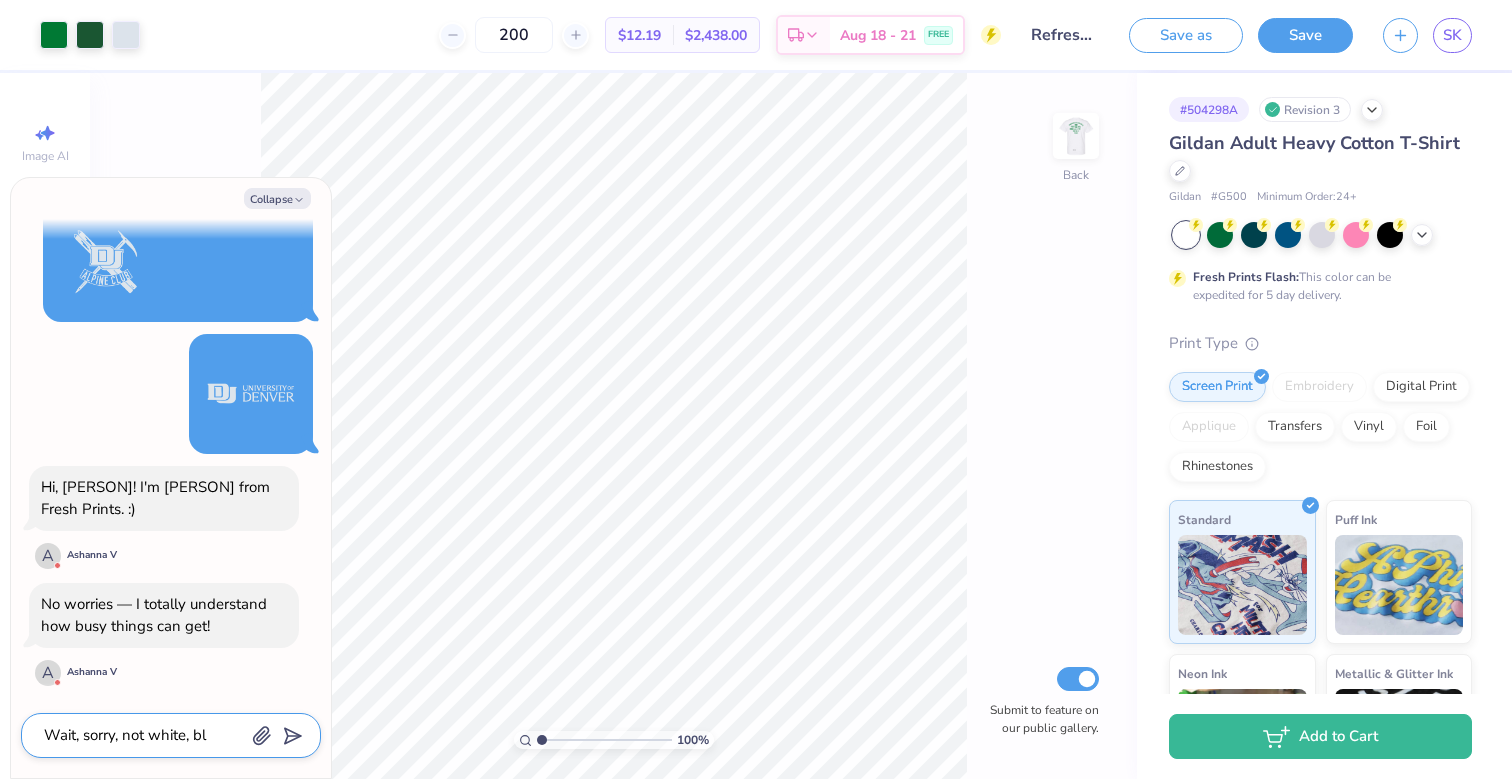 type on "Wait, sorry, not white, bla" 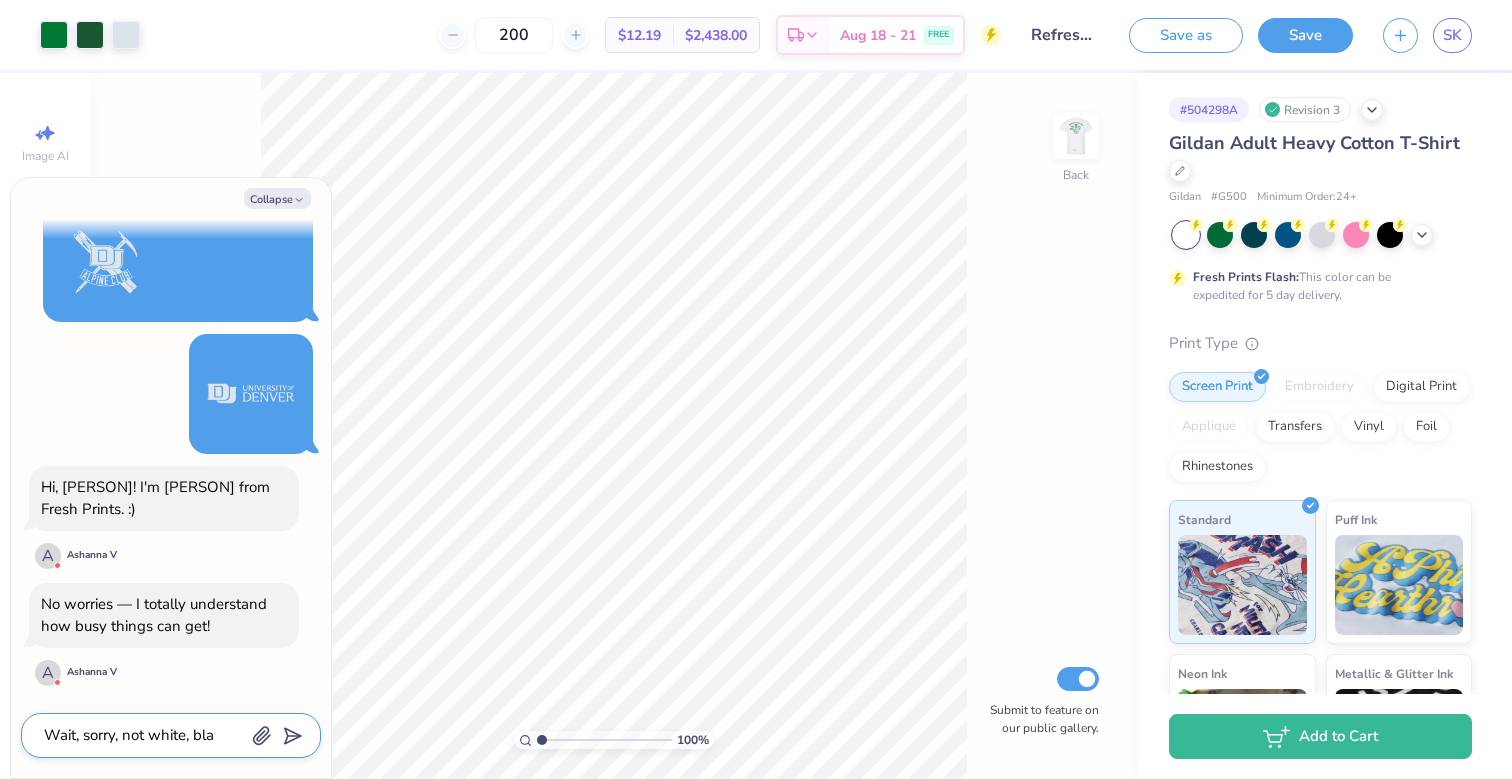 type on "Wait, sorry, not white, blac" 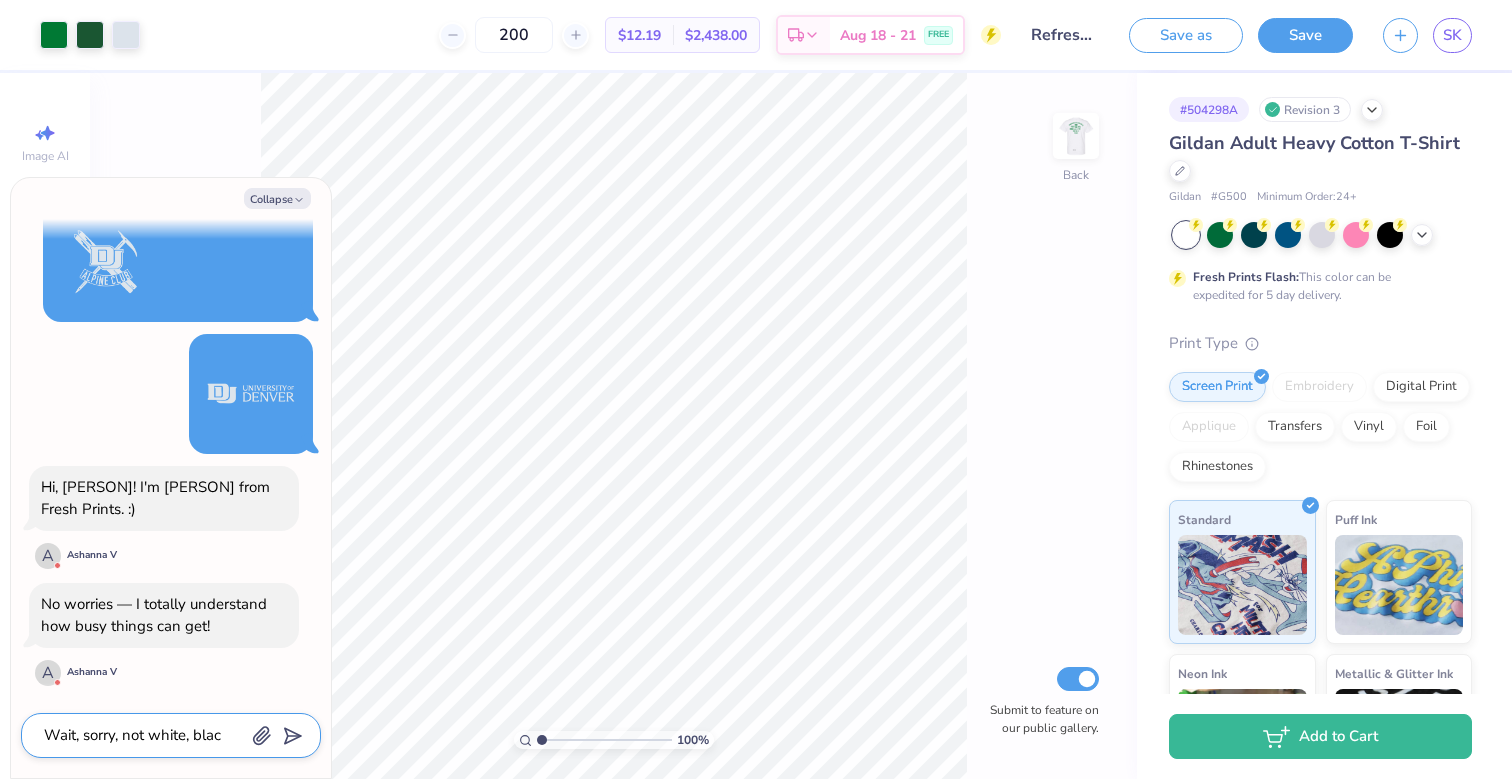 type on "x" 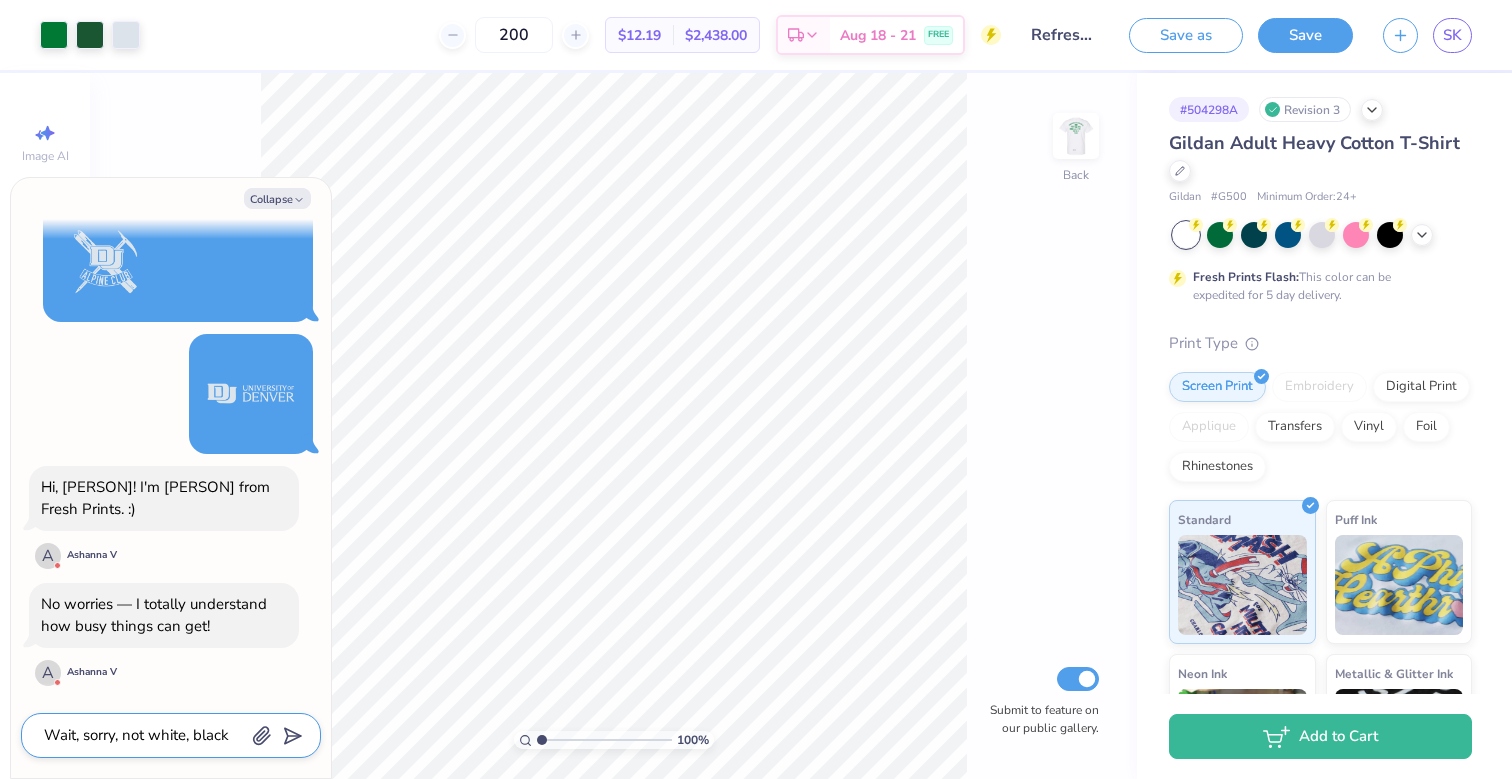 type on "Wait, sorry, not white, black" 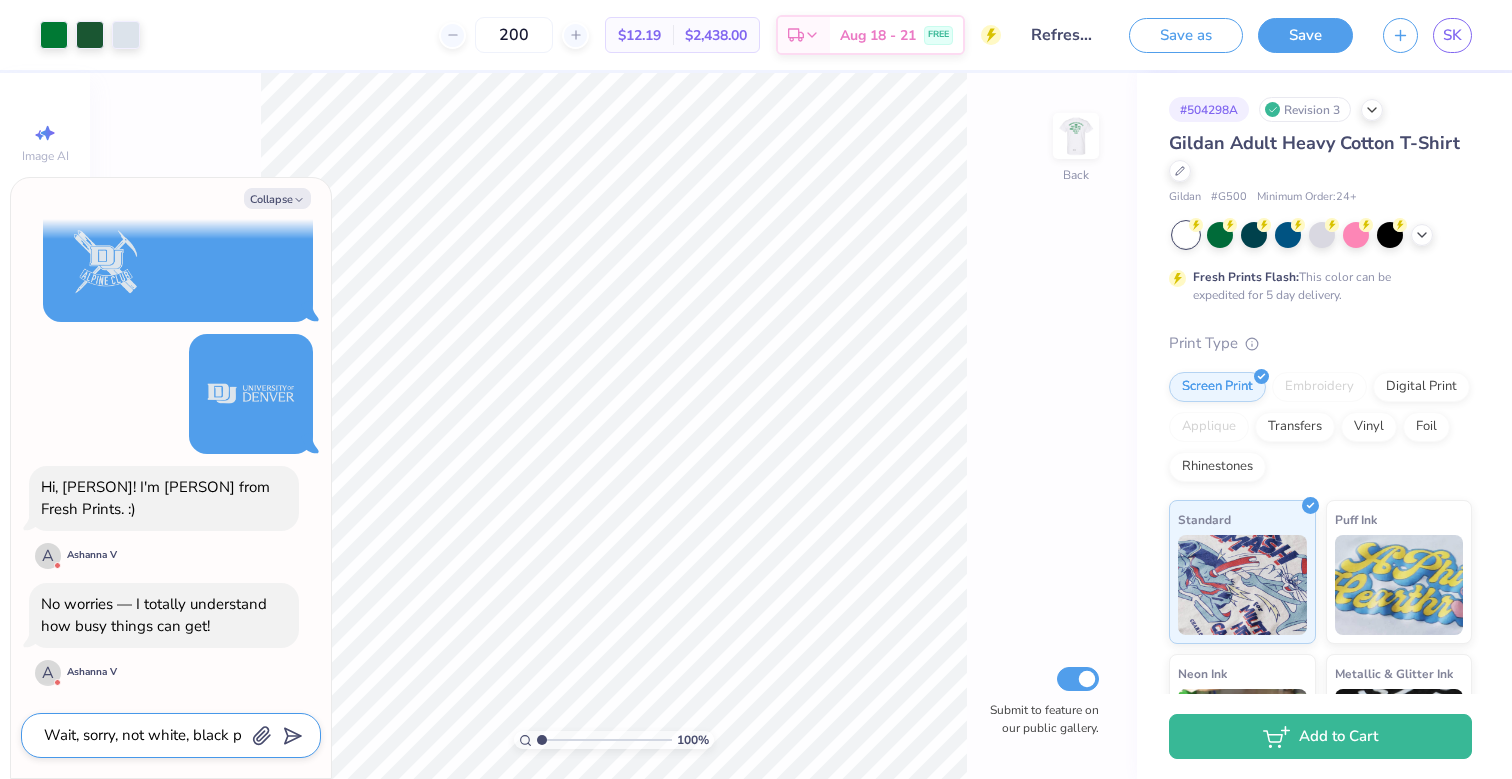 type on "Wait, sorry, not white, black pl" 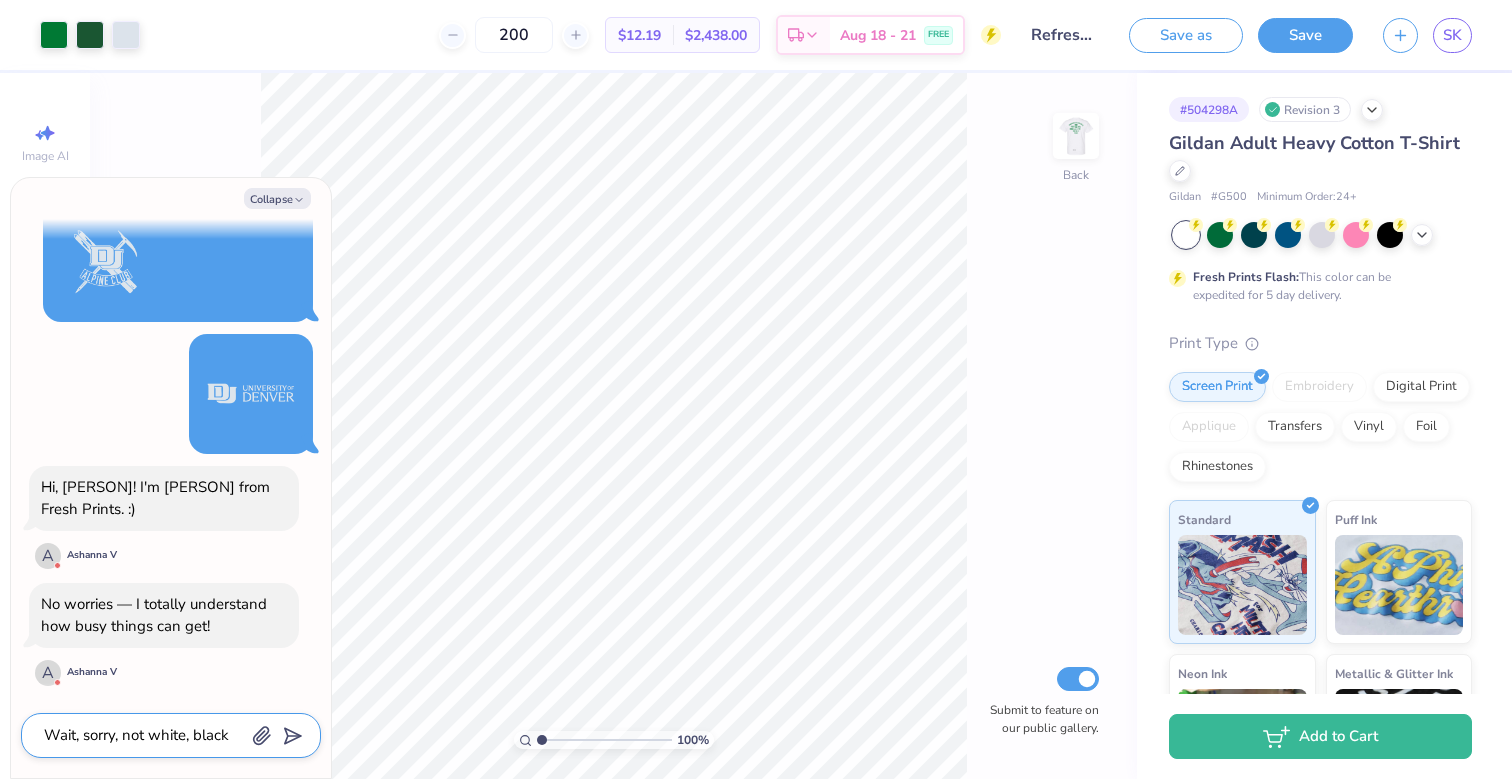 type on "Wait, sorry, not white, black ple" 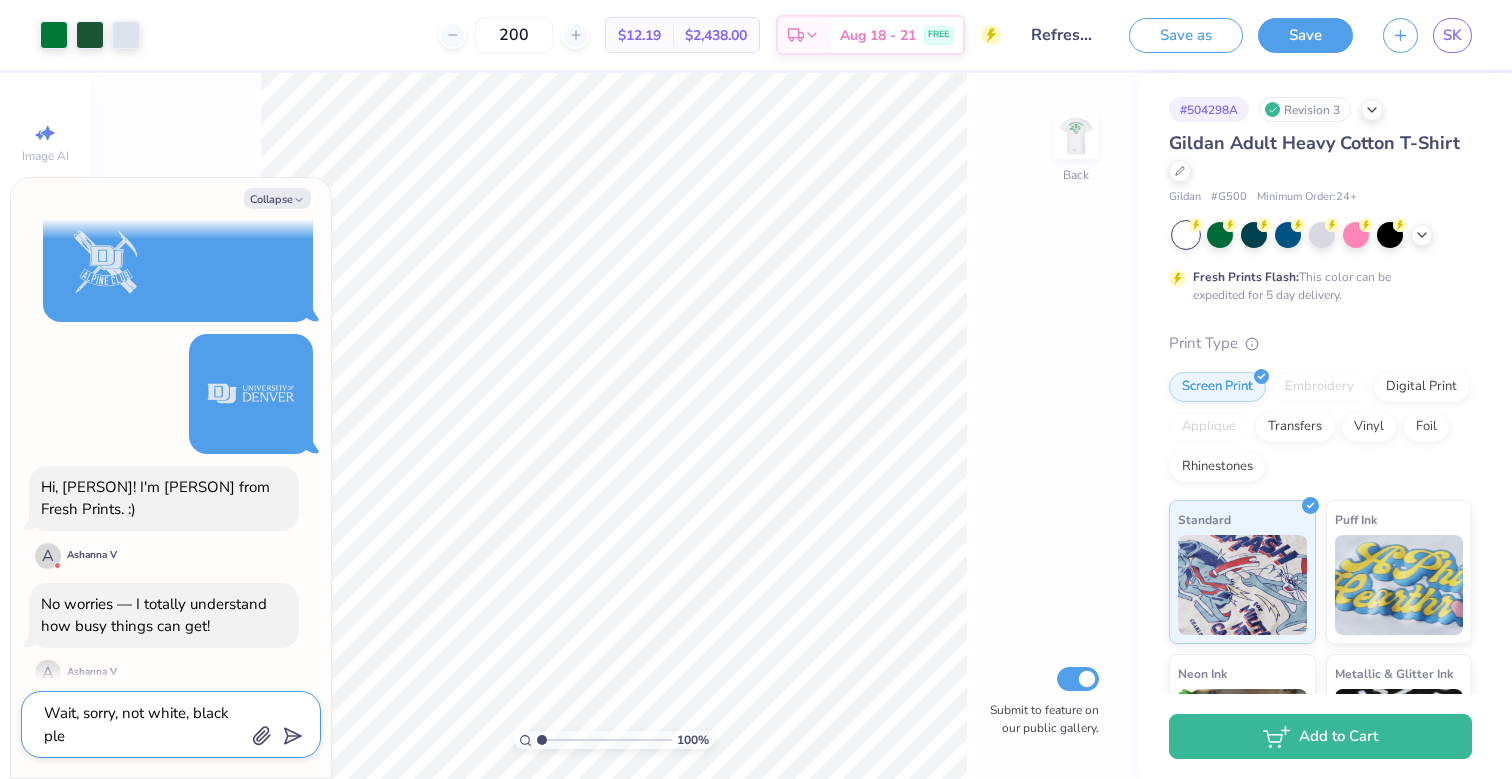 type on "Wait, sorry, not white, black plea" 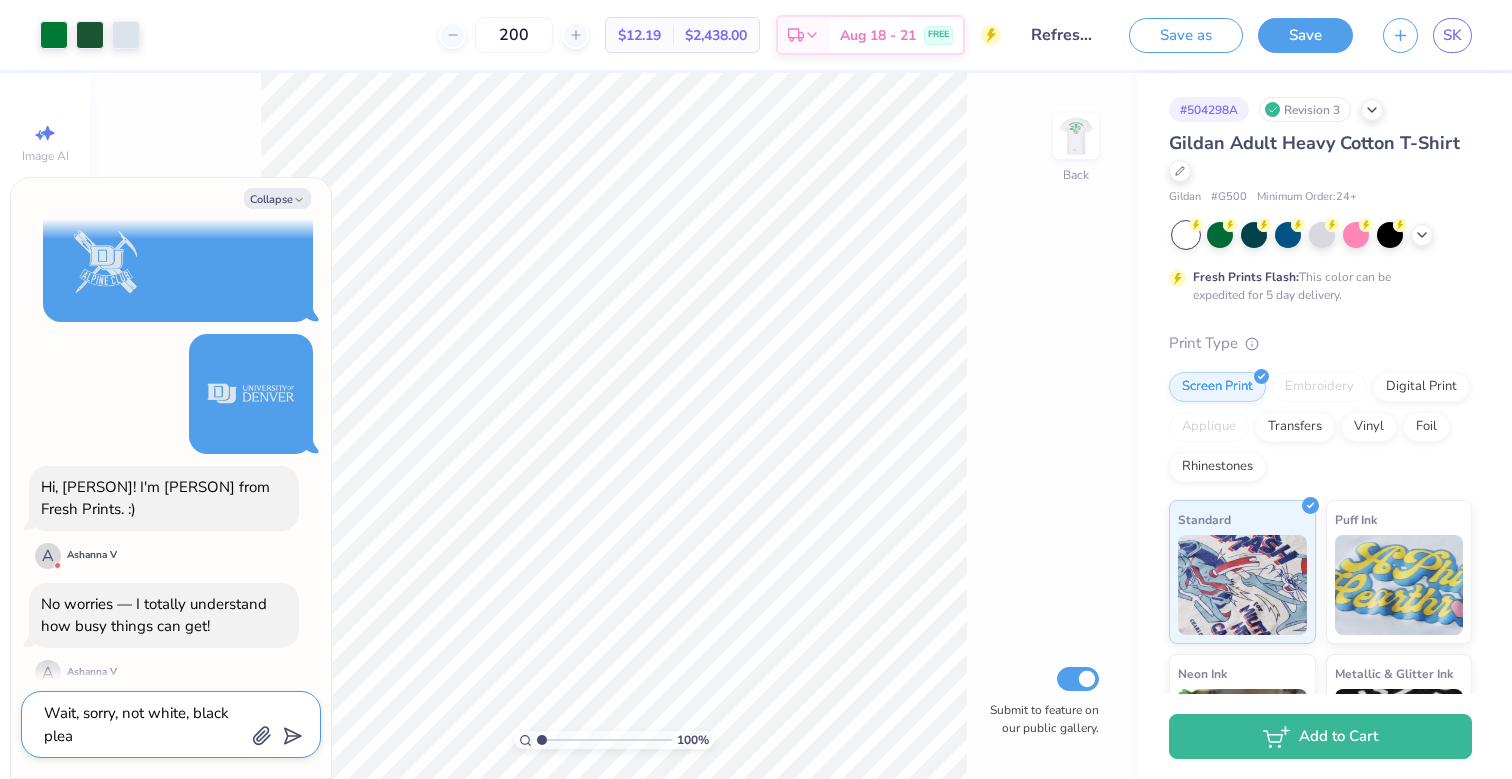 type on "Wait, sorry, not white, black pleas" 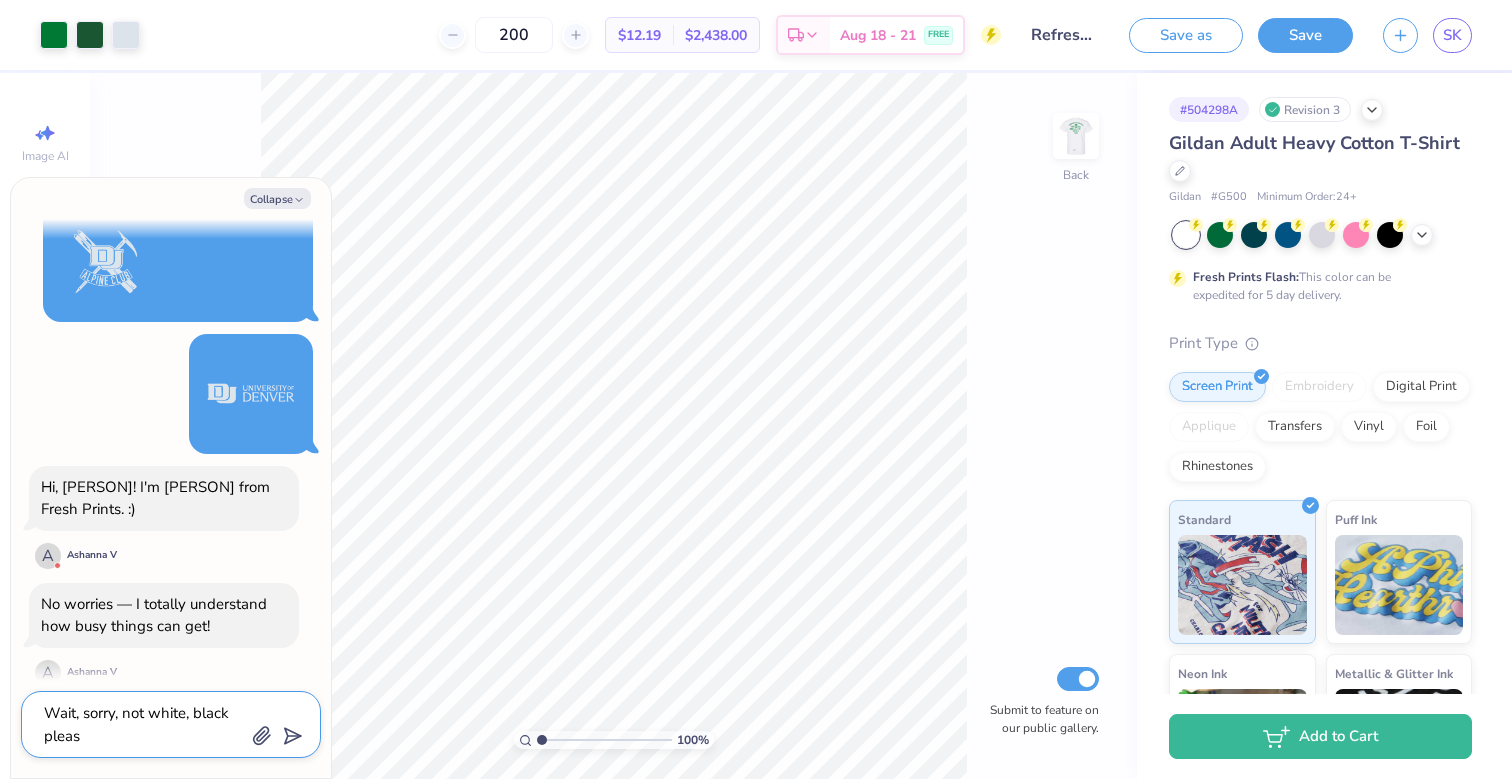 type on "x" 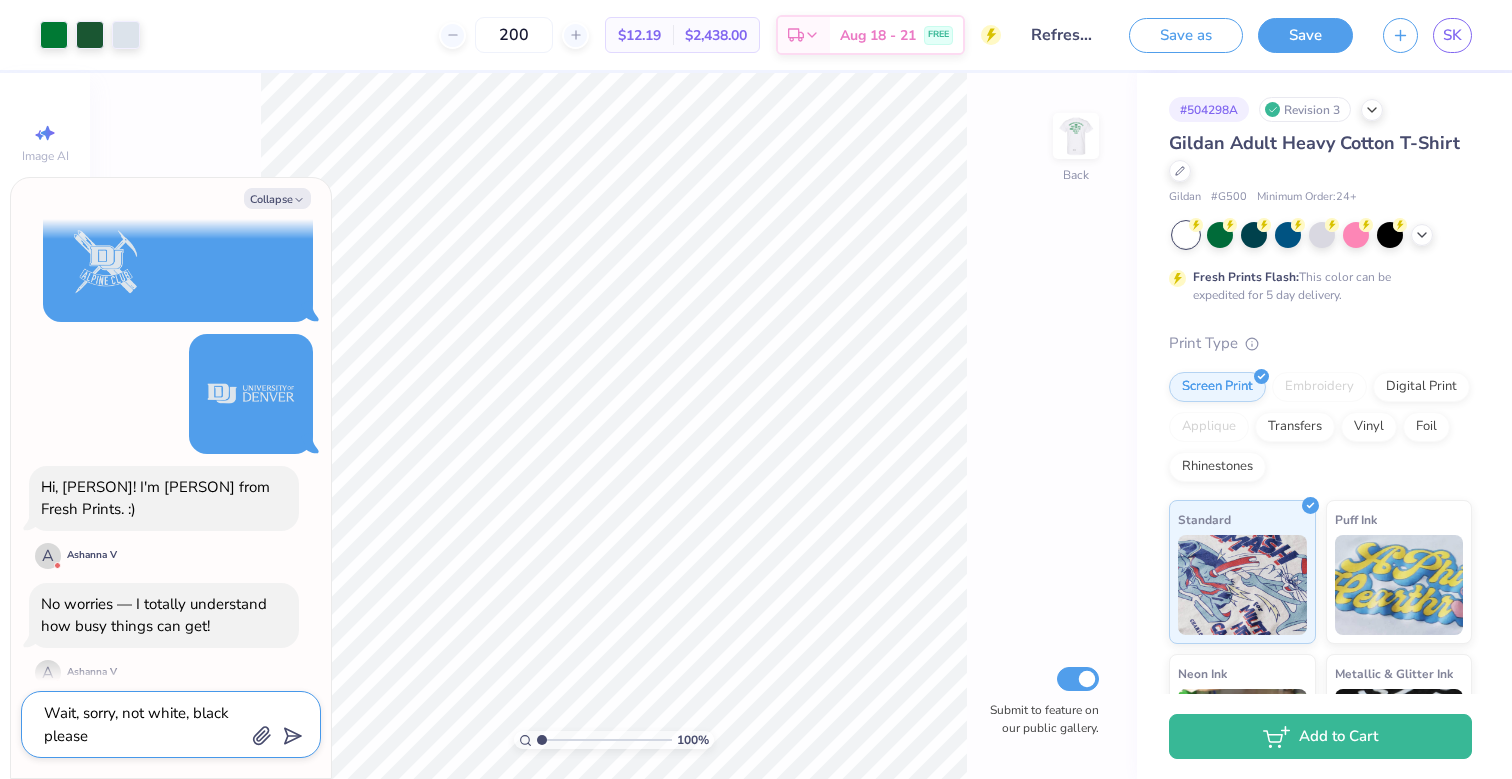 type on "Wait, sorry, not white, black please." 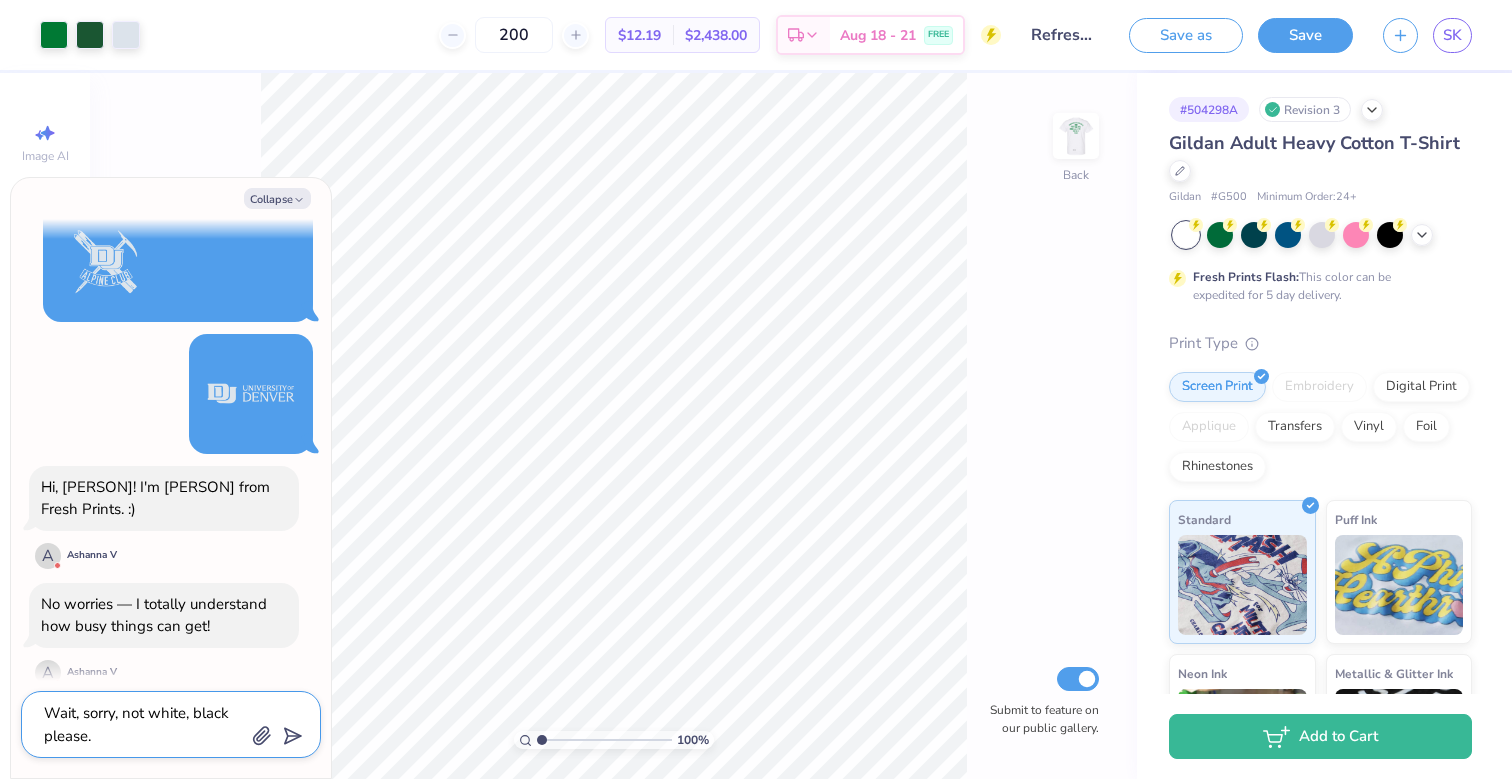 type on "Wait, sorry, not white, black please." 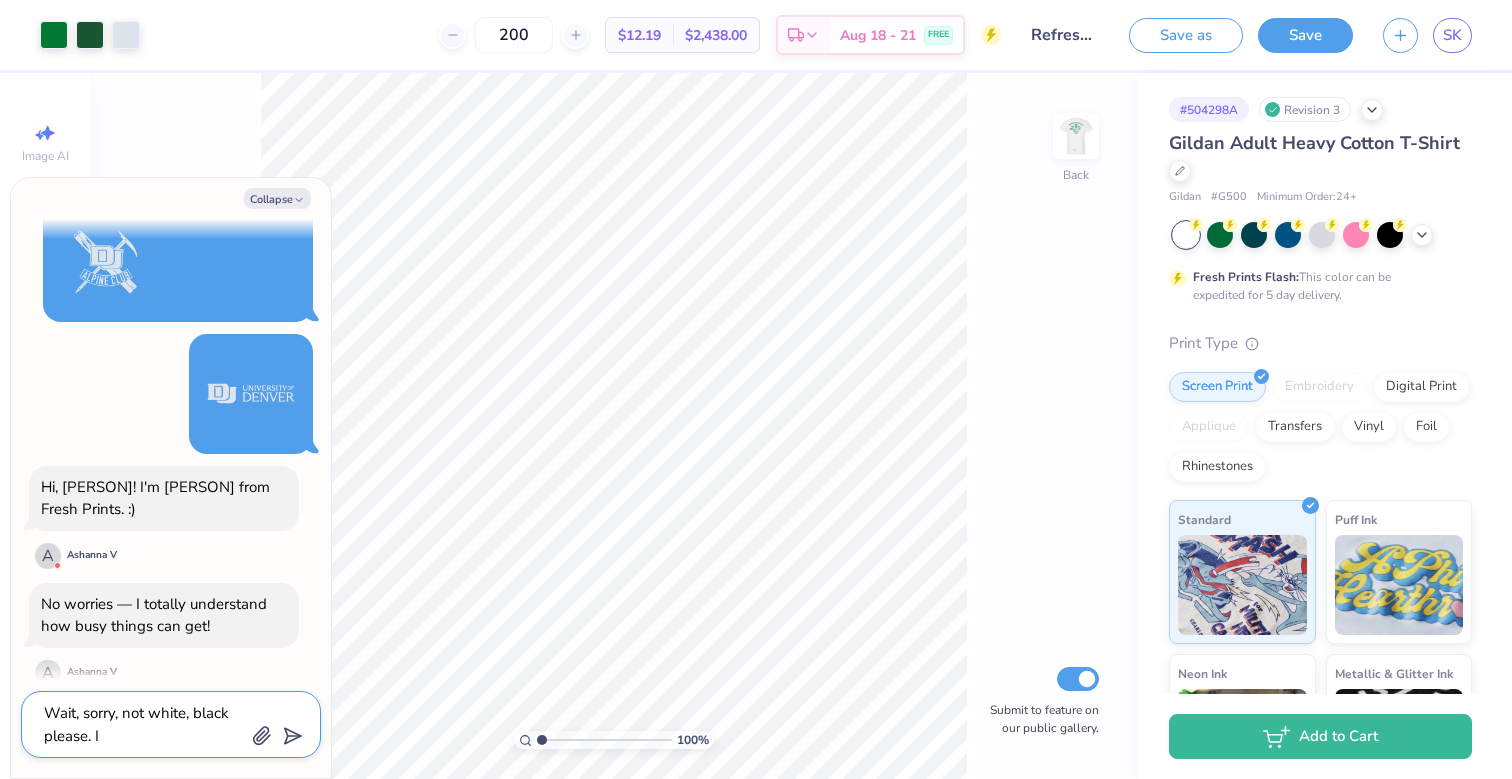 type on "Wait, sorry, not white, black please. I" 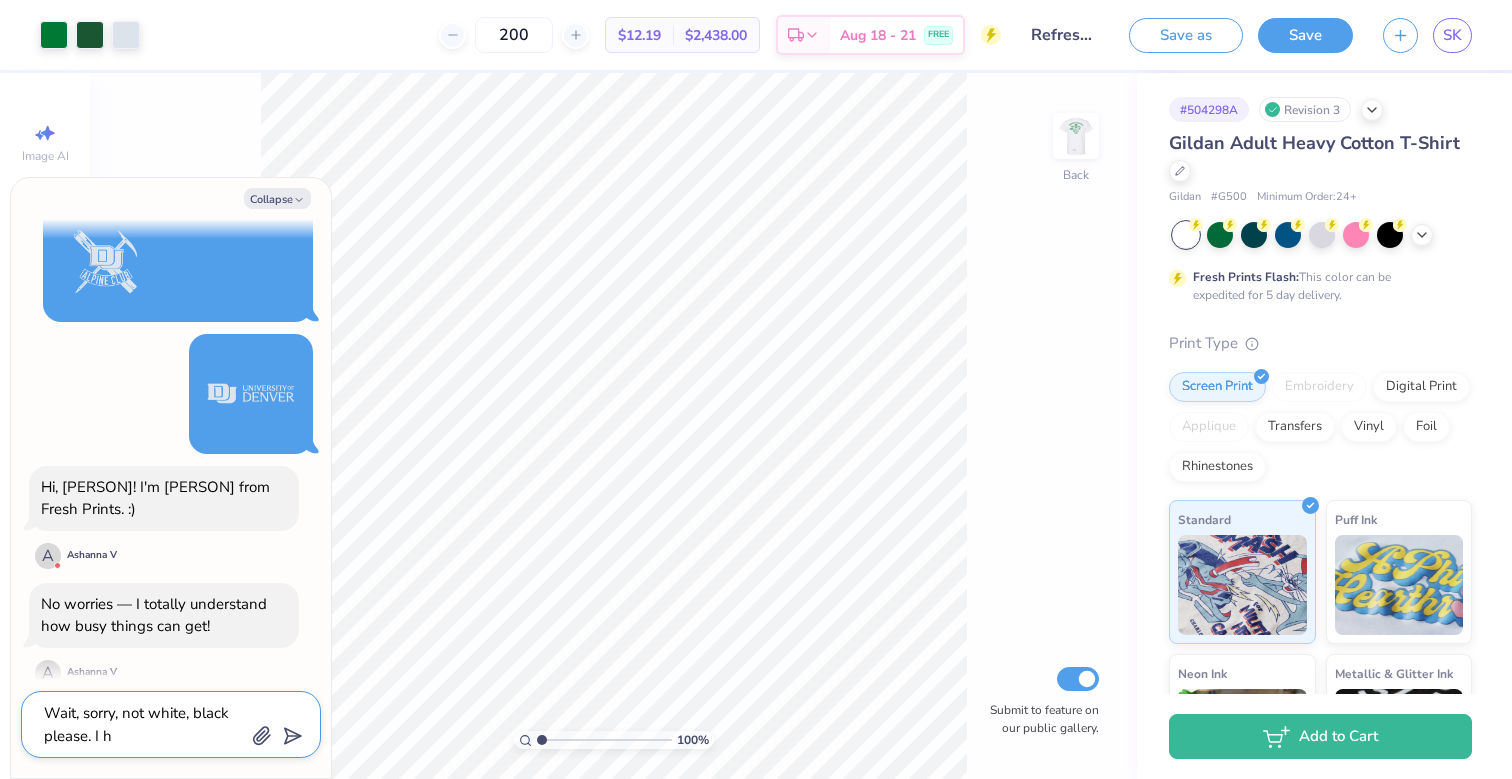type on "Wait, sorry, not white, black please. I ha" 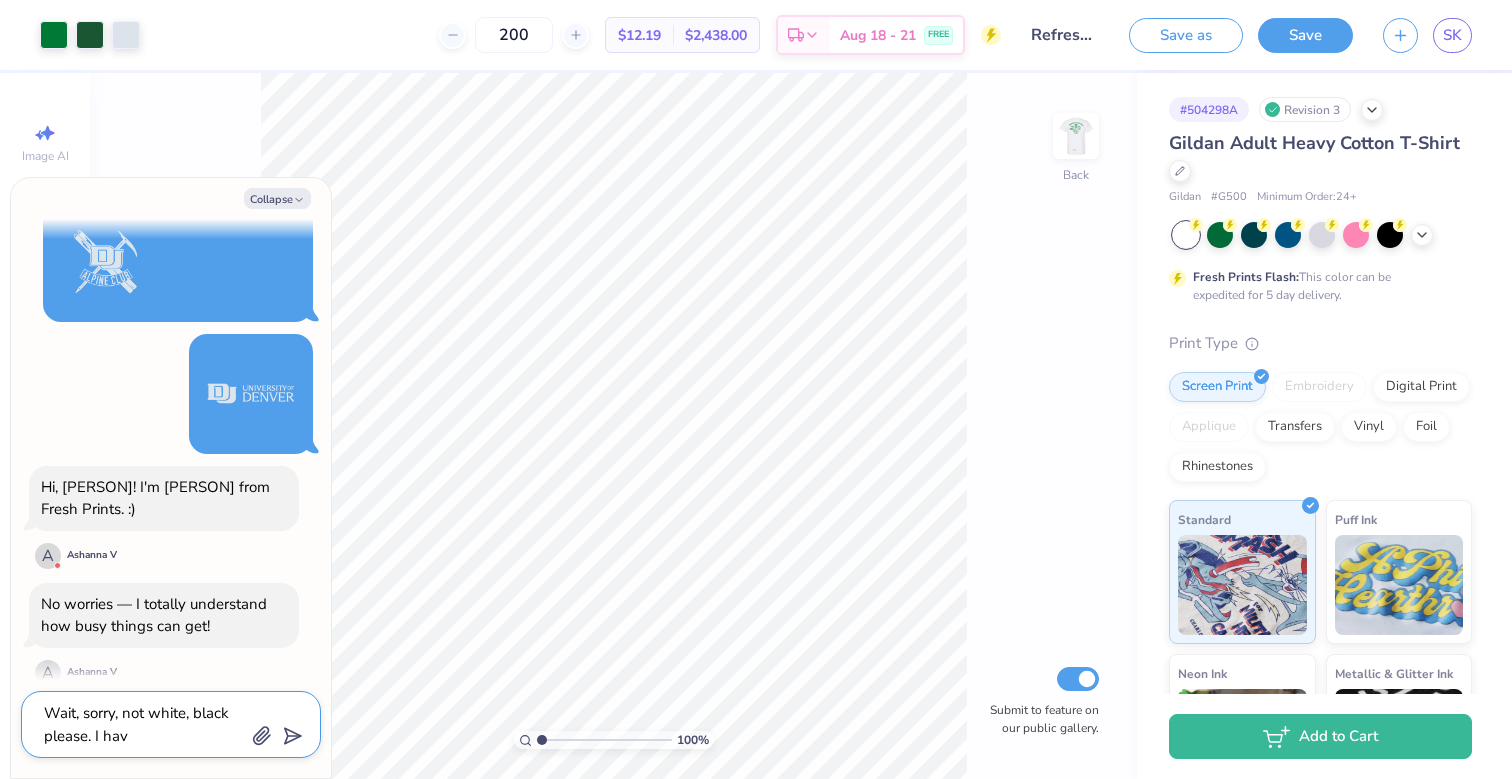 type on "Wait, sorry, not white, black please. I have" 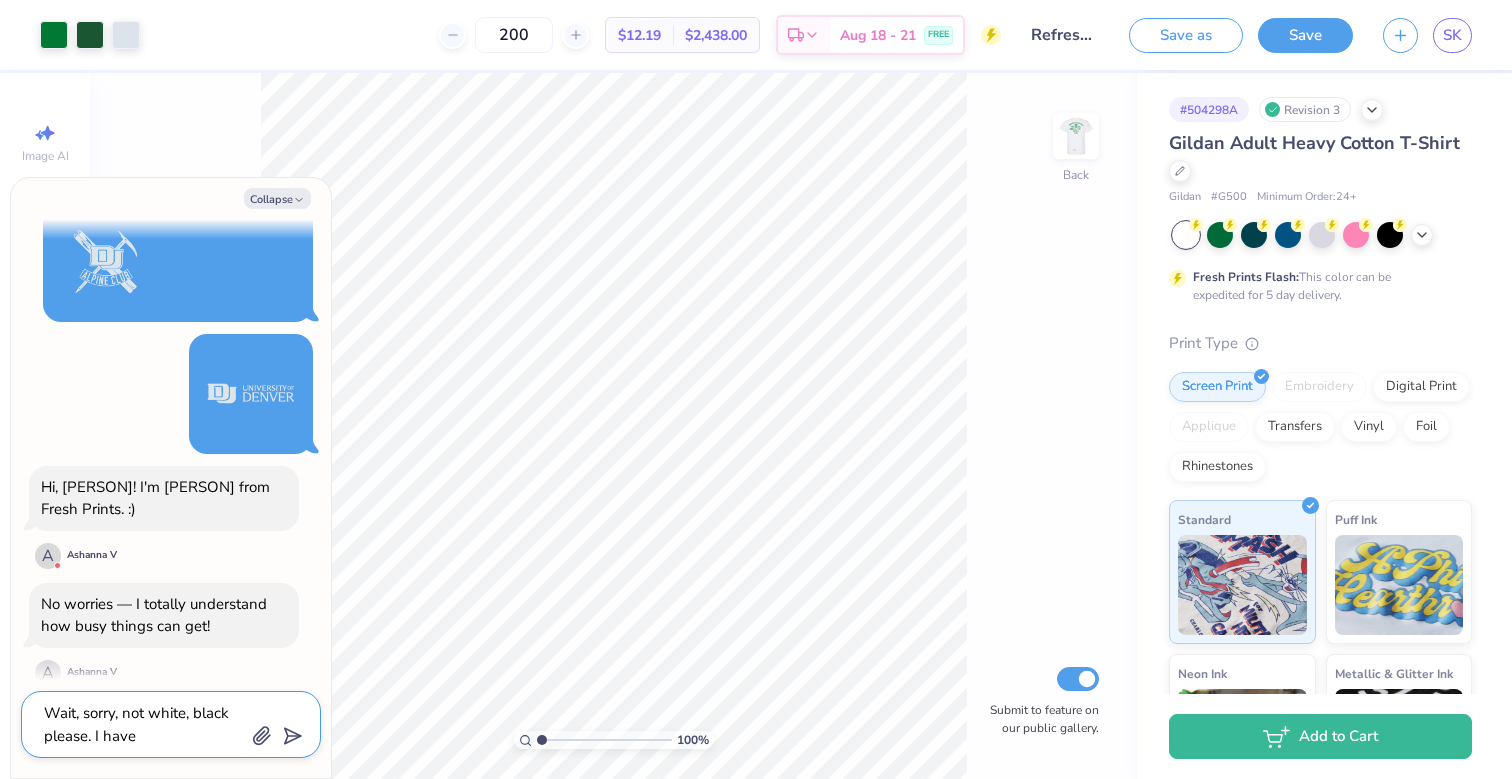 type on "Wait, sorry, not white, black please. I have" 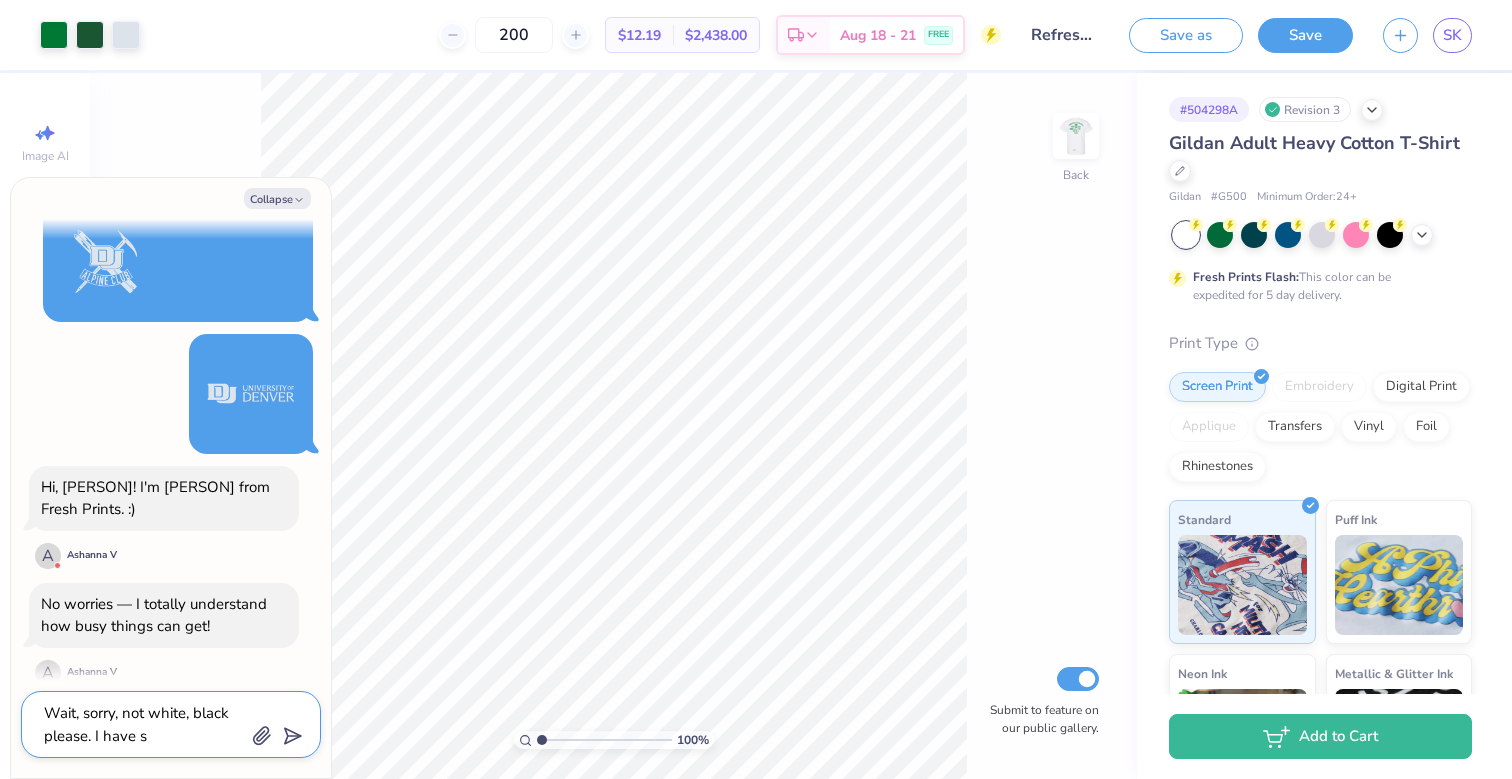 type on "x" 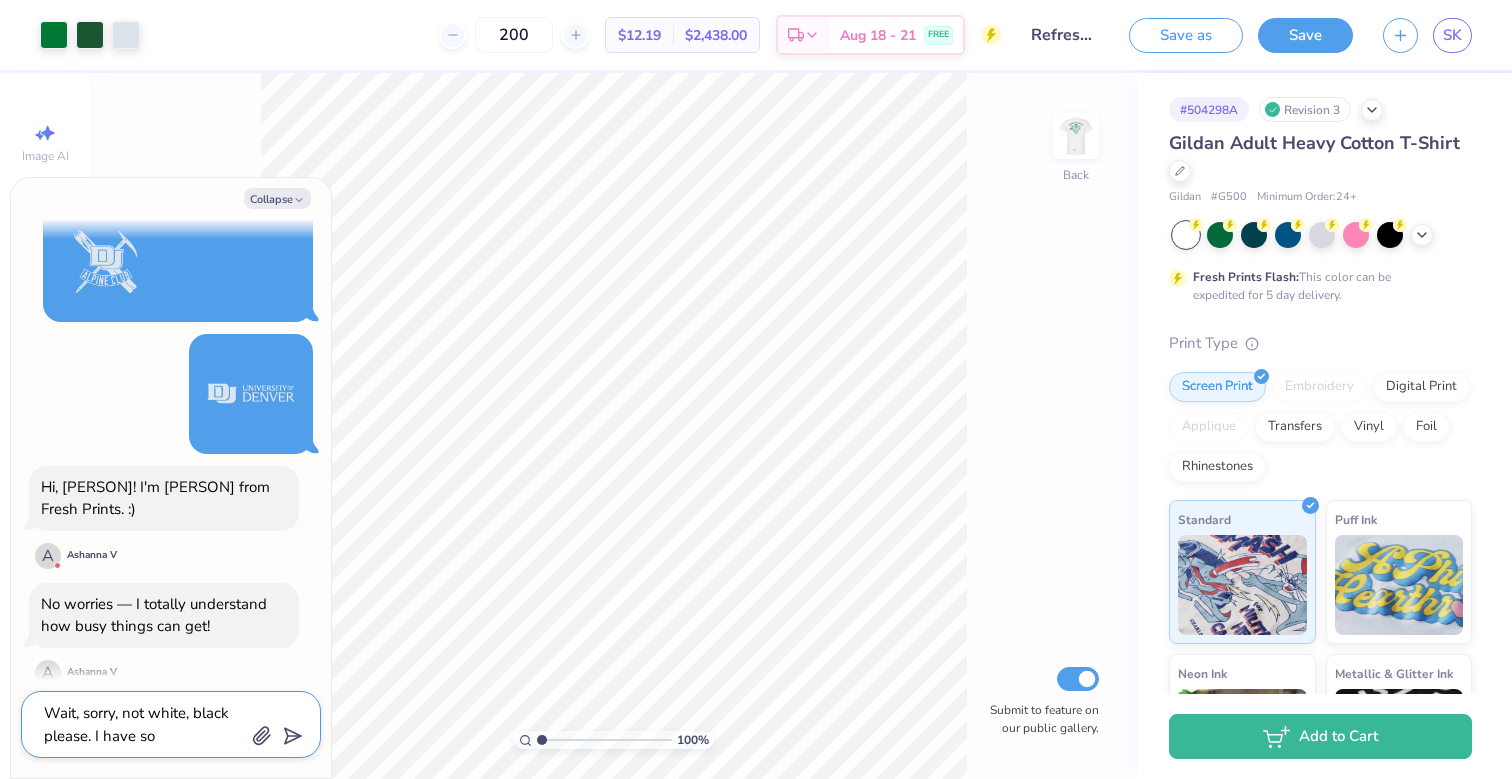 type on "Wait, sorry, not white, black please. I have som" 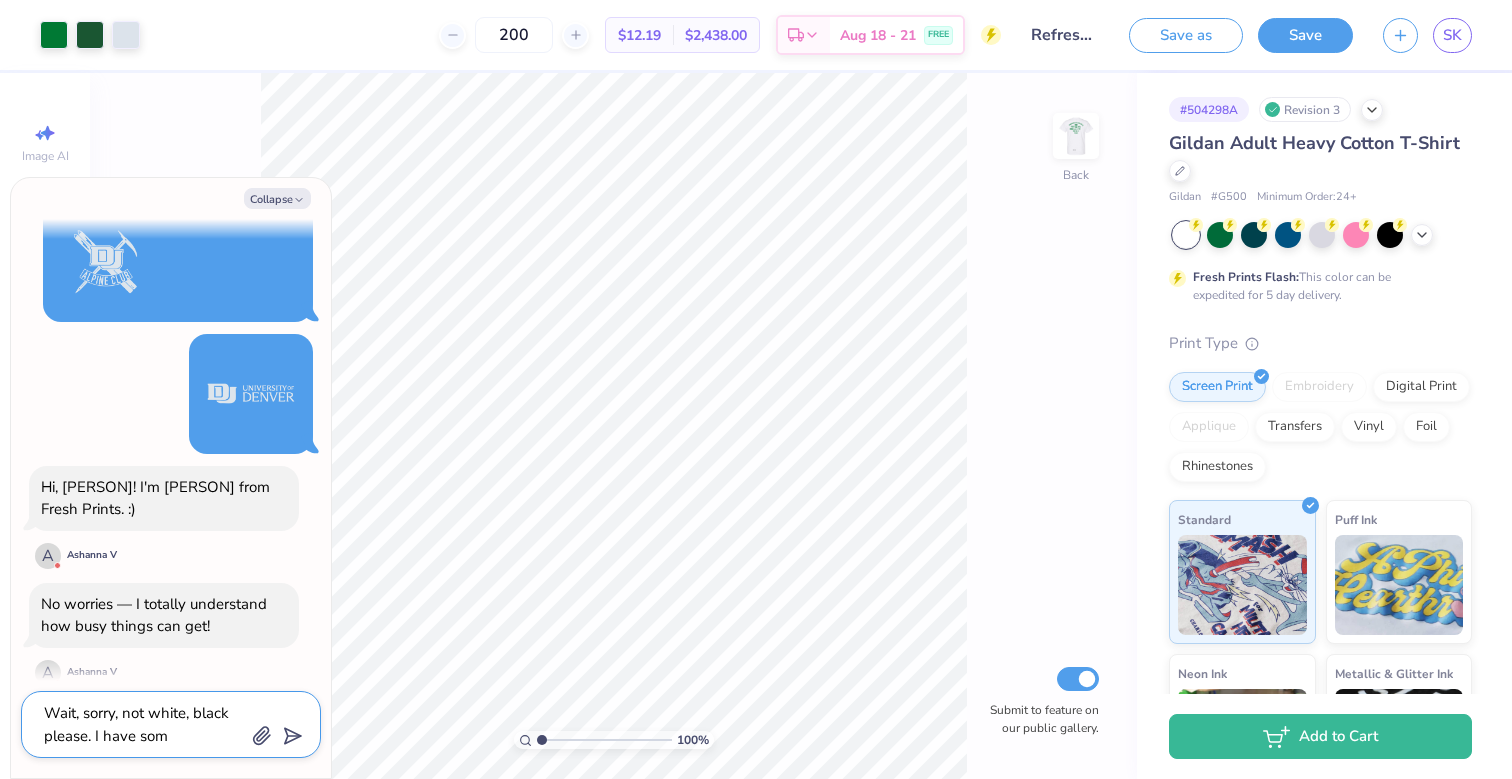 type on "Wait, sorry, not white, black please. I have so" 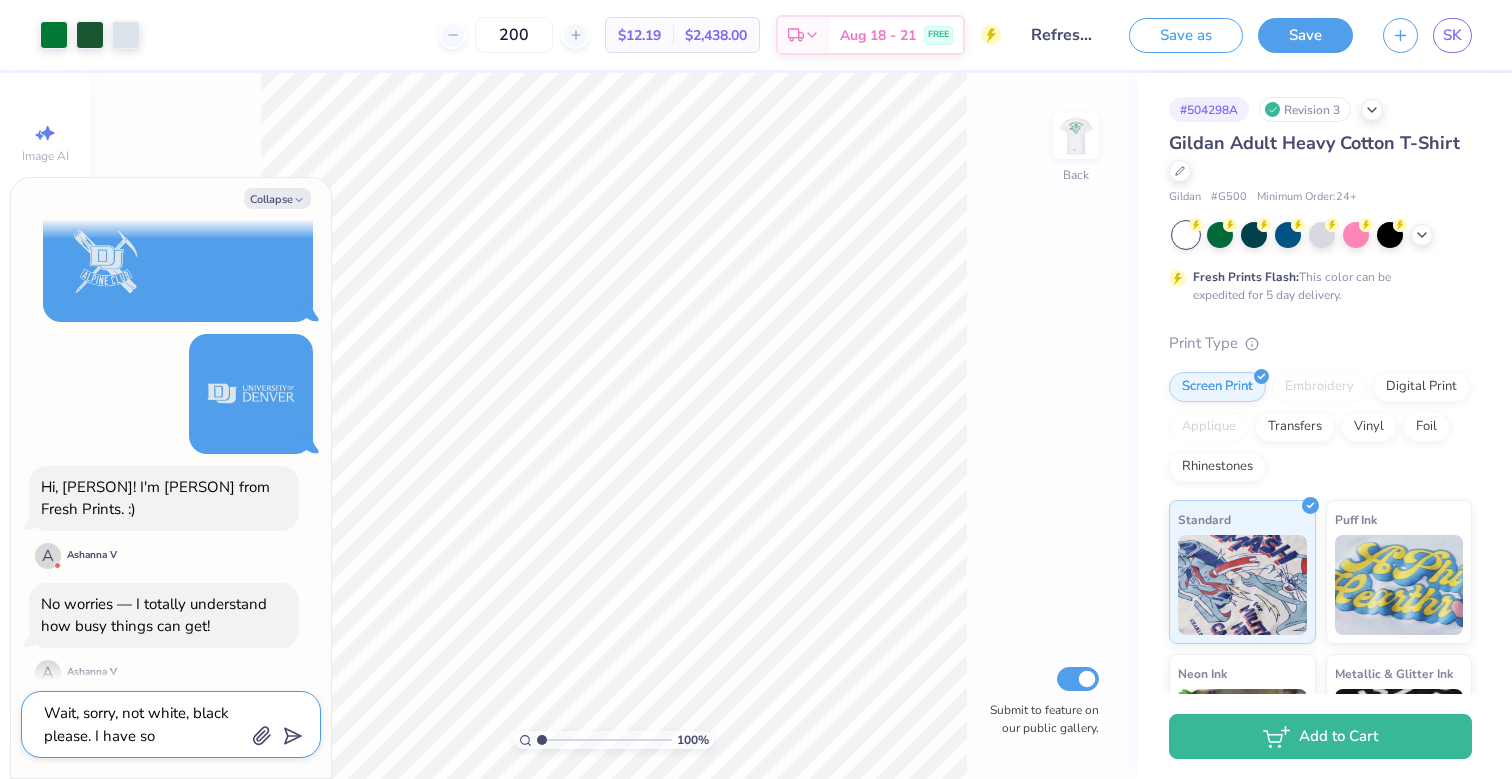 type on "Wait, sorry, not white, black please. I have so" 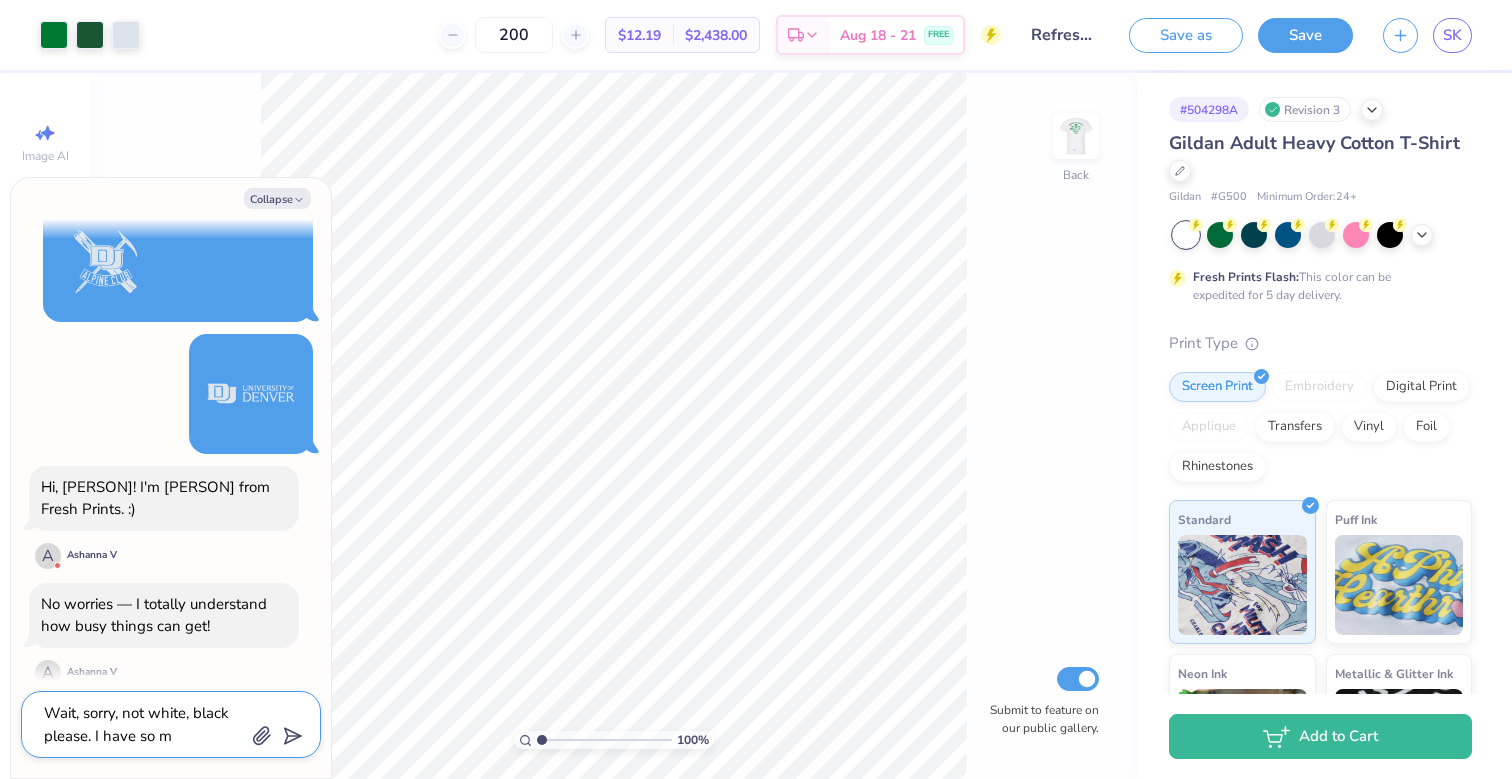 type on "Wait, sorry, not white, black please. I have so ma" 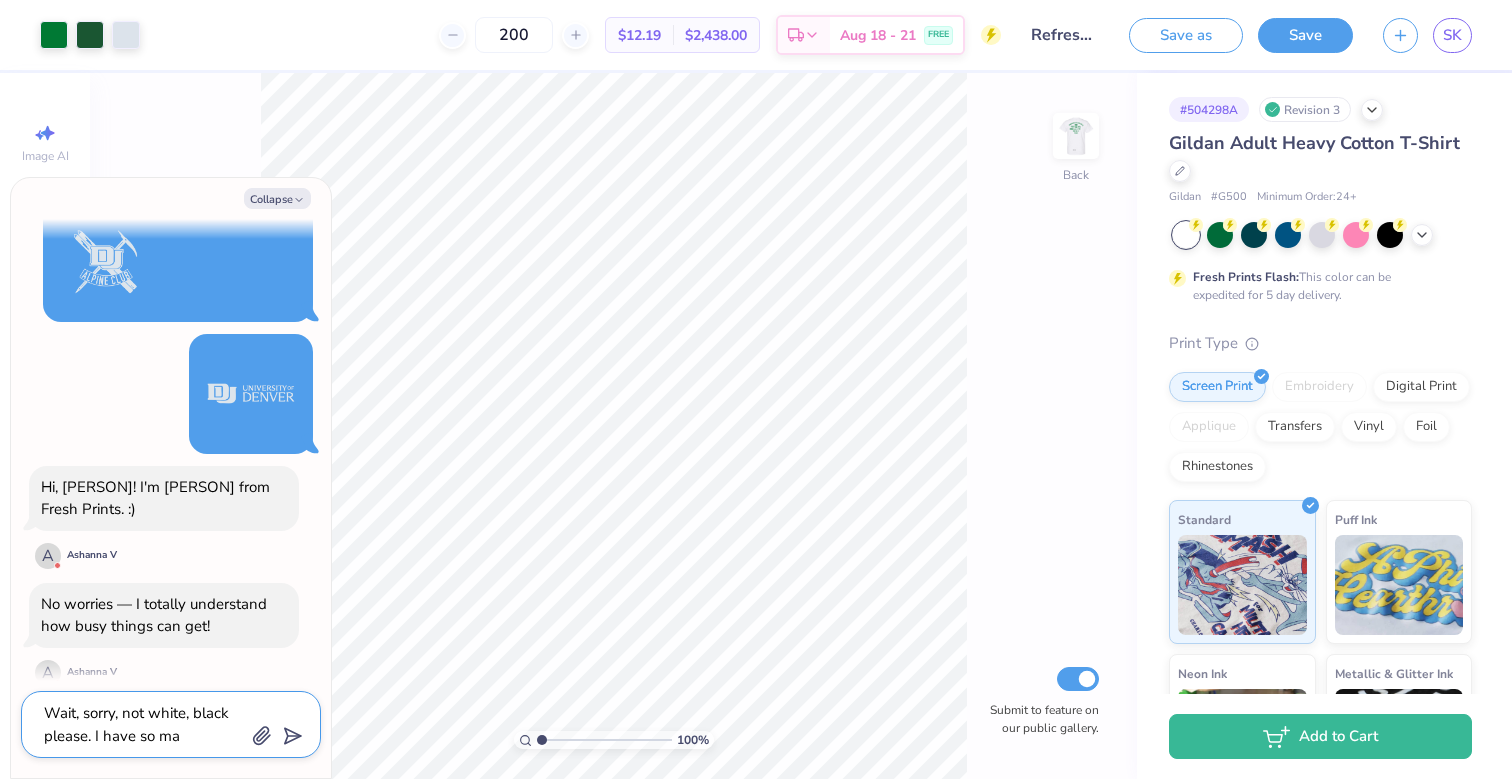 type on "Wait, sorry, not white, black please. I have so man" 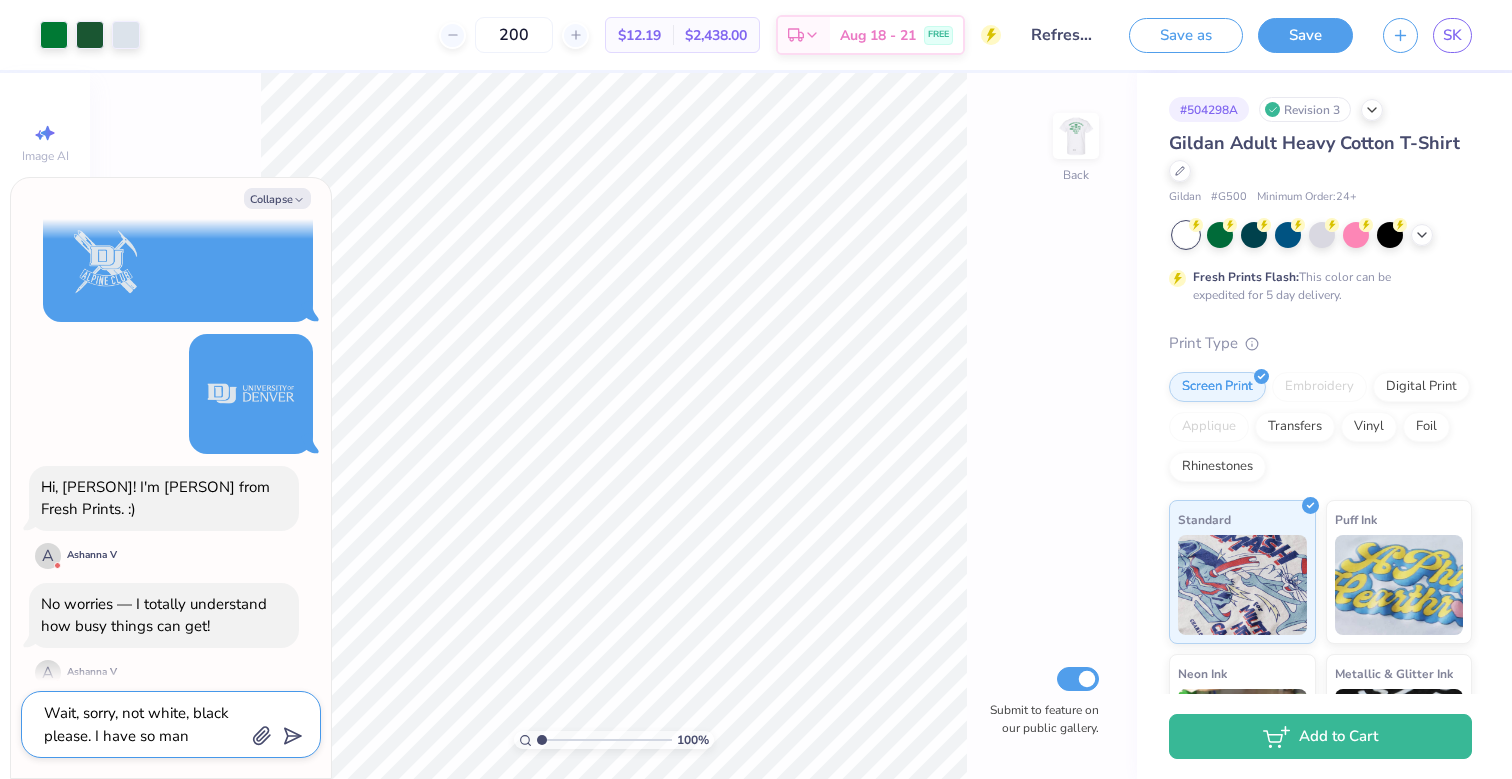 type on "Wait, sorry, not white, black please. I have so many" 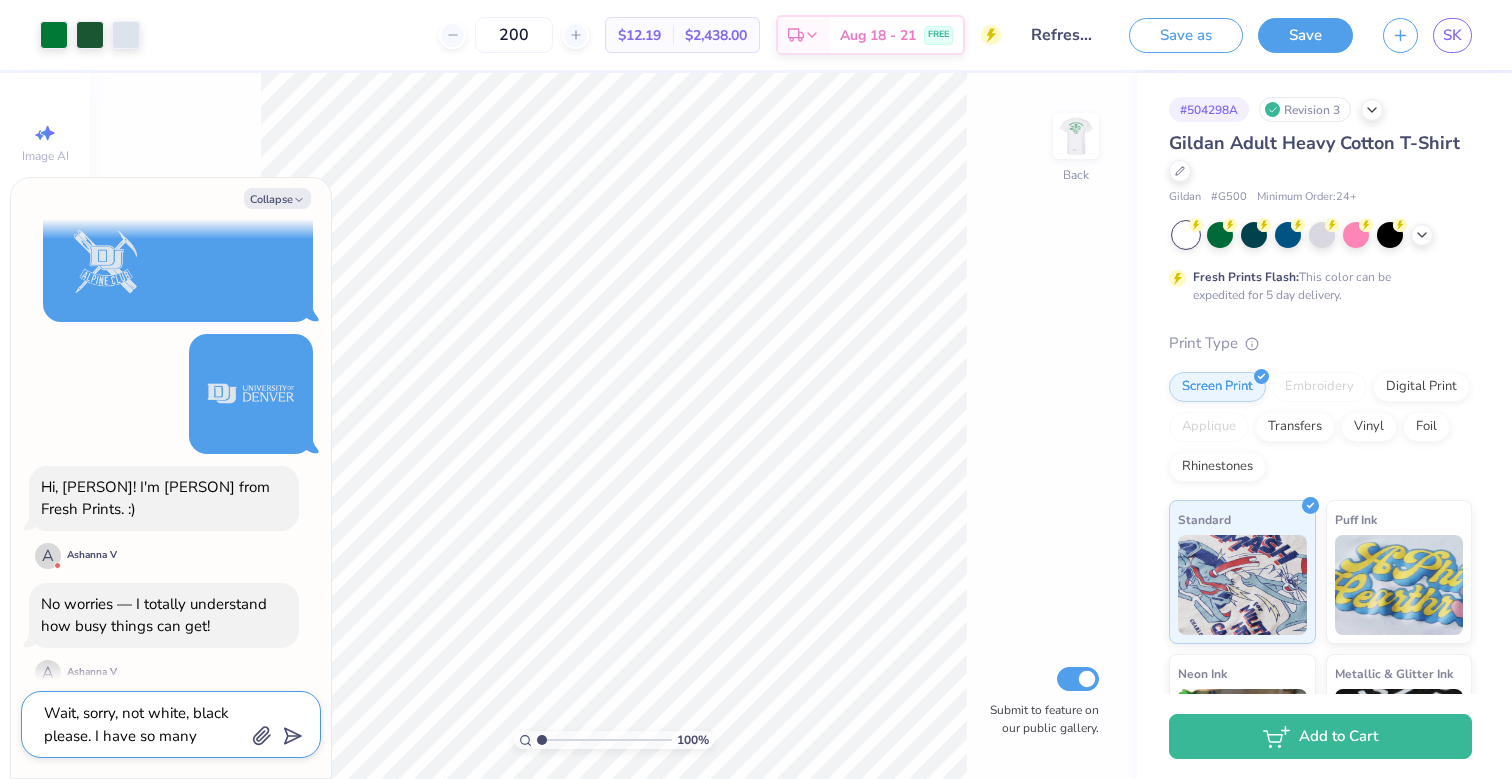 type on "Wait, sorry, not white, black please. I have so many" 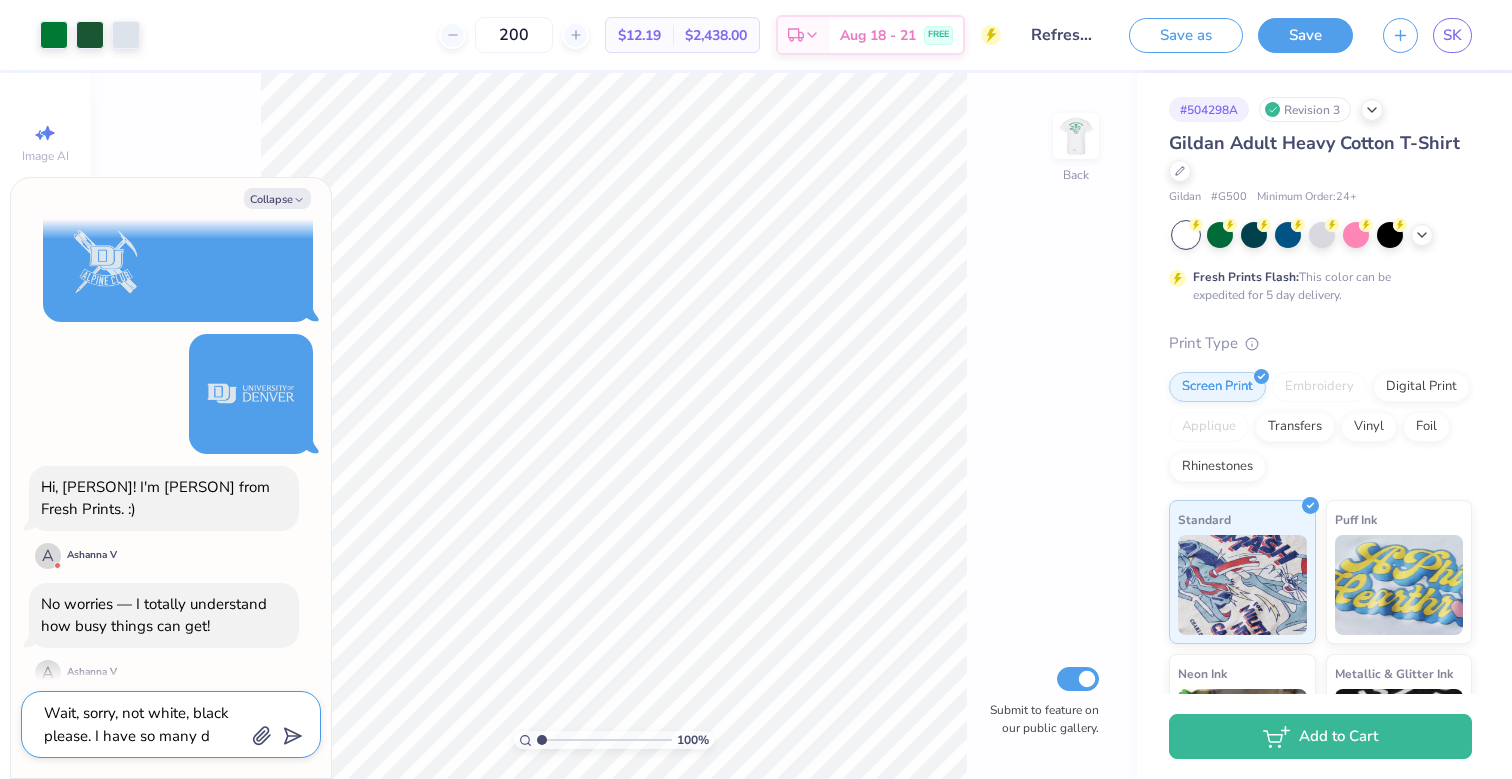 type on "x" 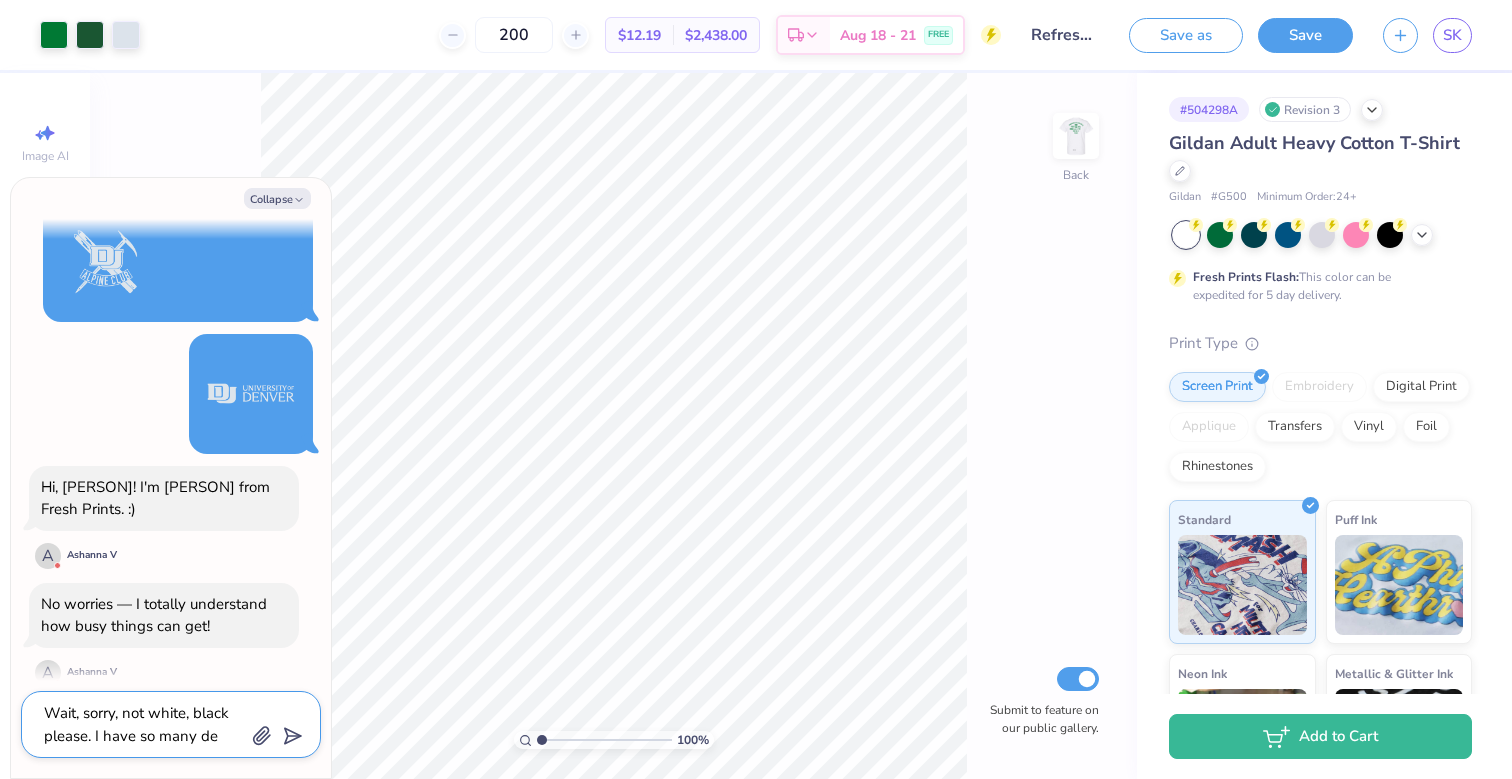 type on "Wait, sorry, not white, black please. I have so many des" 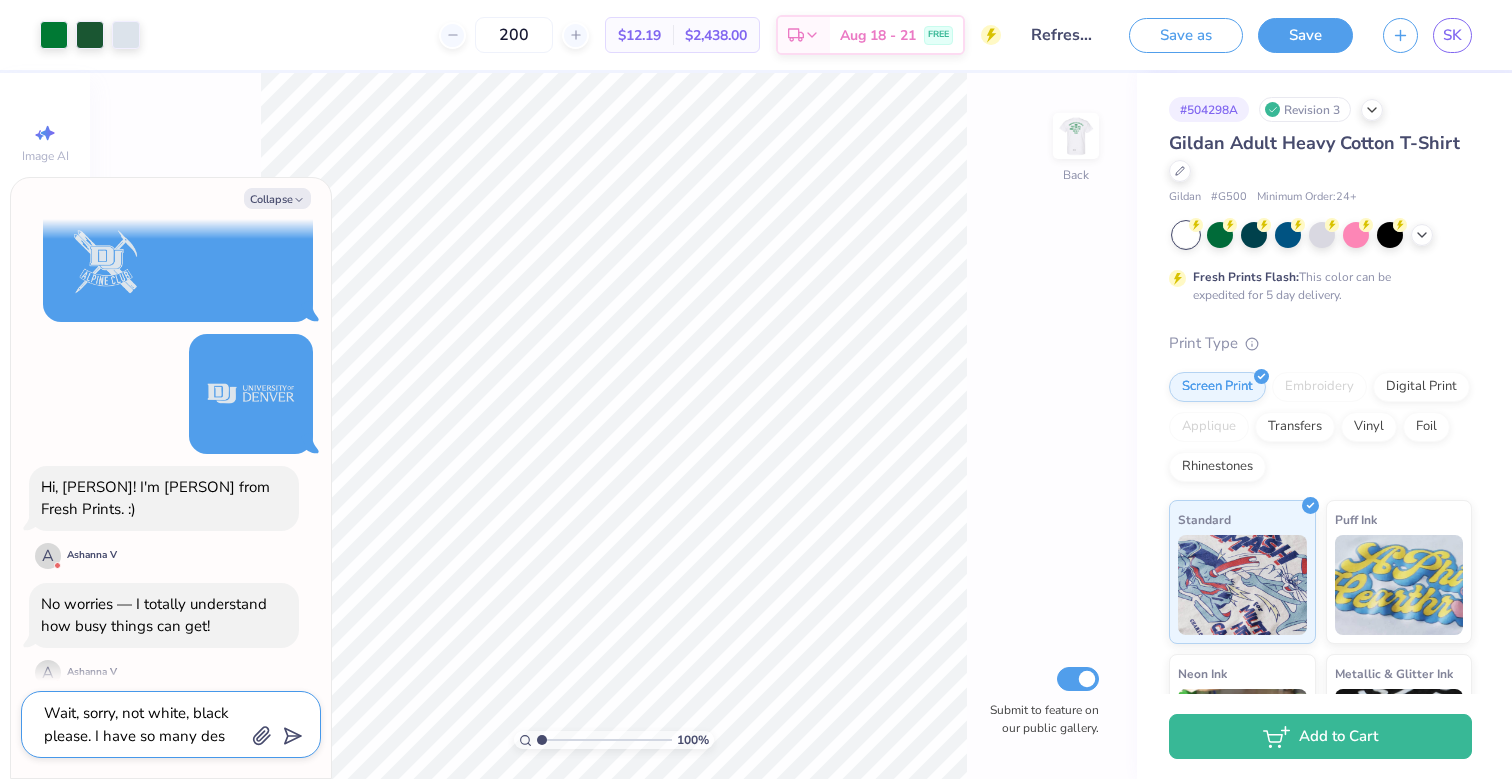 type on "Wait, sorry, not white, black please. I have so many desi" 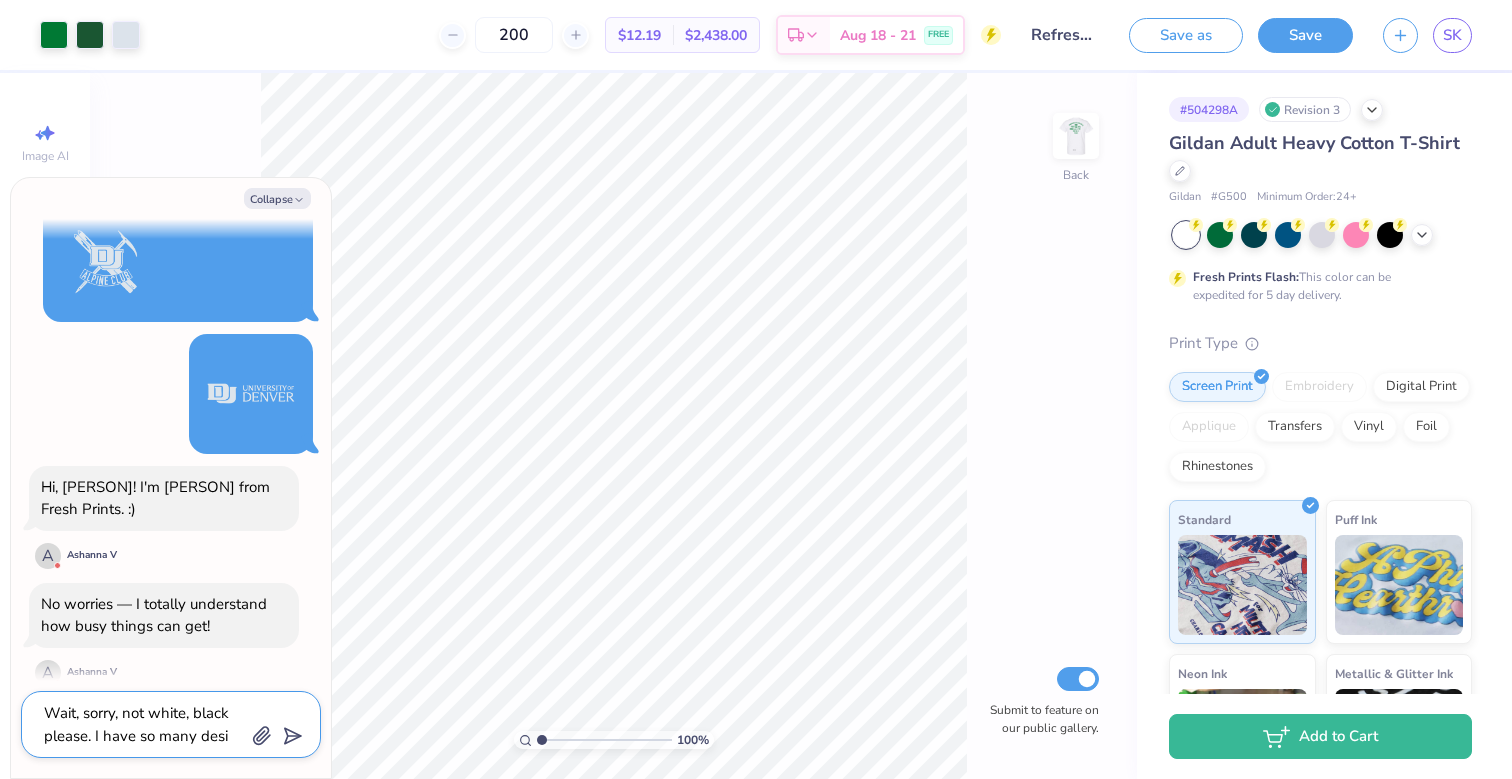 type on "Wait, sorry, not white, black please. I have so many desig" 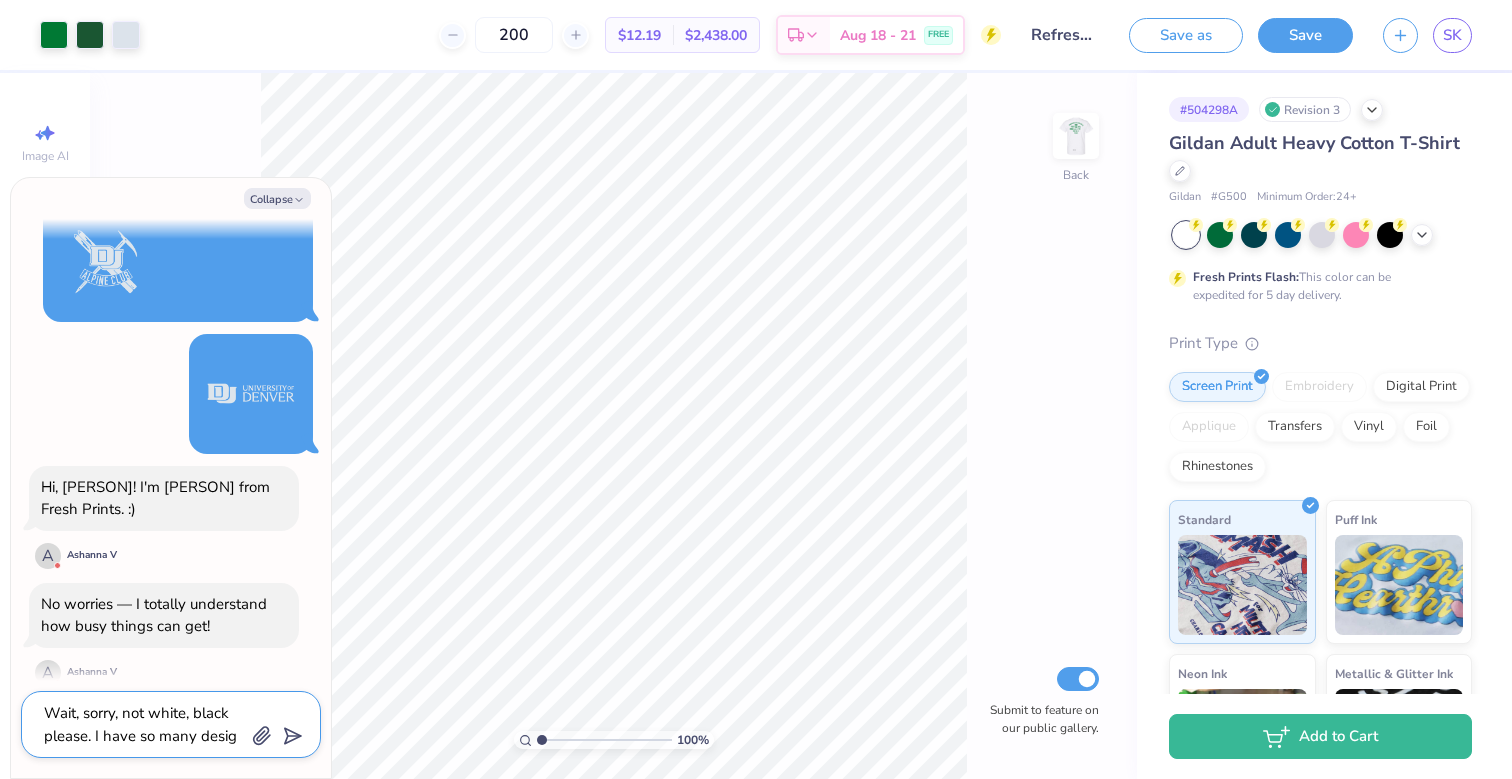 type on "Wait, sorry, not white, black please. I have so many design" 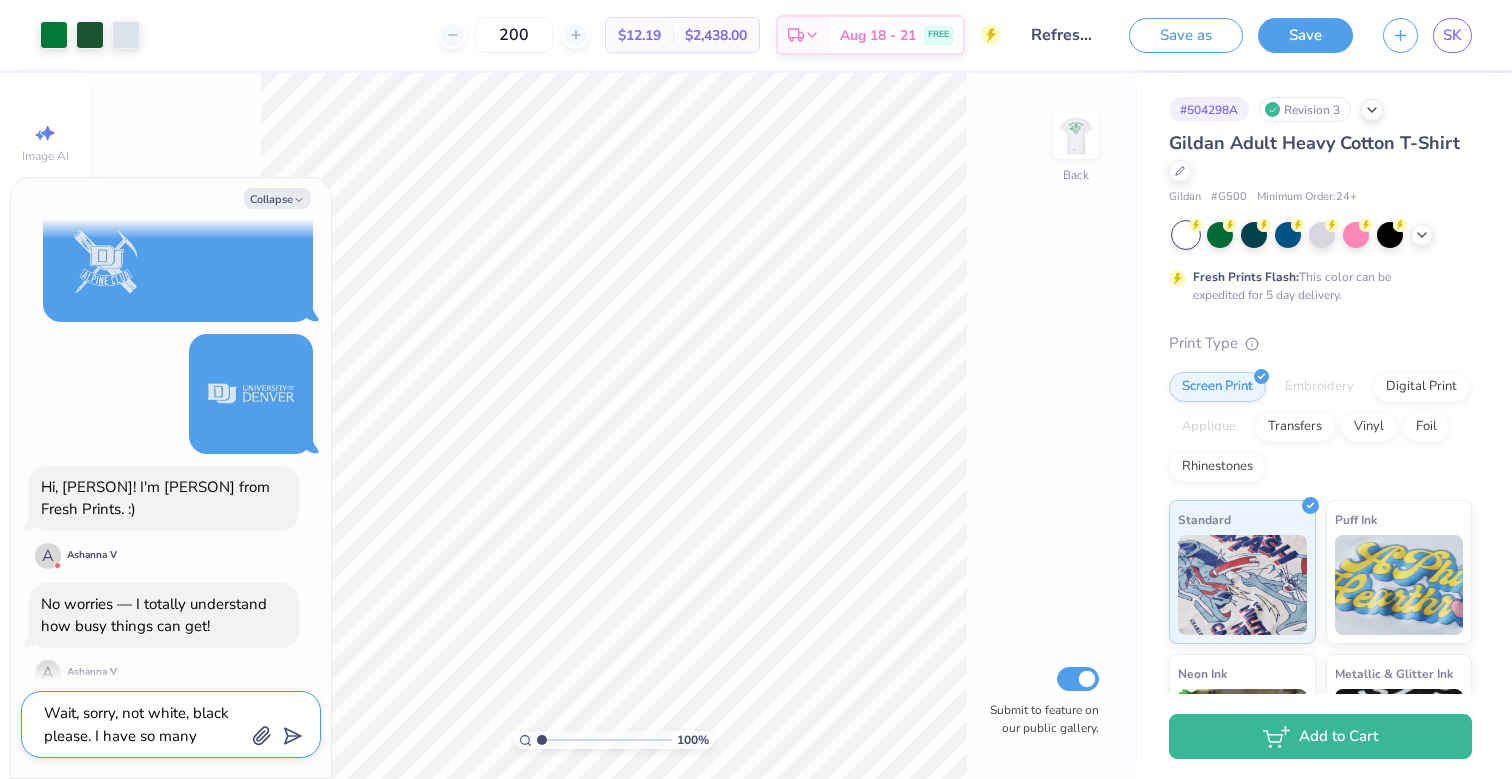type on "x" 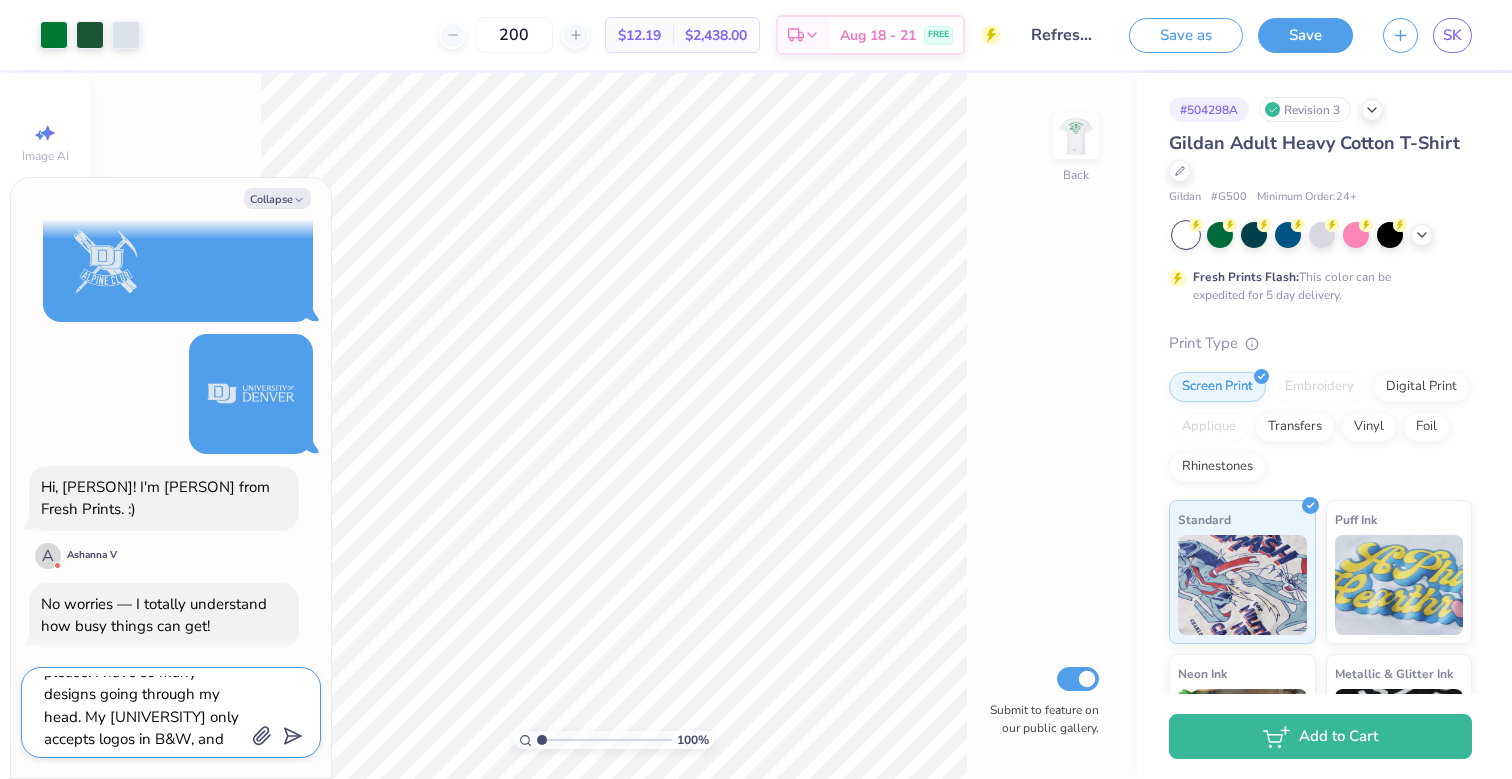 scroll, scrollTop: 63, scrollLeft: 0, axis: vertical 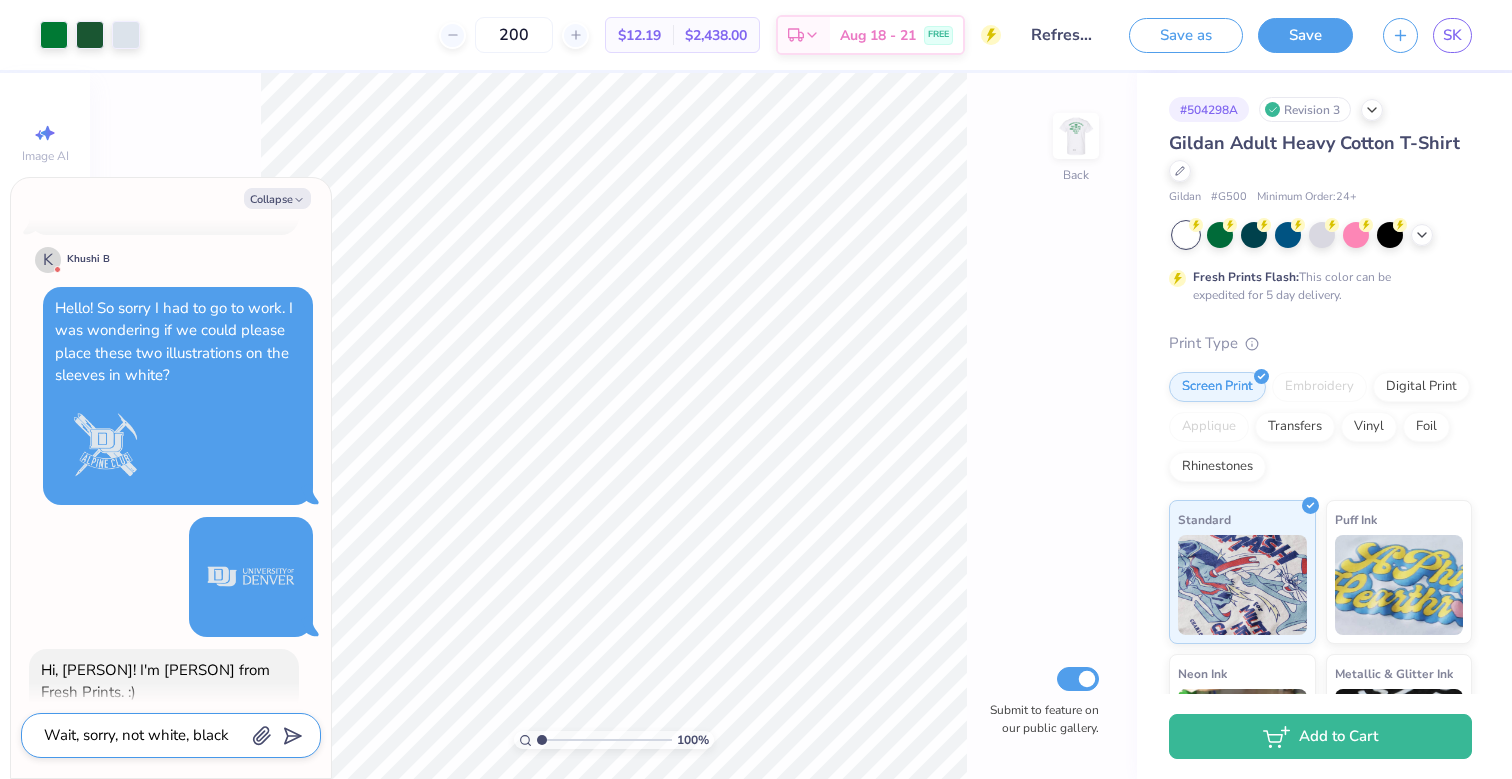 click 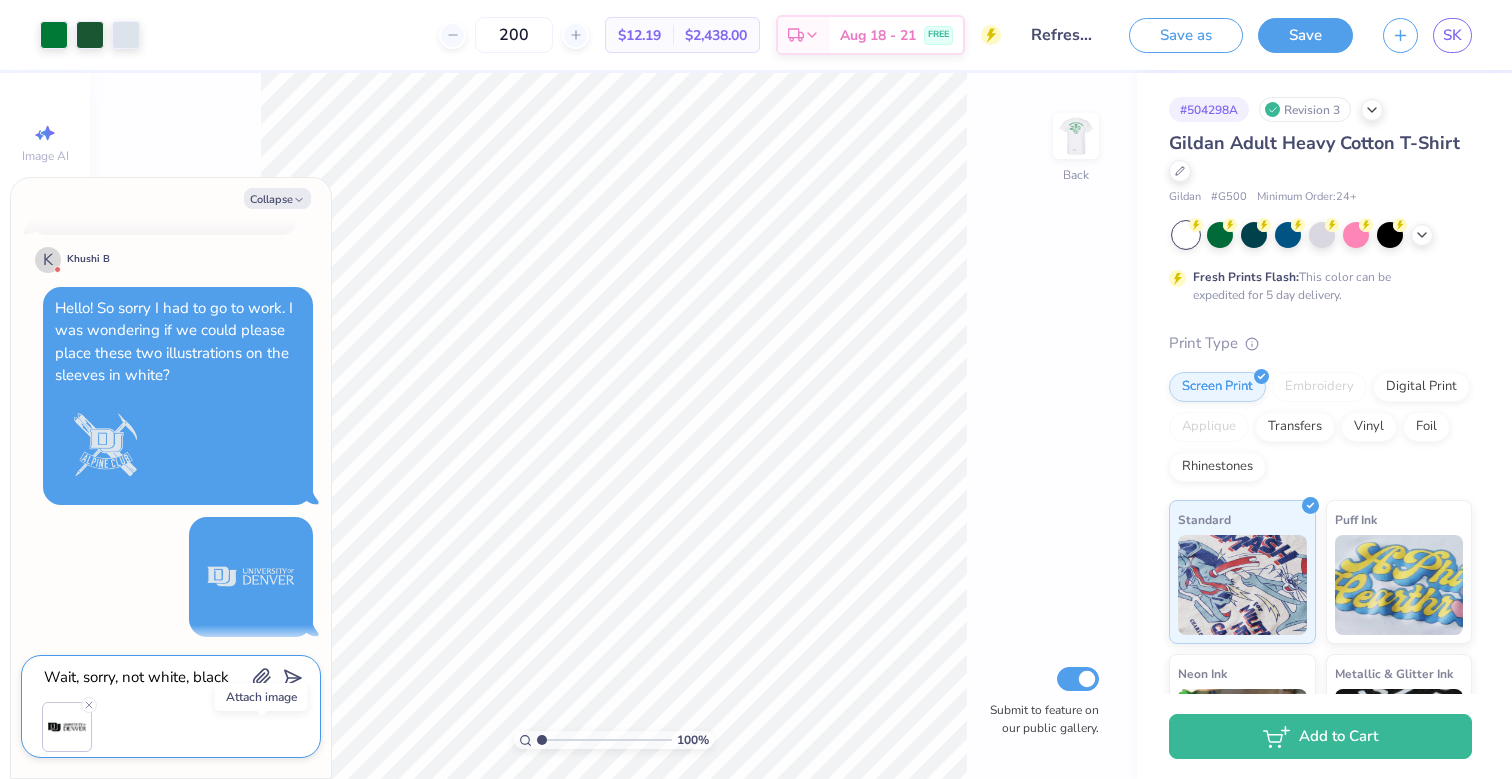 scroll, scrollTop: 952, scrollLeft: 0, axis: vertical 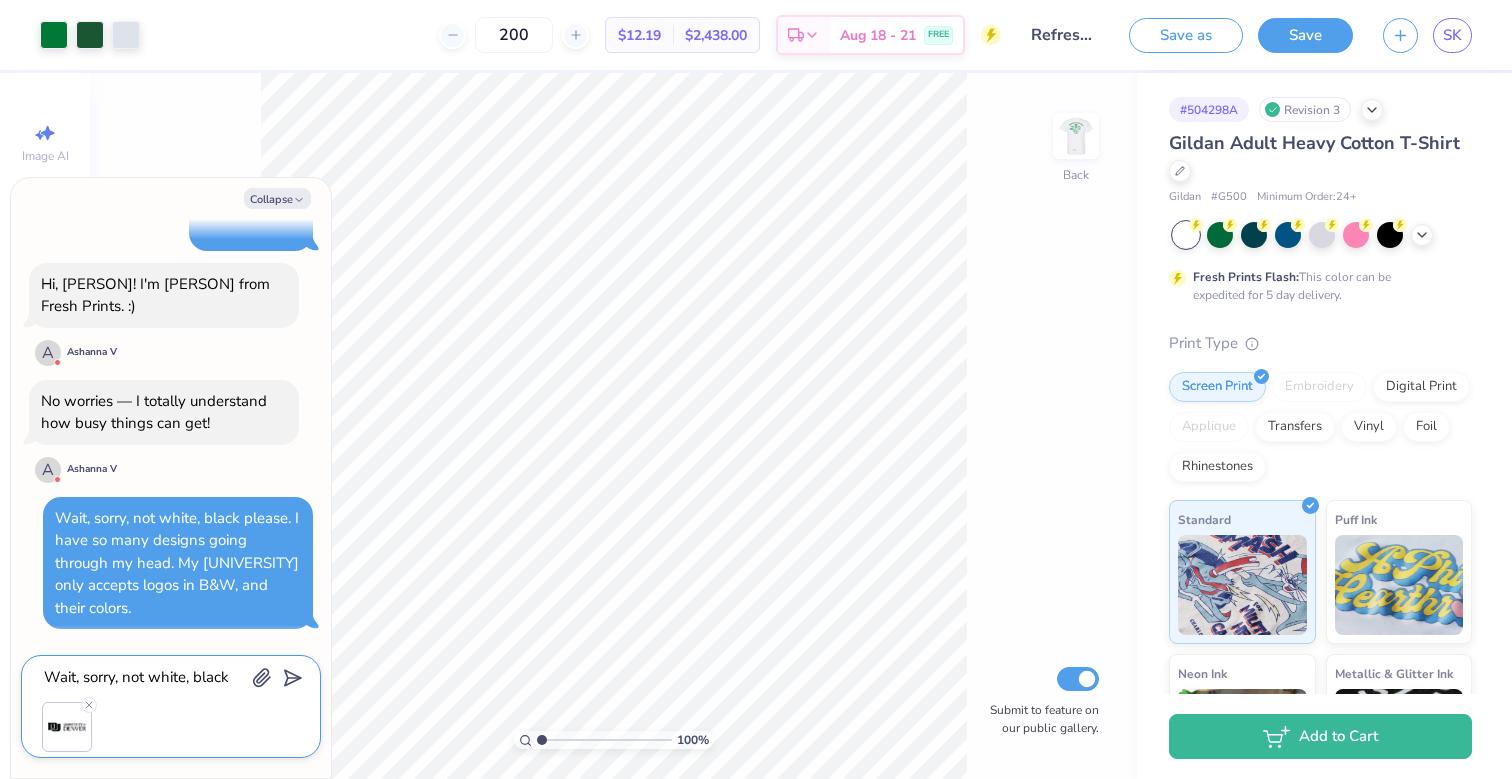 click on "Wait, sorry, not white, black please. I have so many designs going through my head. My university only accepts logos in B&W, and their colors." at bounding box center (143, 677) 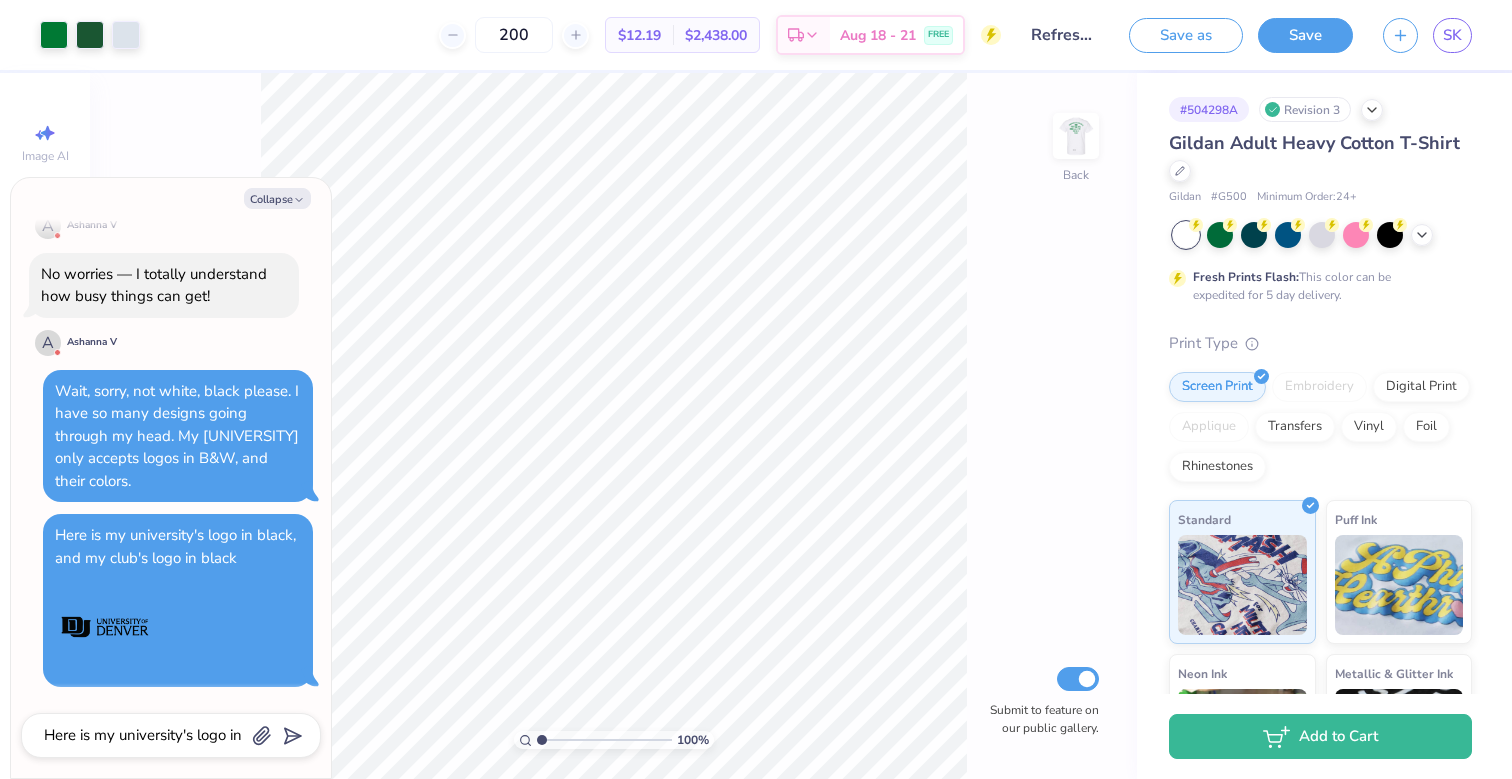 scroll, scrollTop: 1079, scrollLeft: 0, axis: vertical 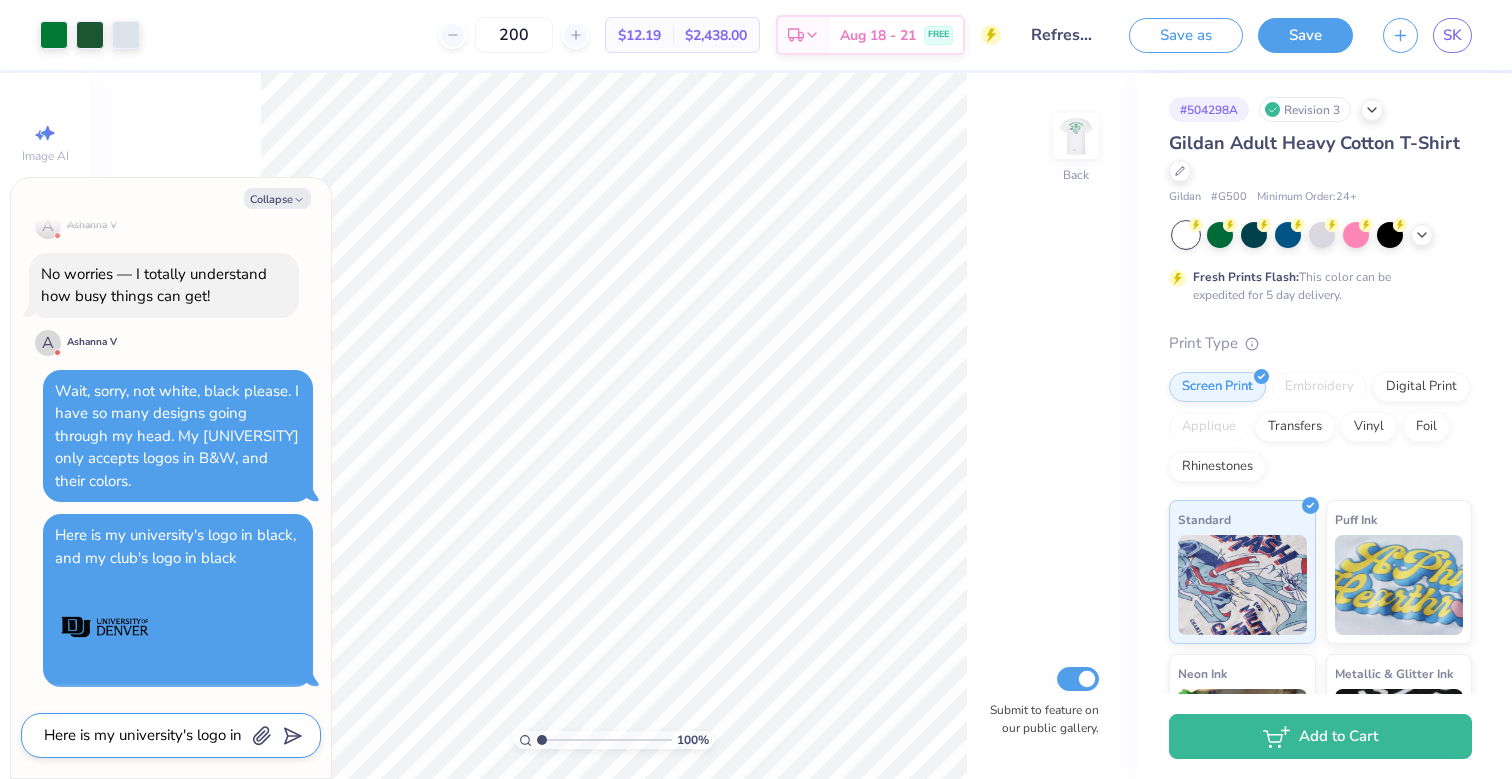 click 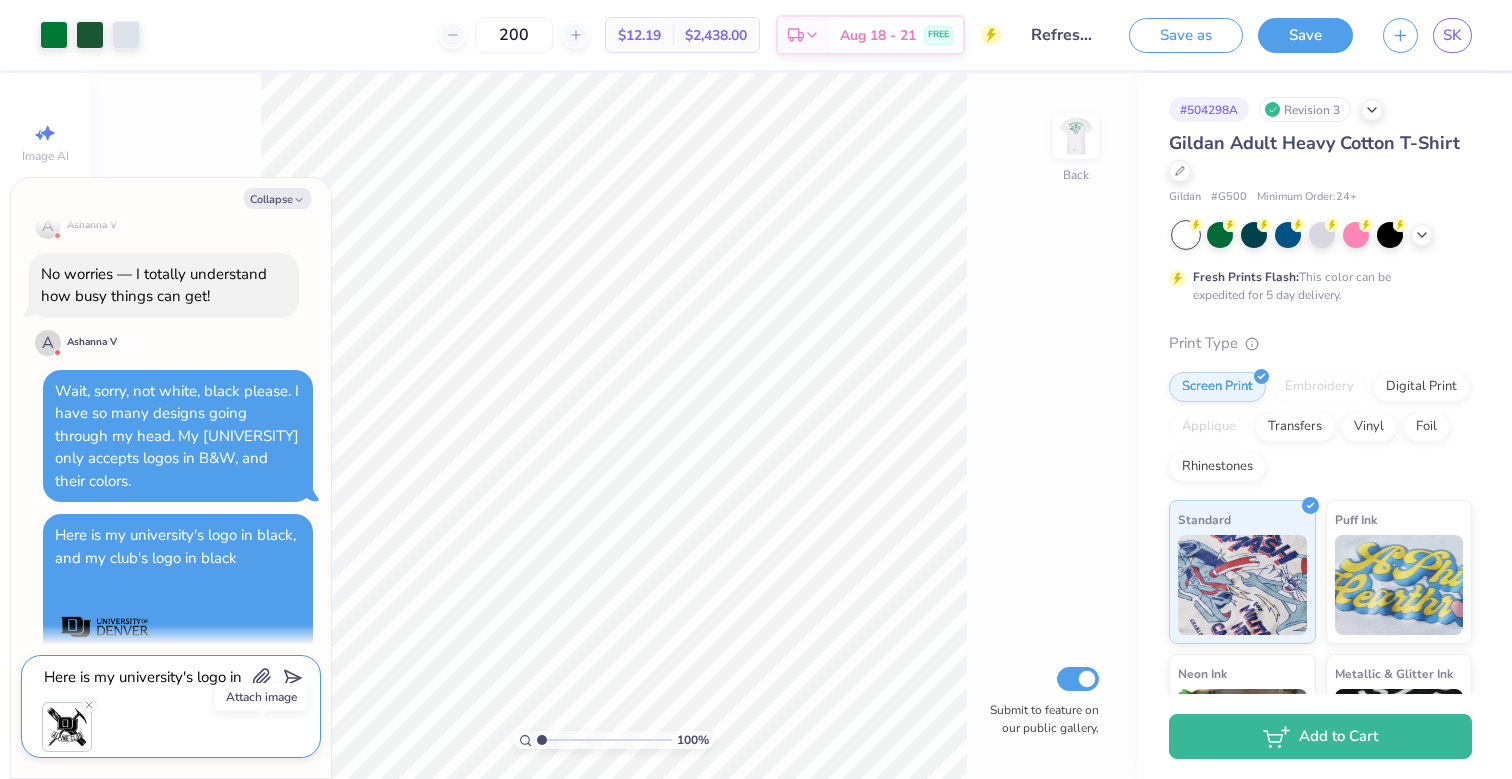 scroll, scrollTop: 1137, scrollLeft: 0, axis: vertical 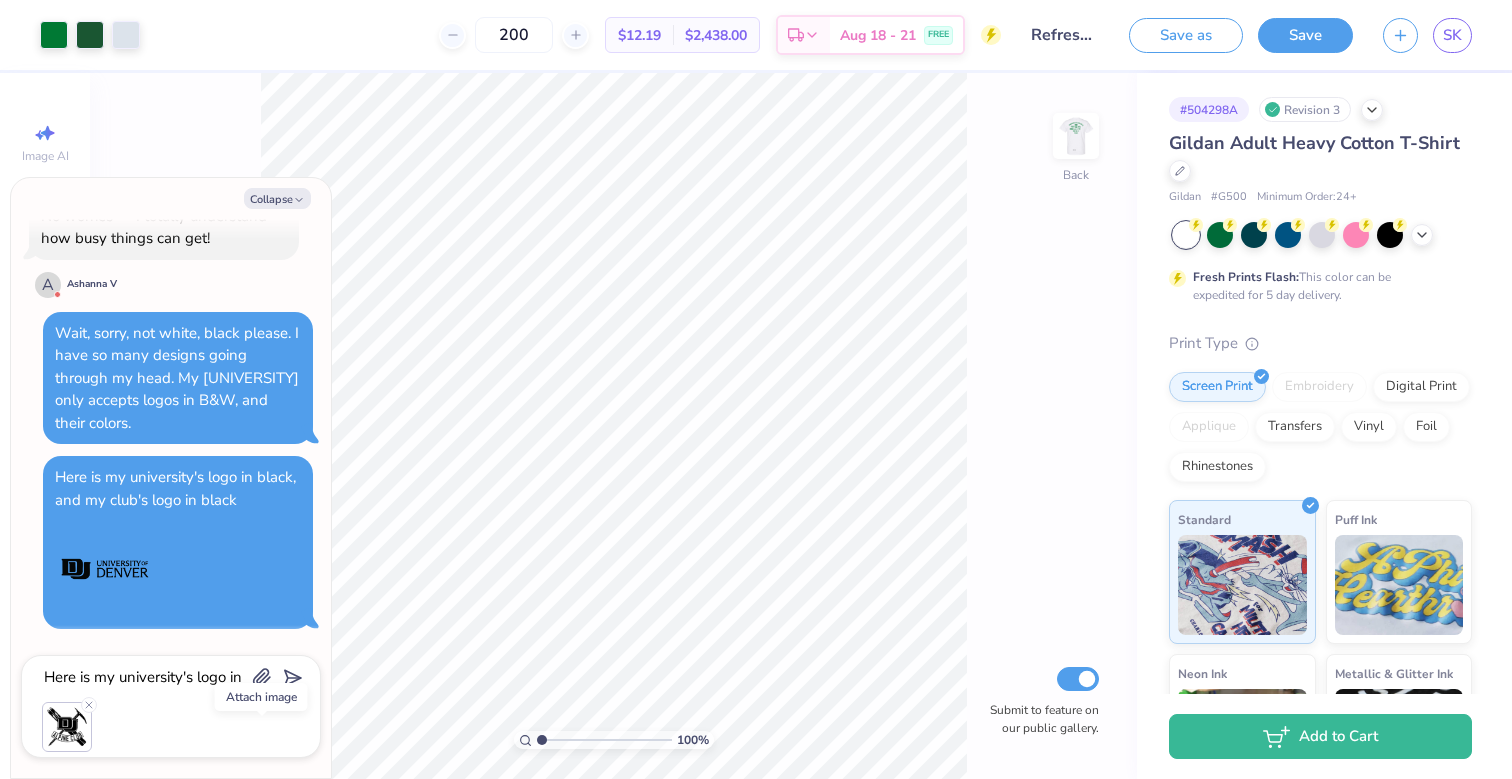 click on "Art colors 200 $12.19 Per Item $2,438.00 Total Est.  Delivery Aug 18 - 21 FREE Design Title Refreshed Blue/White Alpine 2025 Save as Save SK Image AI Designs Add Text Upload Greek Clipart & logos Decorate 100  % Back Submit to feature on our public gallery. # 504298A Revision 3 Gildan Adult Heavy Cotton T-Shirt Gildan # G500 Minimum Order:  24 +   Fresh Prints Flash:  This color can be expedited for 5 day delivery. Print Type Screen Print Embroidery Digital Print Applique Transfers Vinyl Foil Rhinestones Standard Puff Ink Neon Ink Metallic & Glitter Ink Glow in the Dark Ink Water based Ink Add to Cart Stuck?  Our Art team will finish your design for free. Need help?  Chat with us.
Collapse How can we help you? Is there a way to put a design on the sleeve? Hi! I'm Khushi from Fresh Prints!
K Khushi  B K Khushi  B Just checking in to see if you're still there! K Khushi  B Hi, Skyler! I'm EA from Fresh Prints. :) A Ashanna  V A Ashanna  V x Attach image" at bounding box center [756, 389] 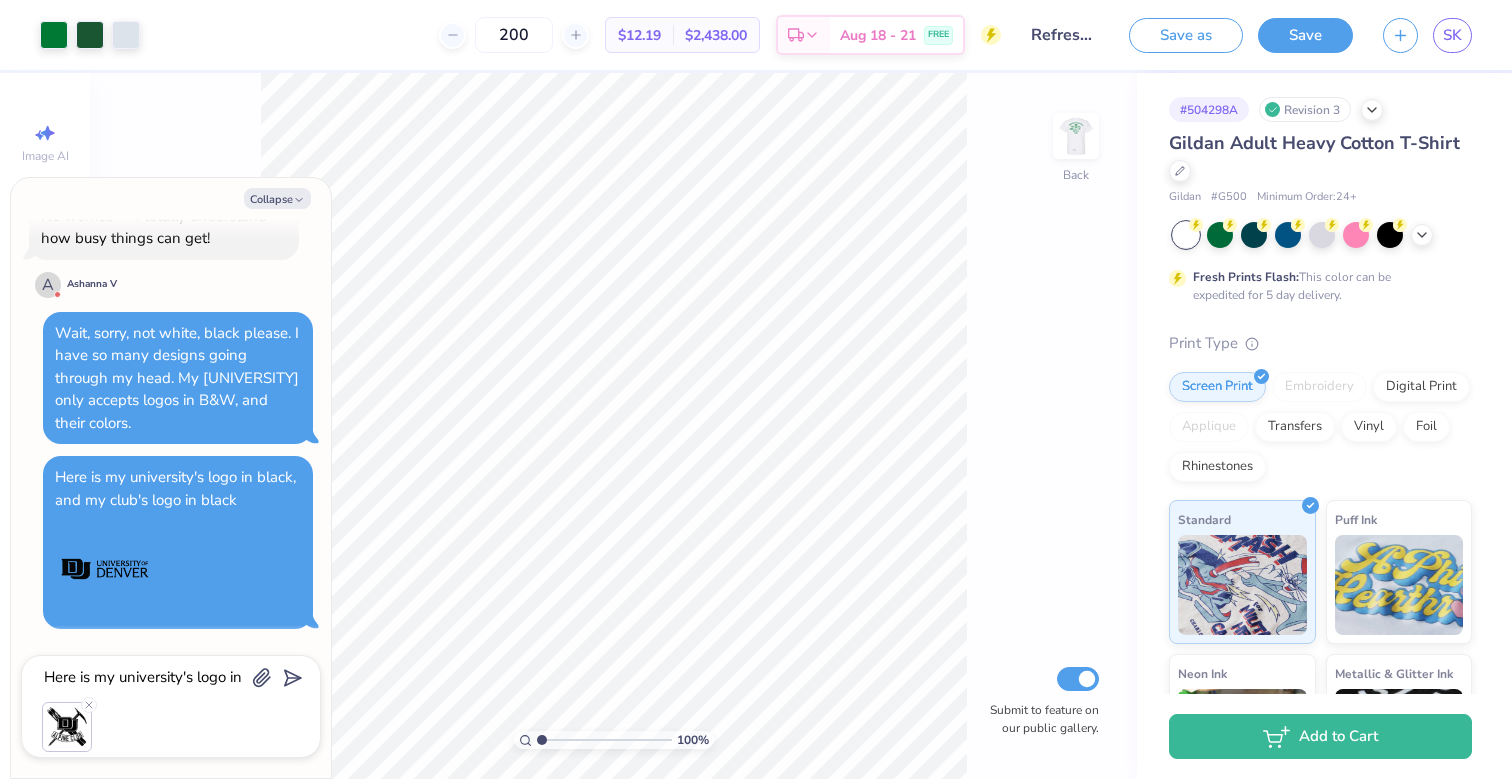 click at bounding box center (275, 678) 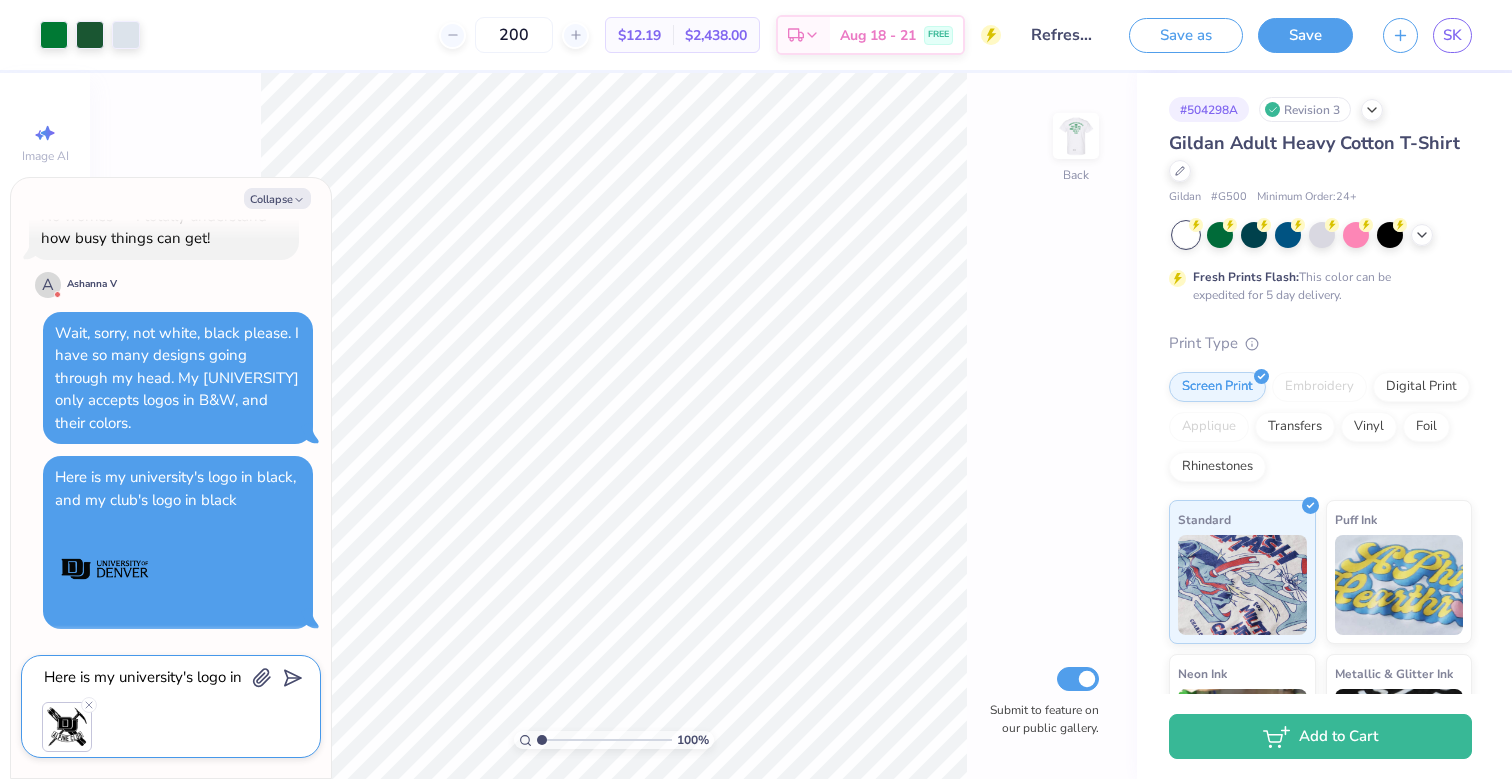 click 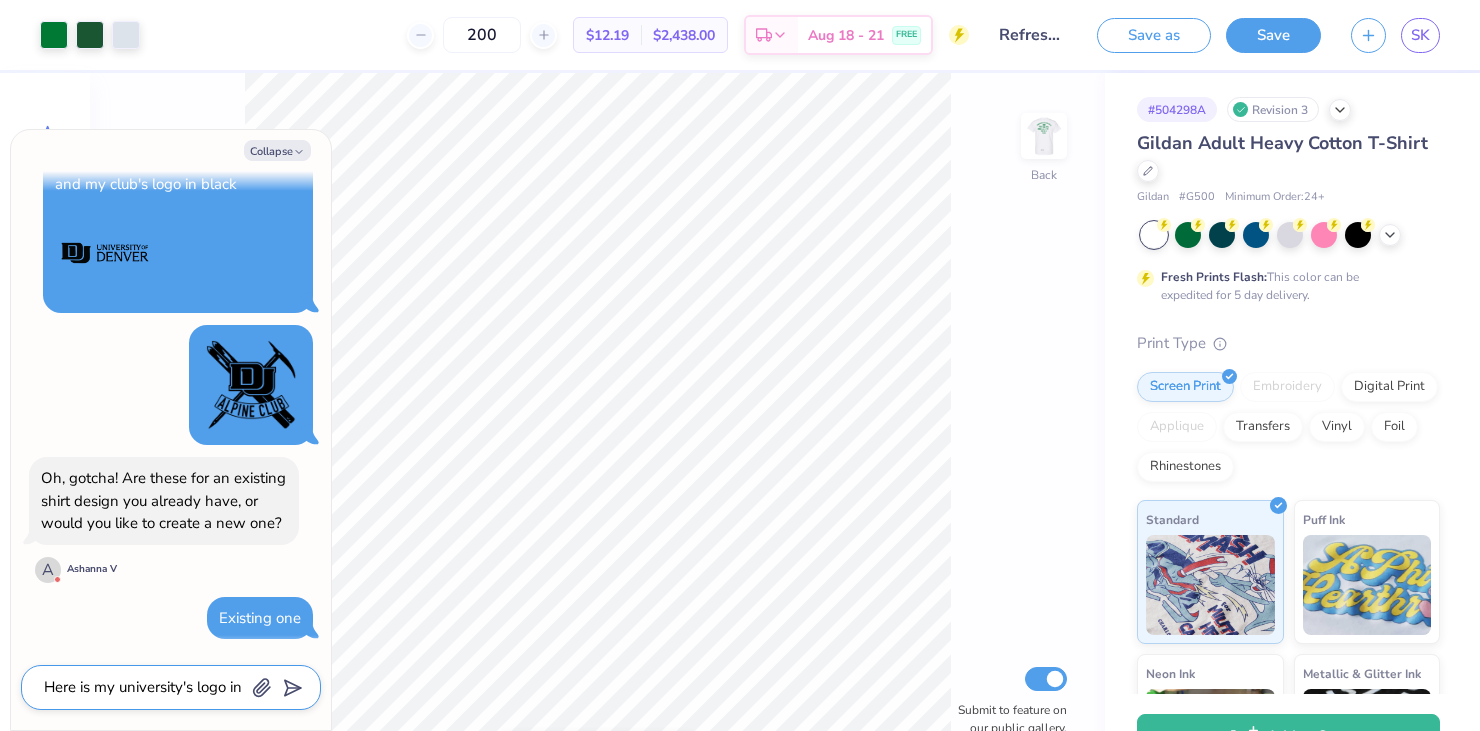 scroll, scrollTop: 3744, scrollLeft: 0, axis: vertical 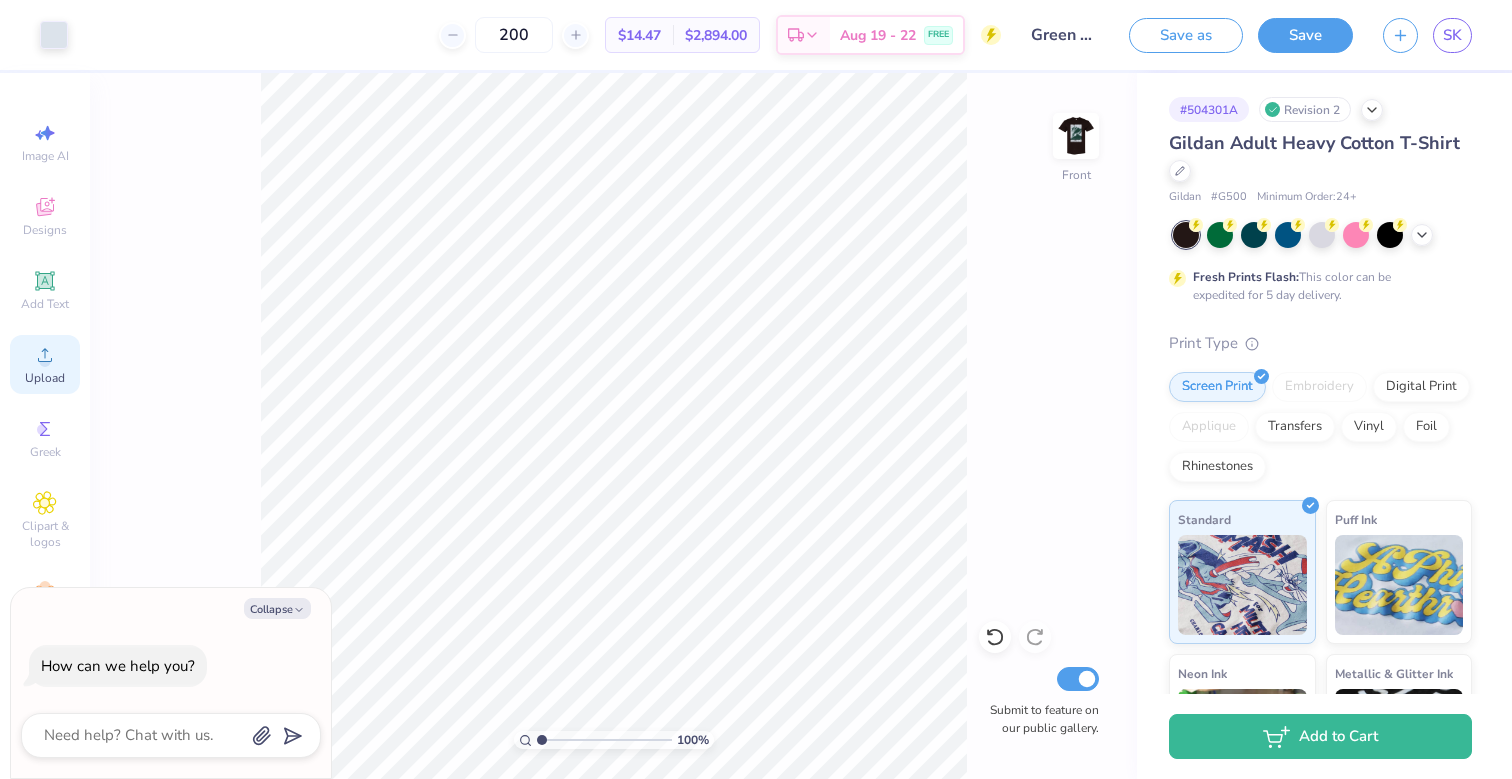 click 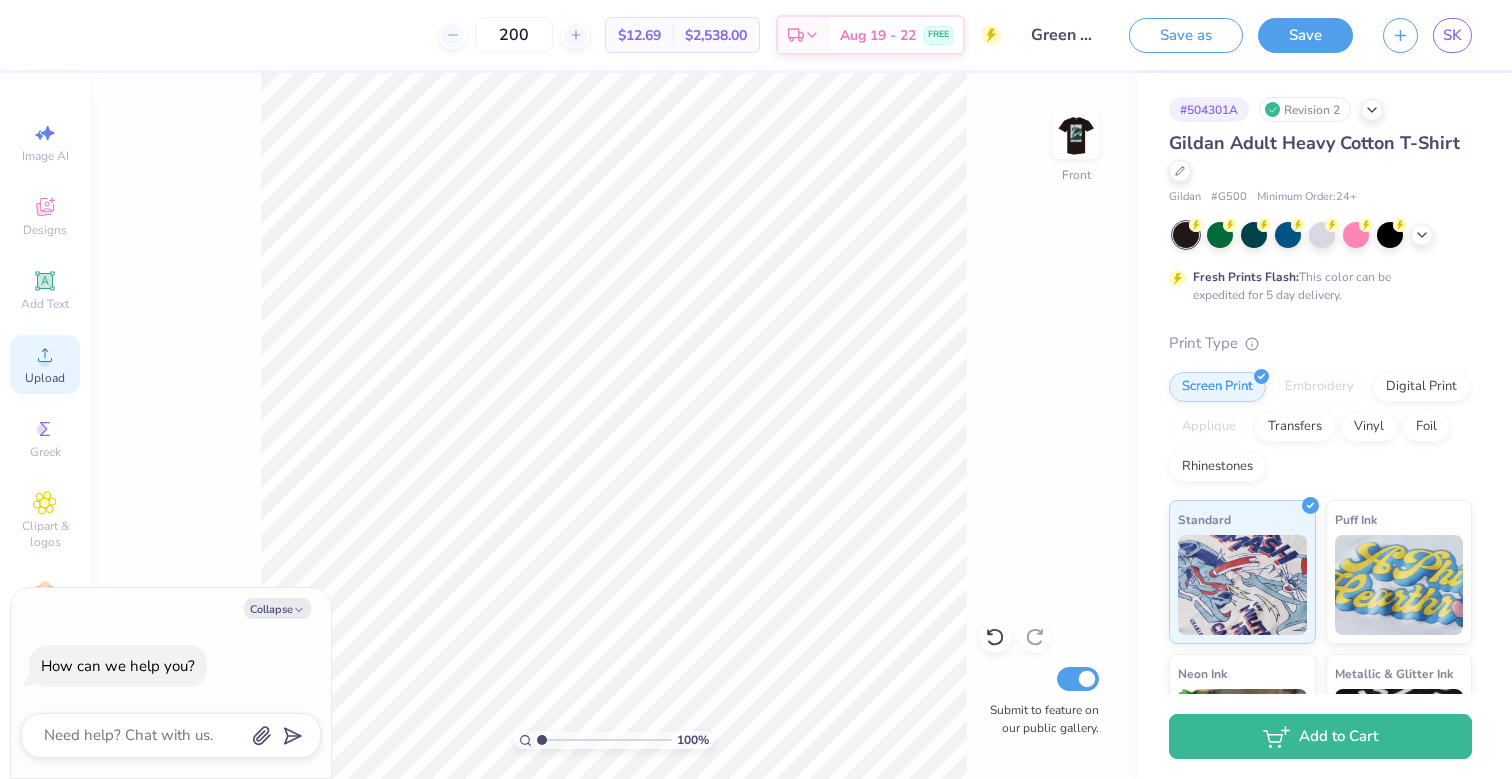 click 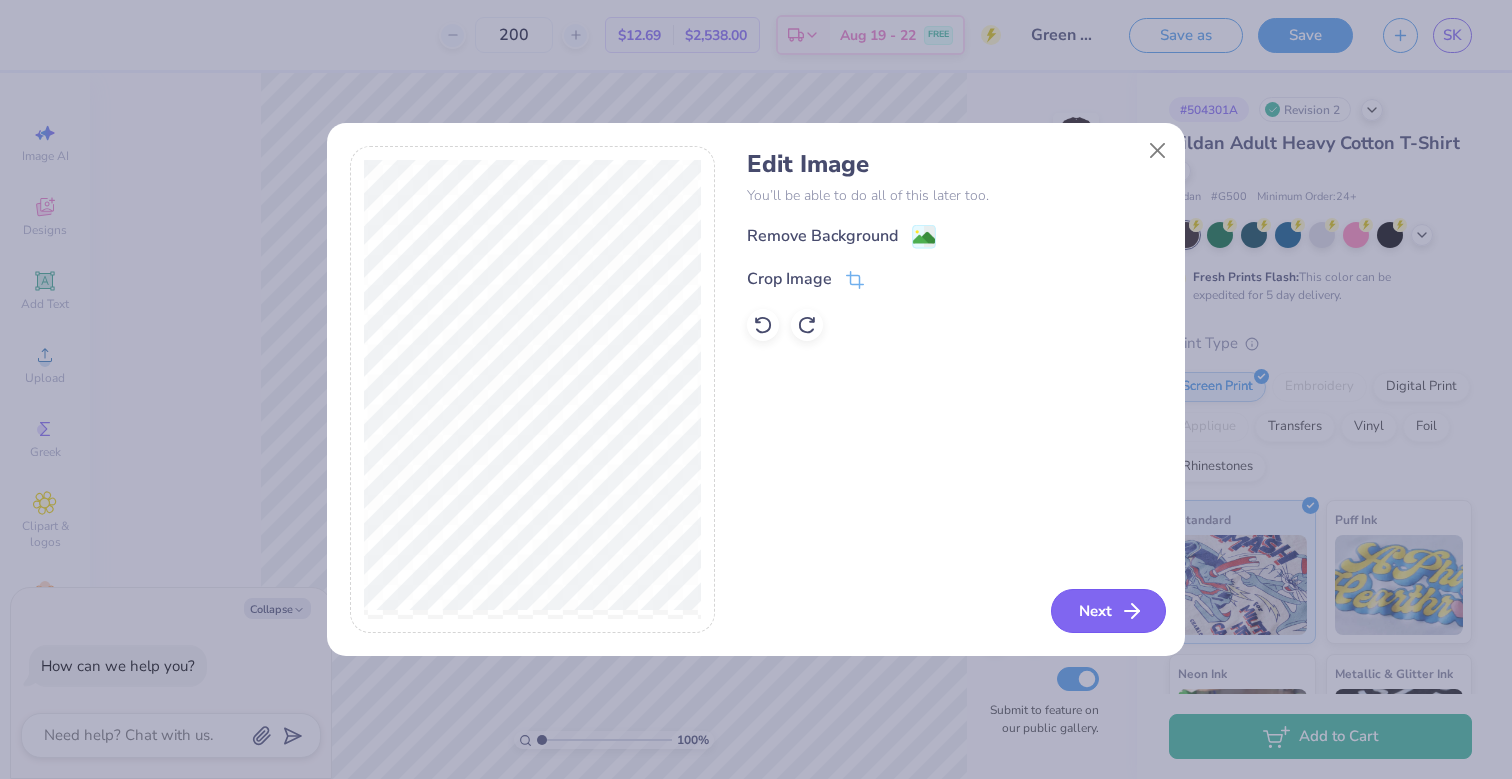 click on "Next" at bounding box center [1108, 611] 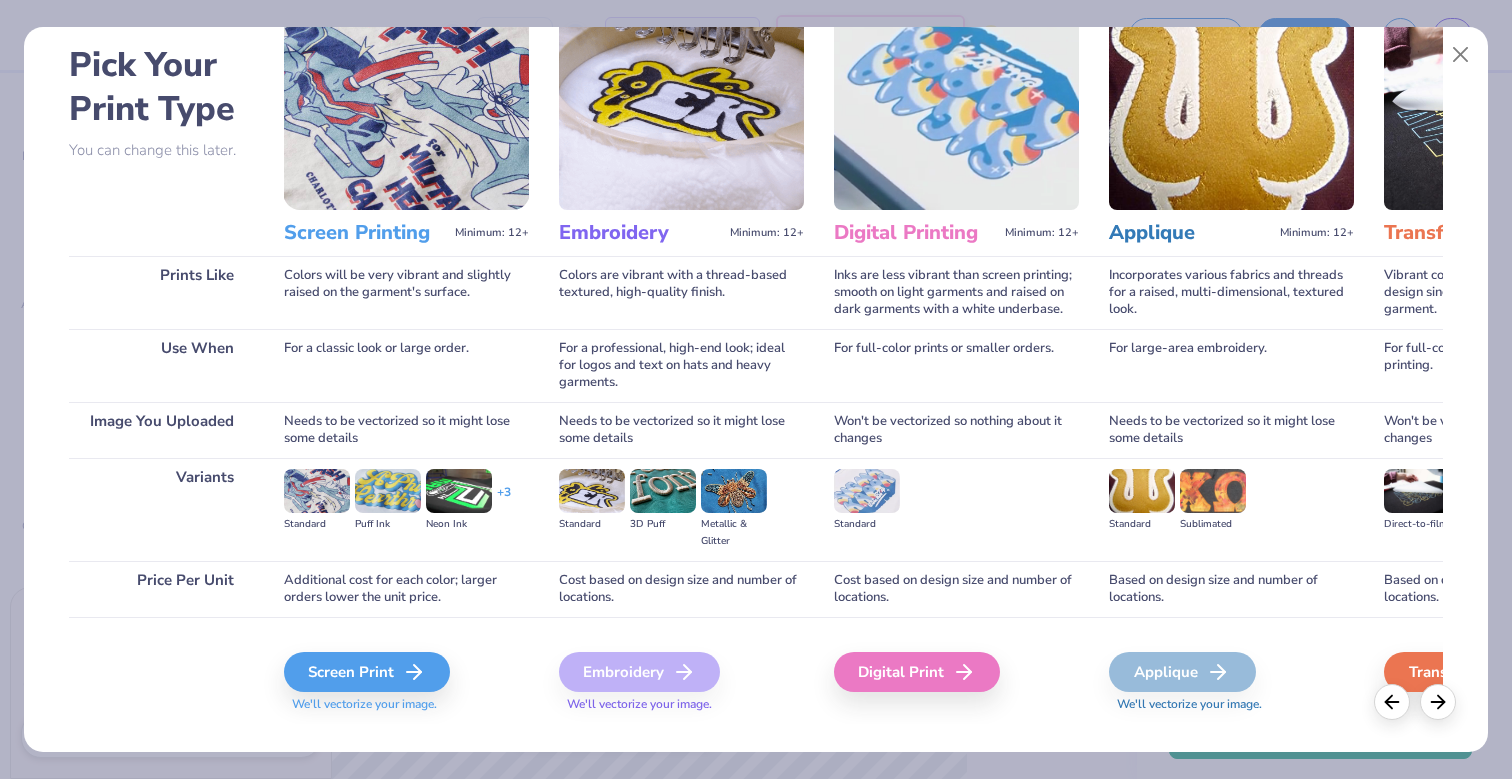 scroll, scrollTop: 103, scrollLeft: 0, axis: vertical 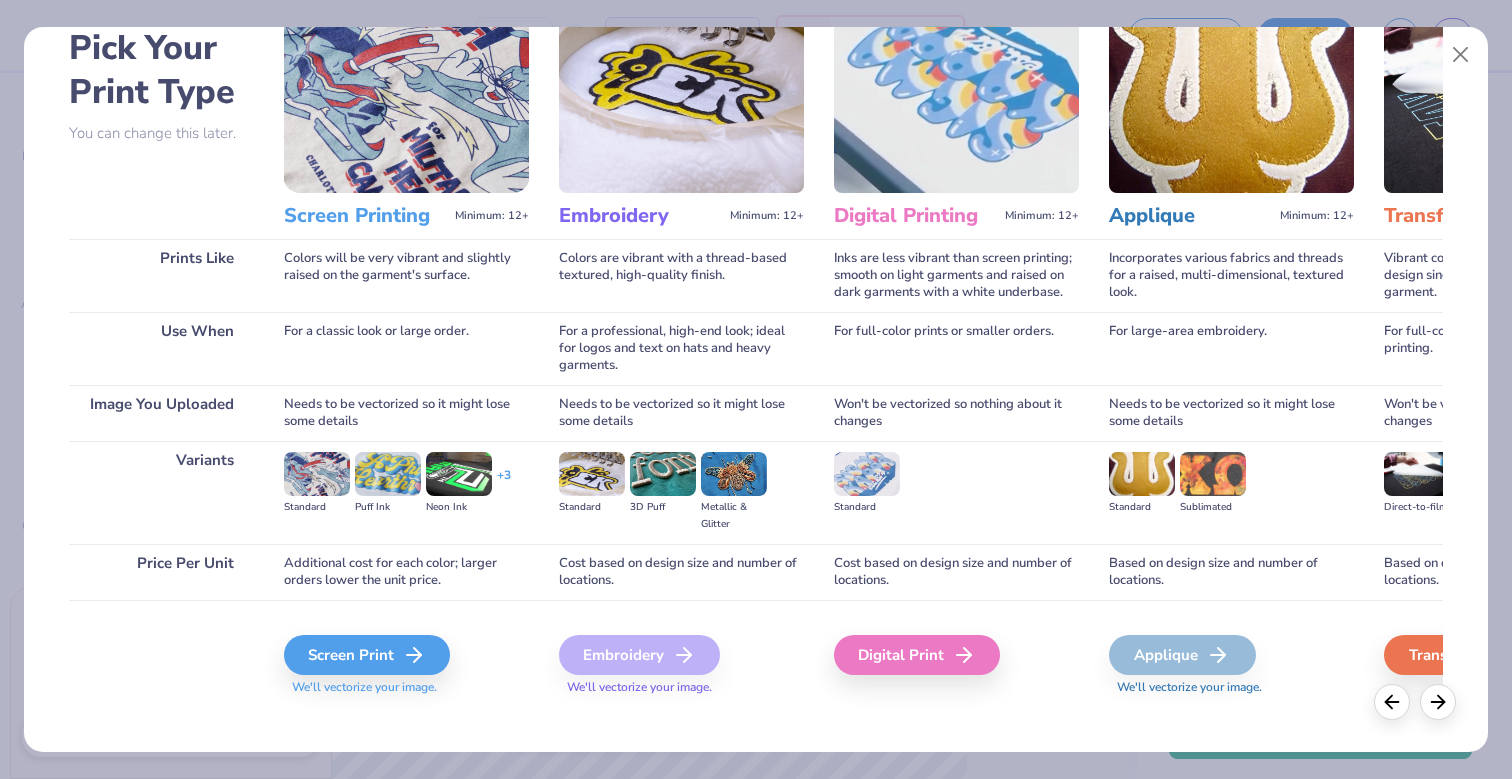 click on "Screen Print We'll vectorize your image." at bounding box center [406, 653] 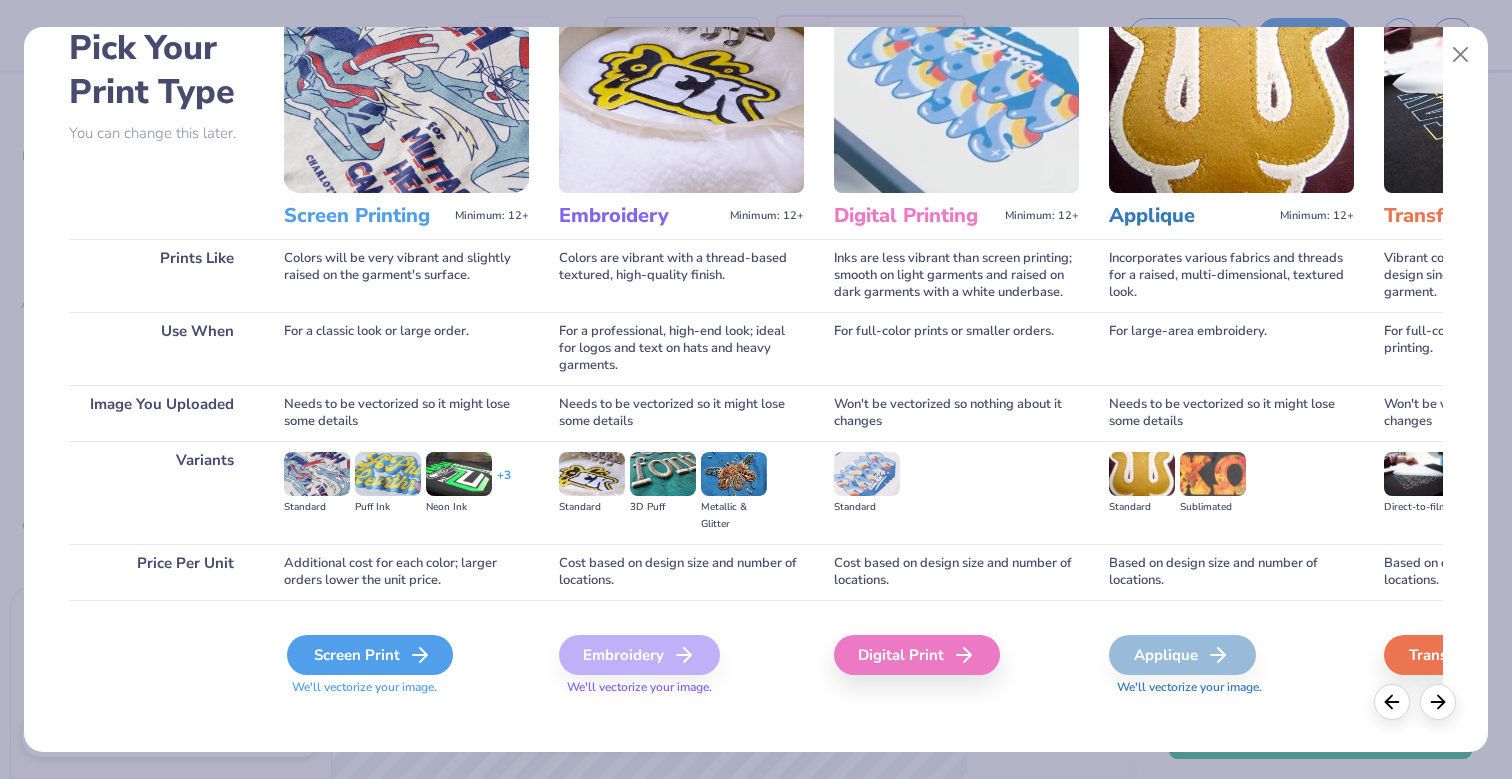 click on "Screen Print" at bounding box center [370, 655] 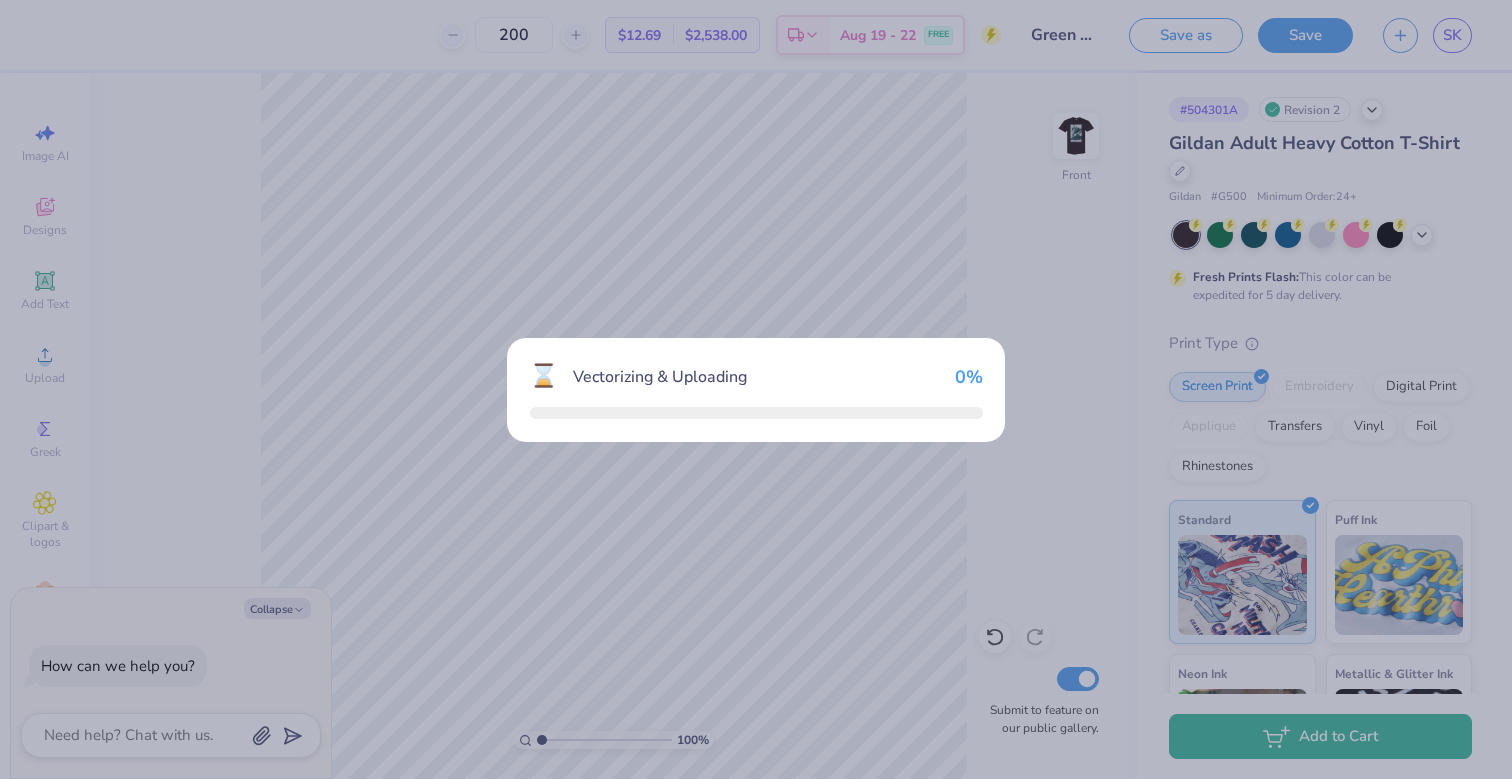 type on "x" 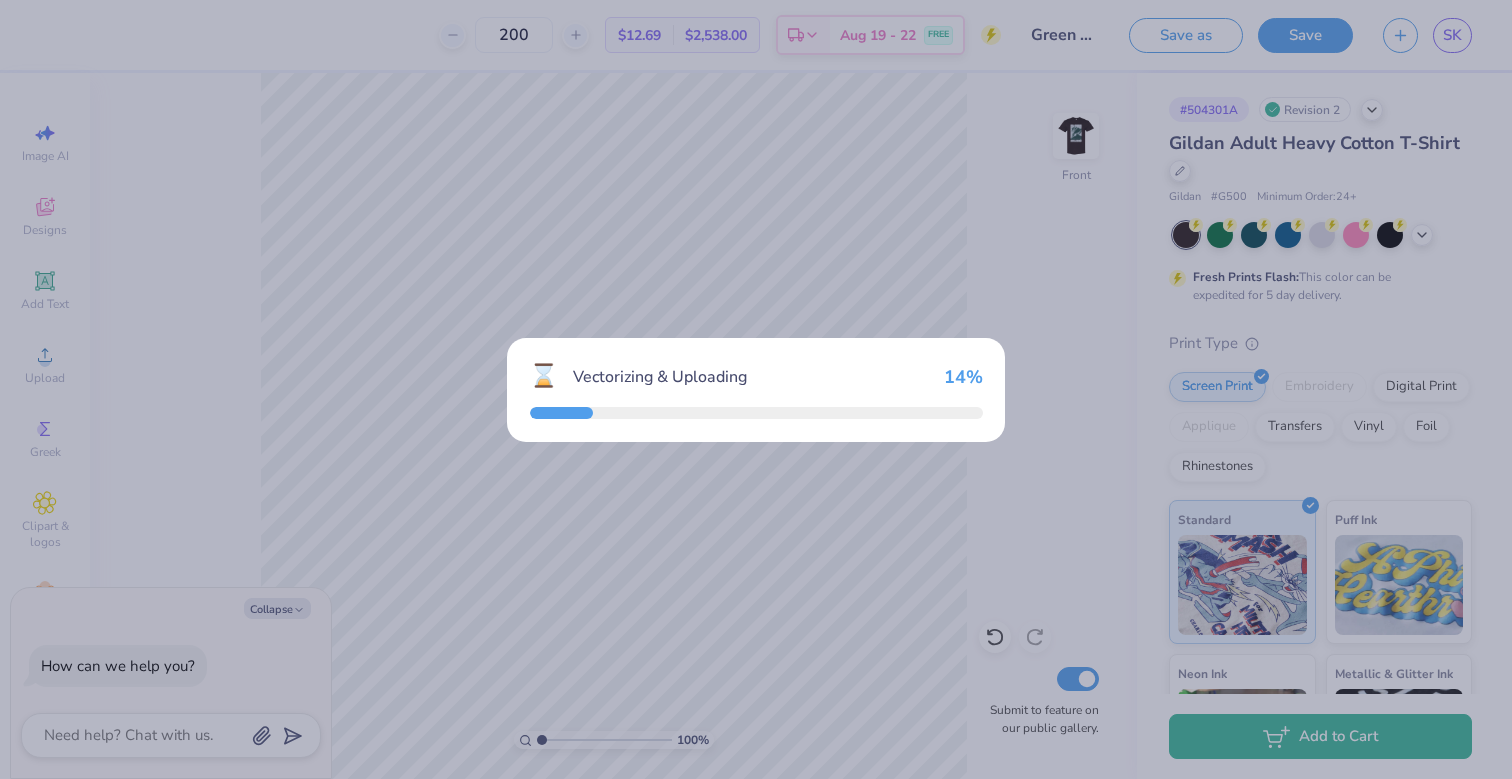 scroll, scrollTop: 0, scrollLeft: 0, axis: both 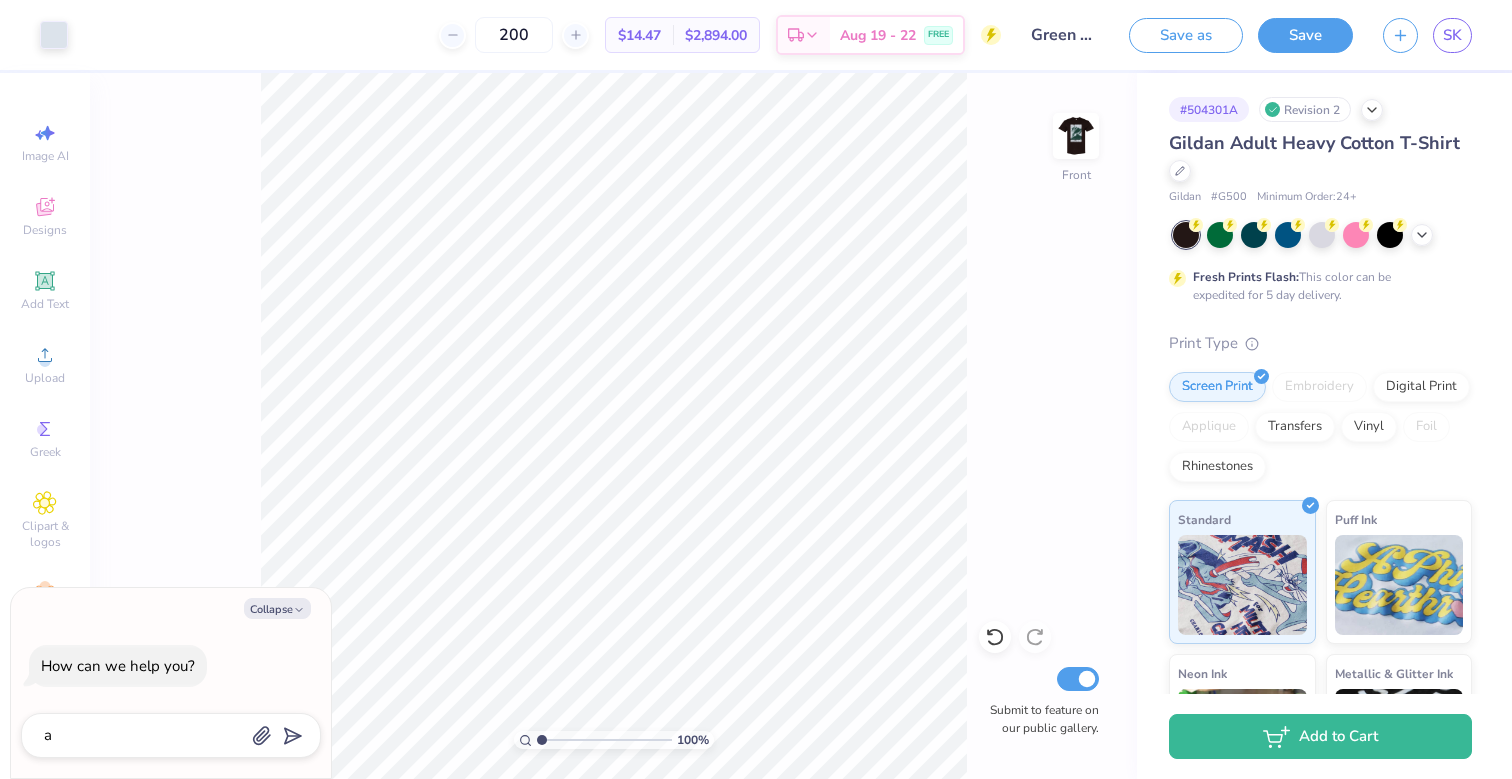type 